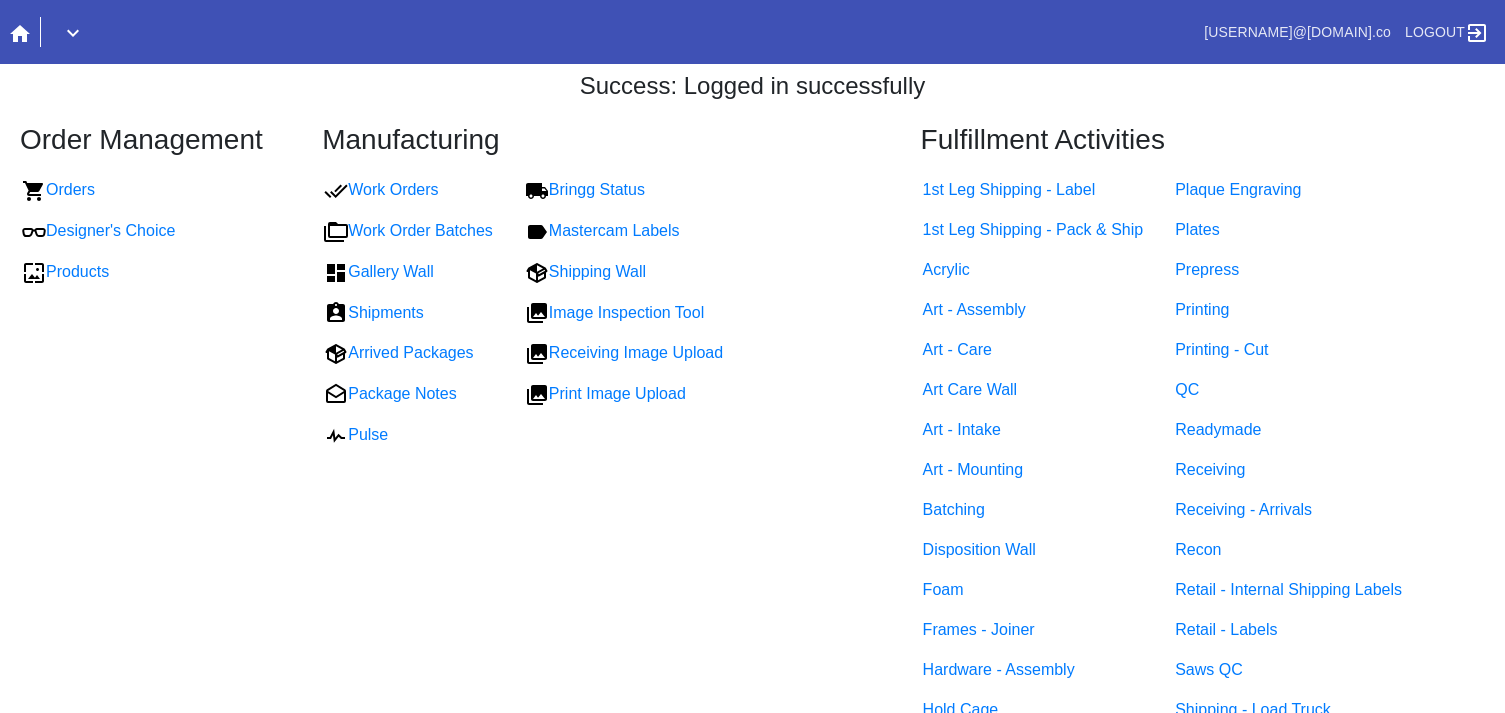 scroll, scrollTop: 0, scrollLeft: 0, axis: both 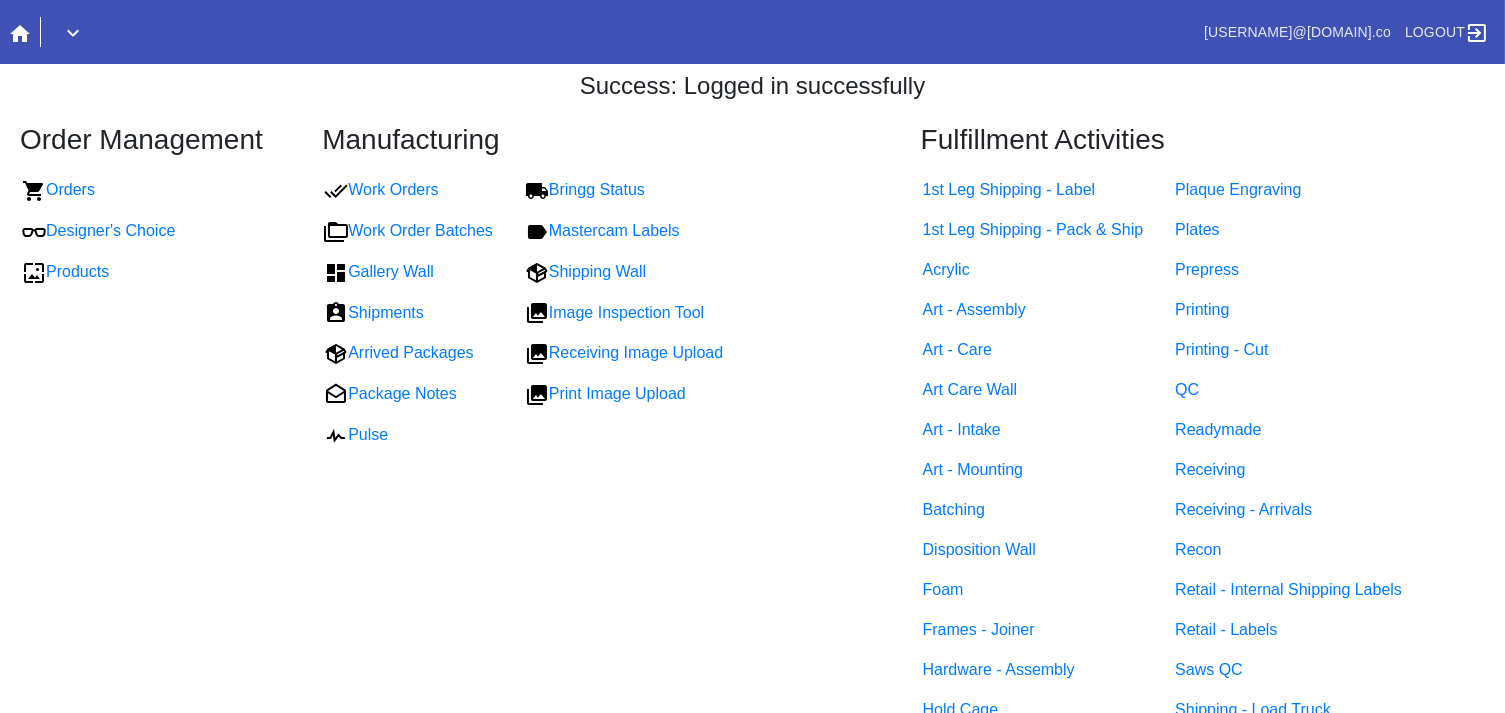 click at bounding box center [407, 32] 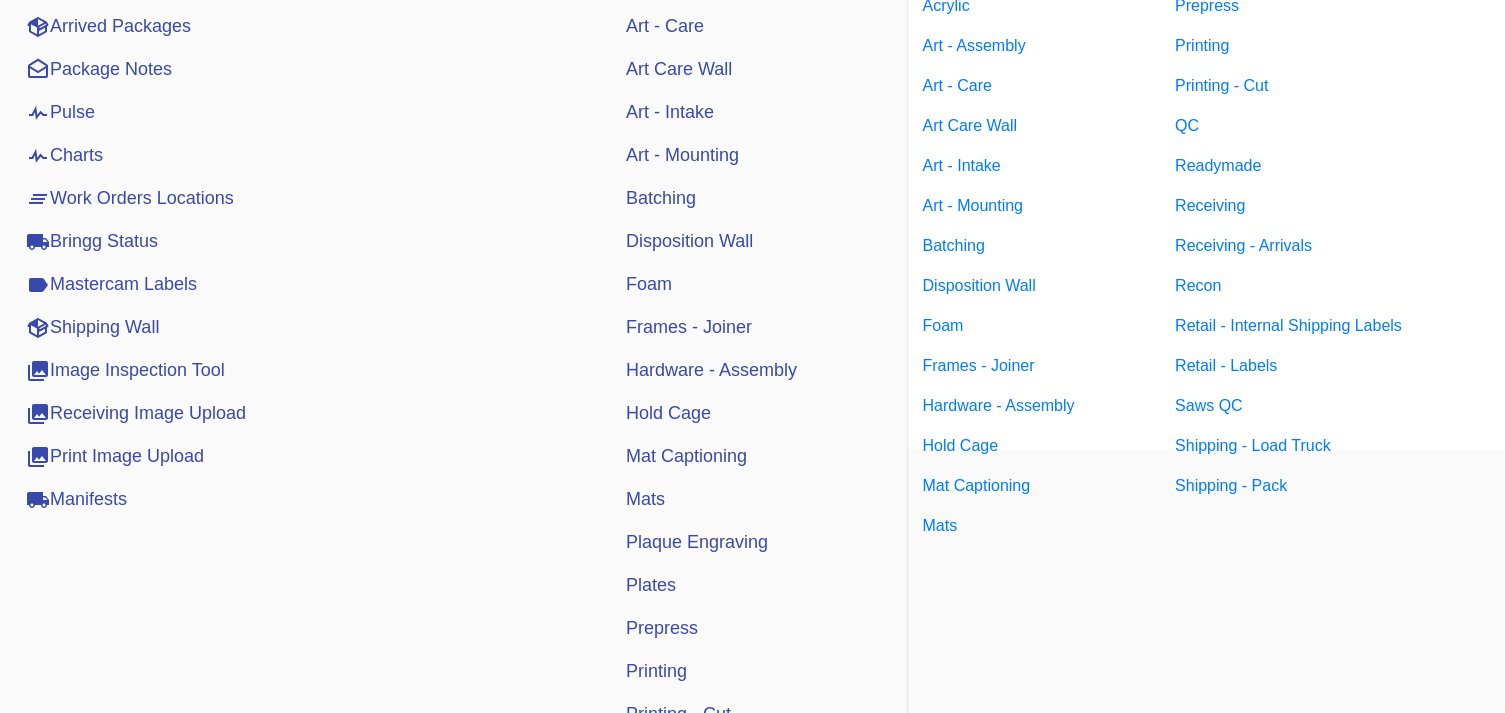 scroll, scrollTop: 636, scrollLeft: 0, axis: vertical 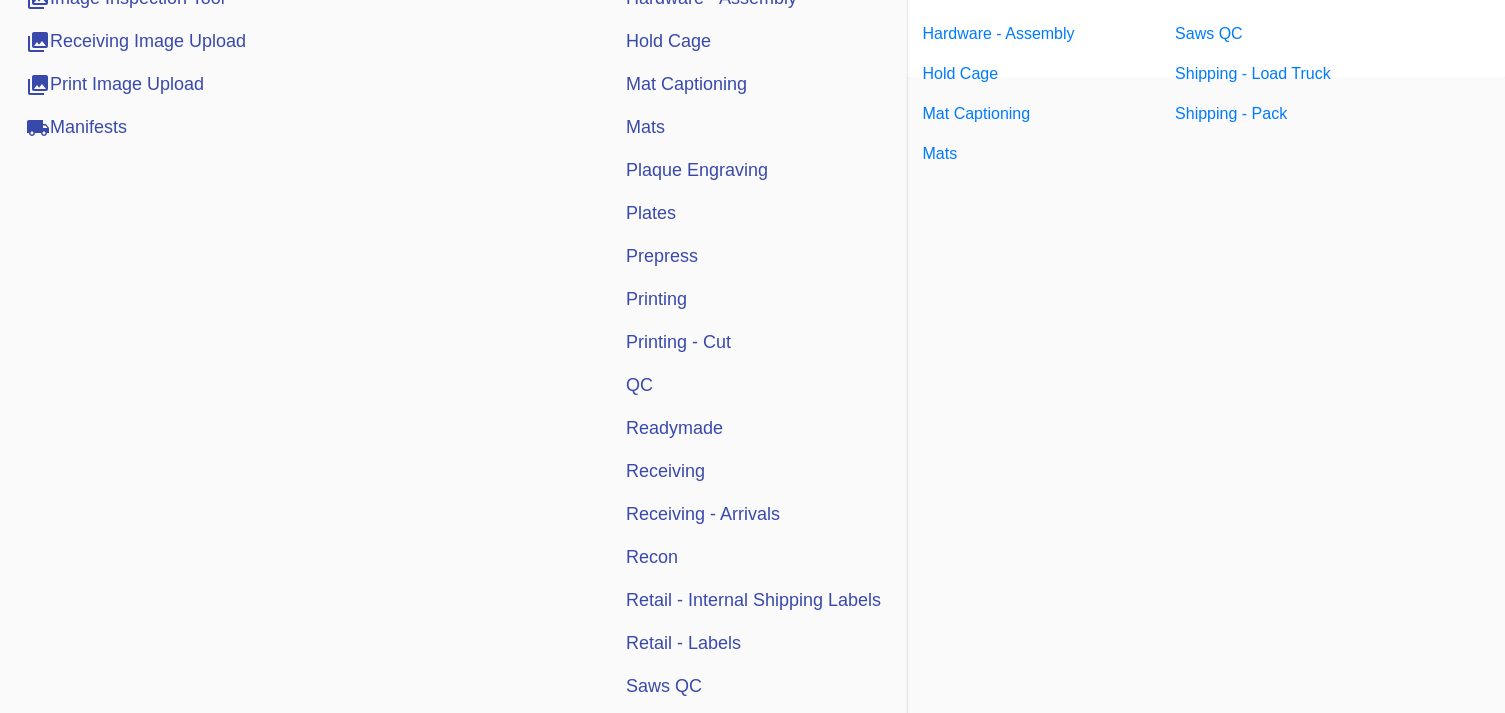 click on "Receiving" at bounding box center (665, 471) 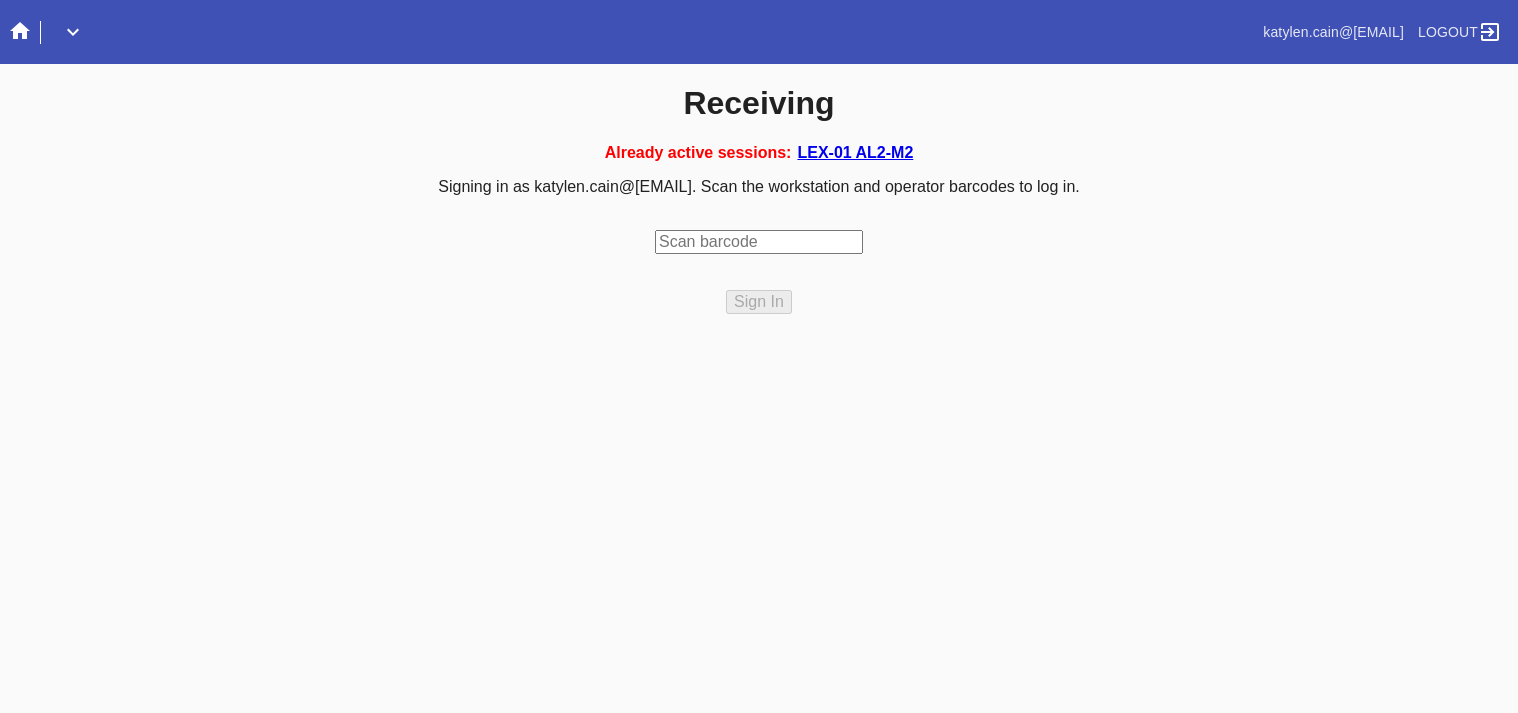 scroll, scrollTop: 0, scrollLeft: 0, axis: both 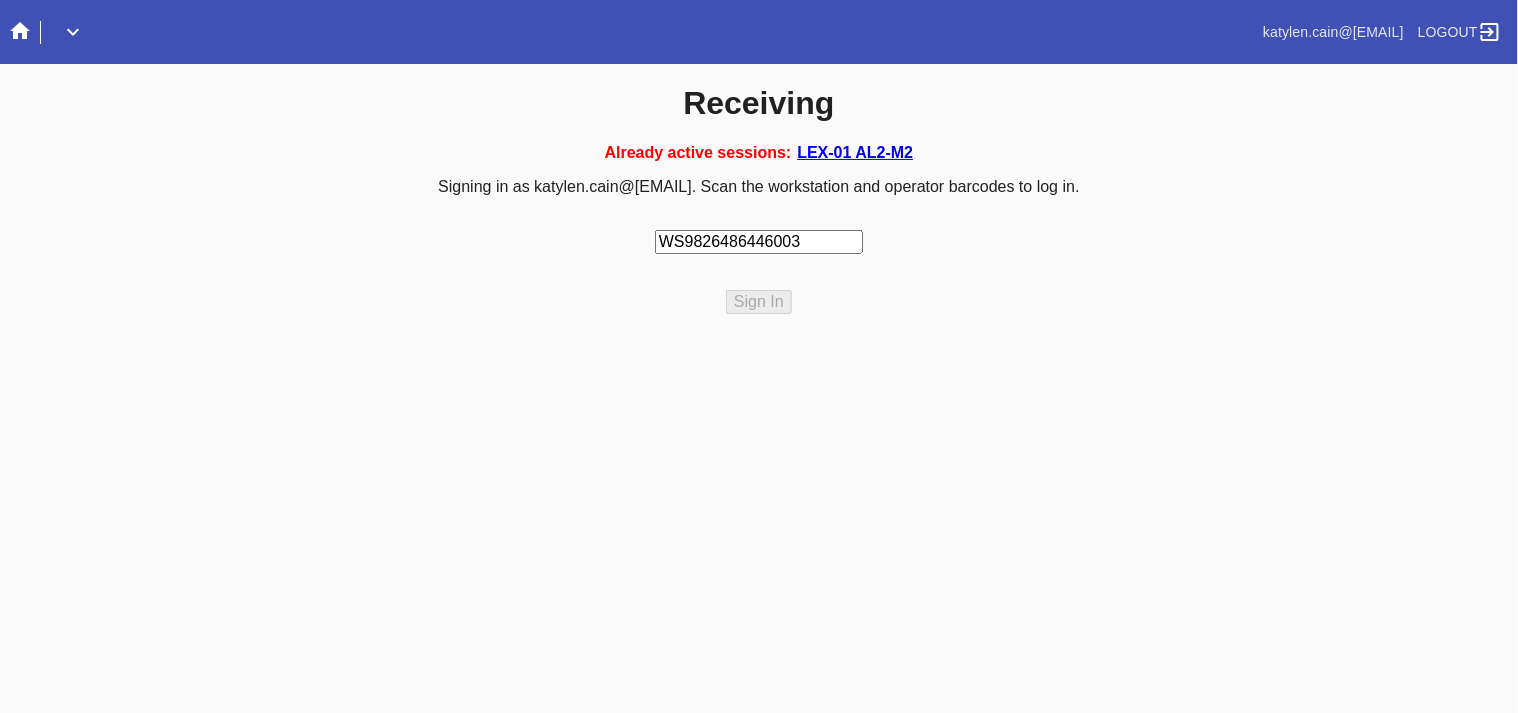 type on "WS98264864460037" 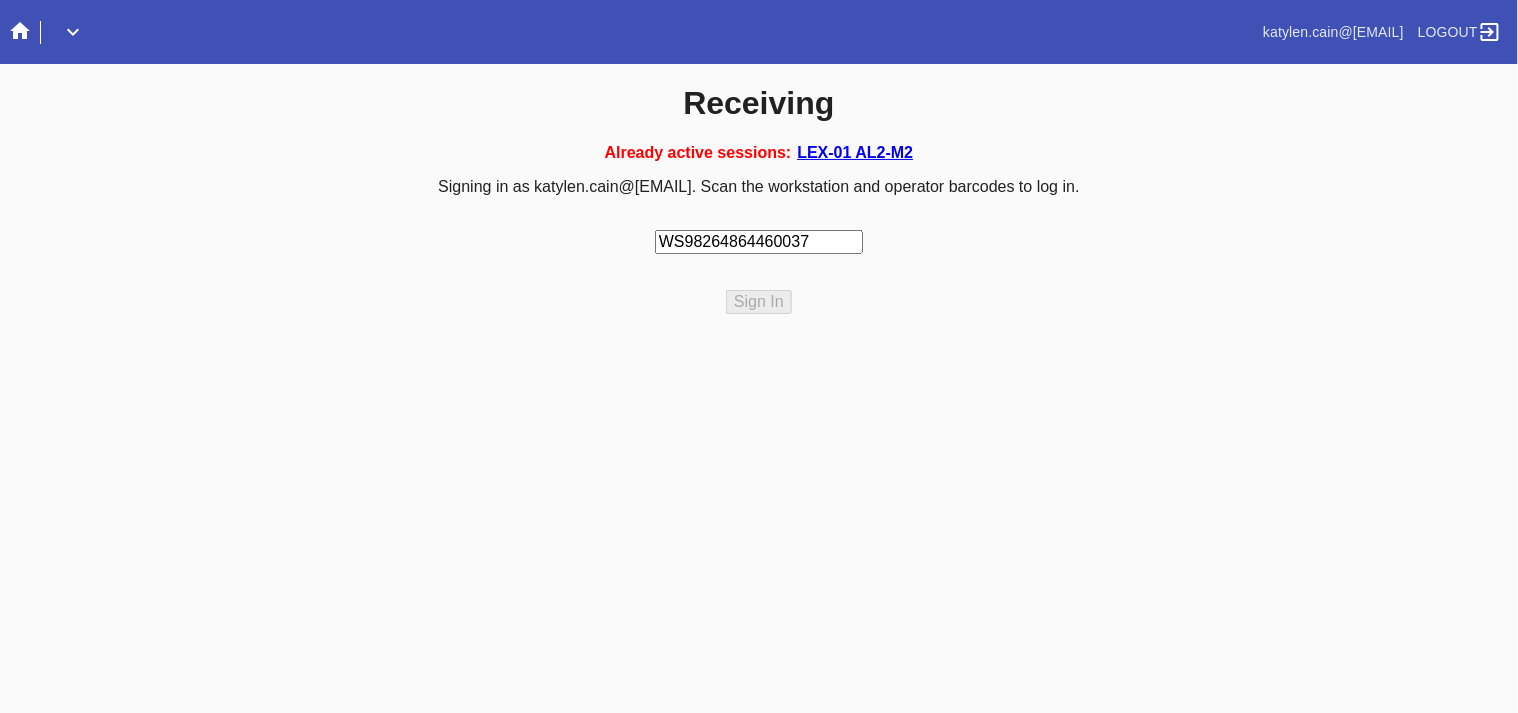 type 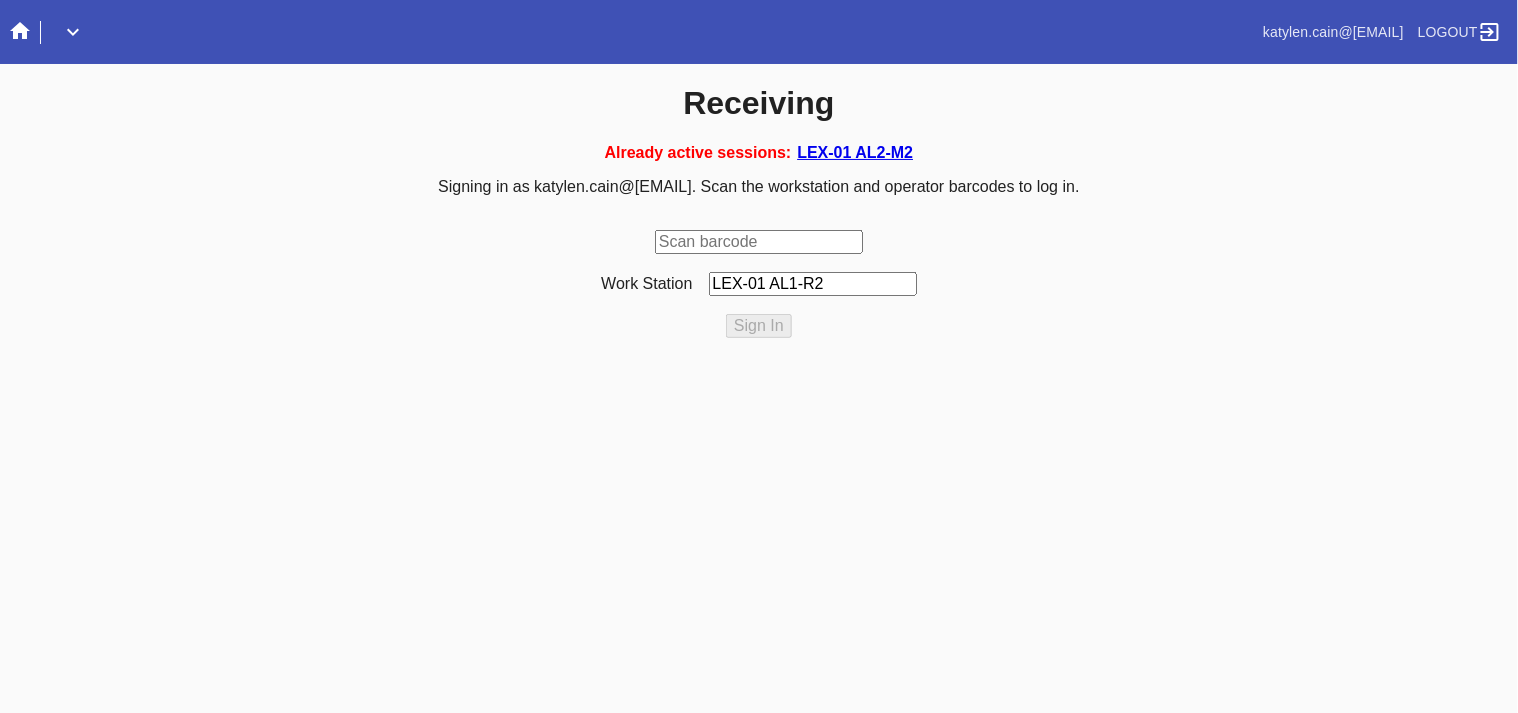 drag, startPoint x: 823, startPoint y: 237, endPoint x: 901, endPoint y: 172, distance: 101.53325 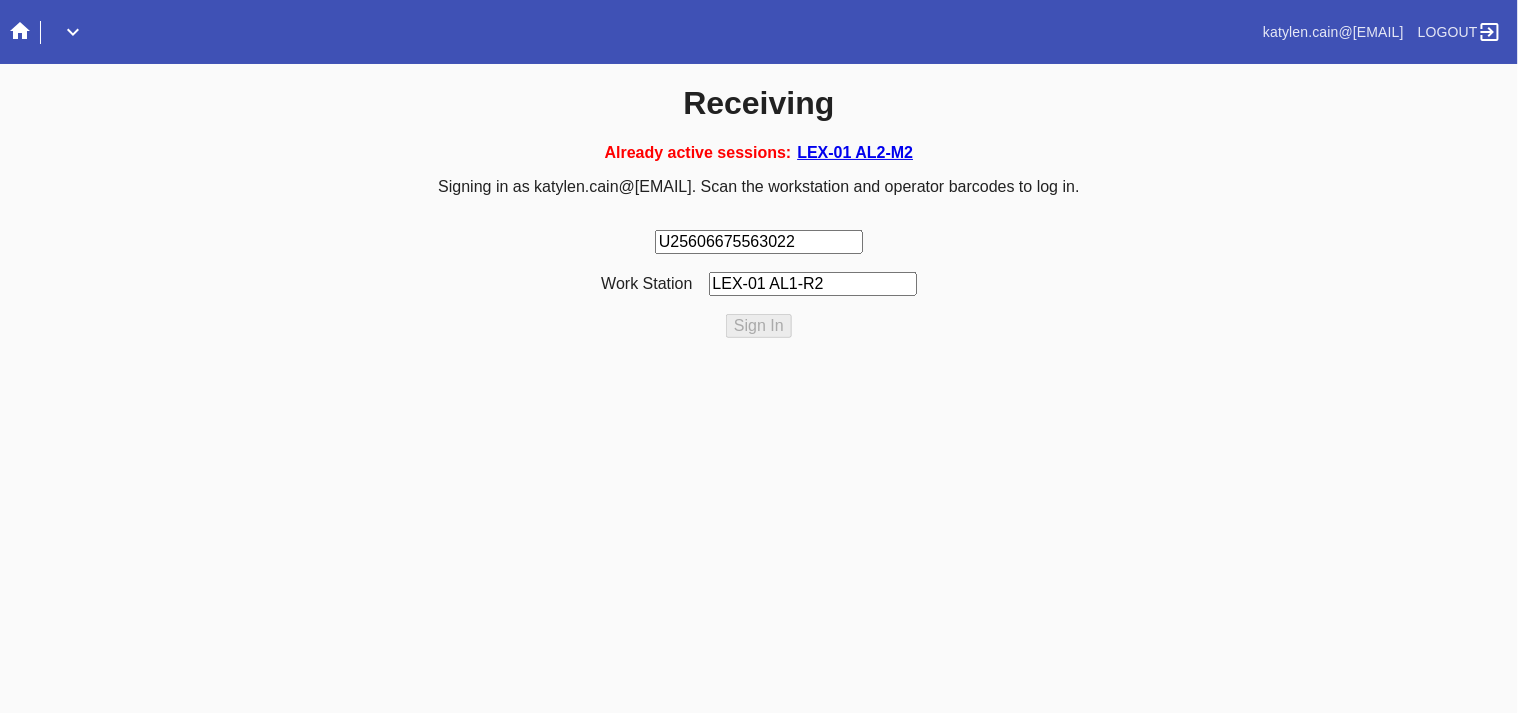 type on "U256066755630229" 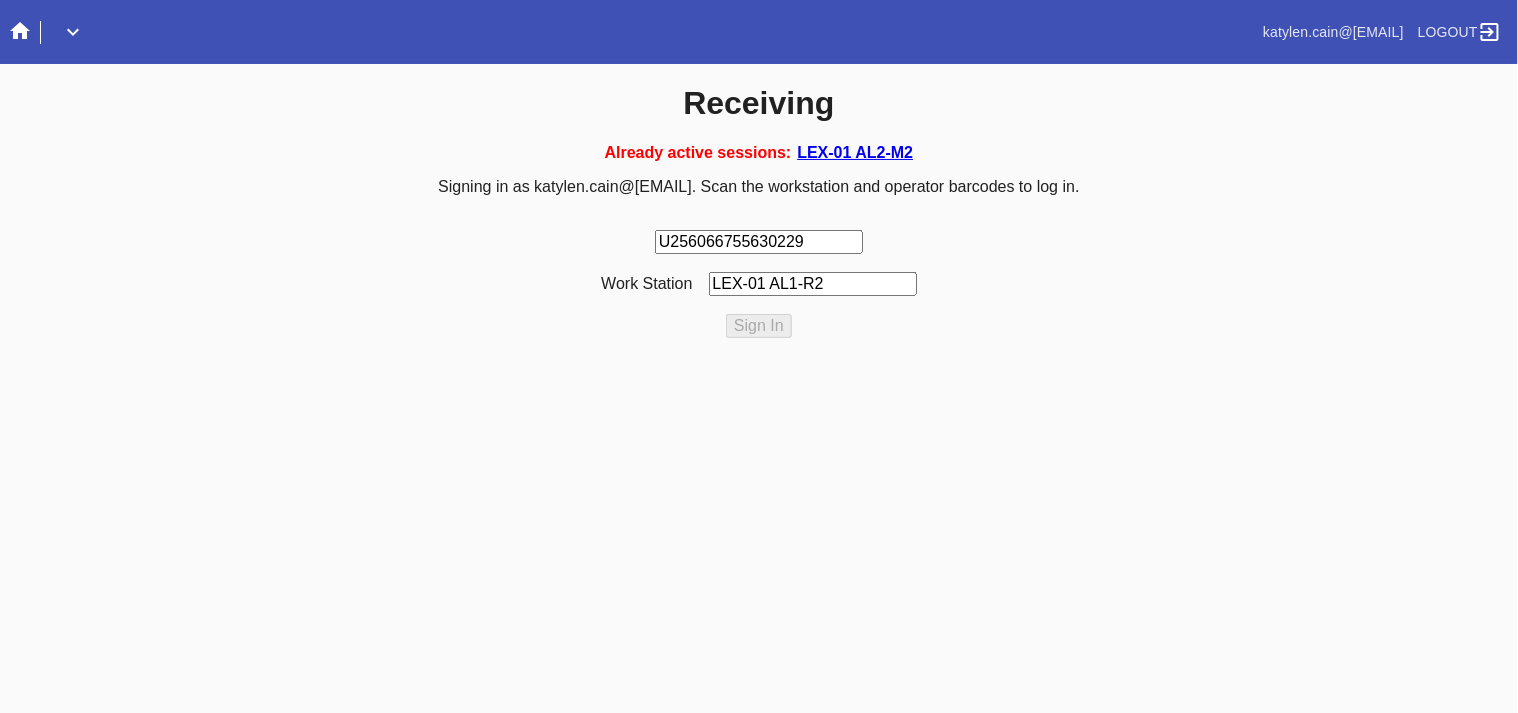 type 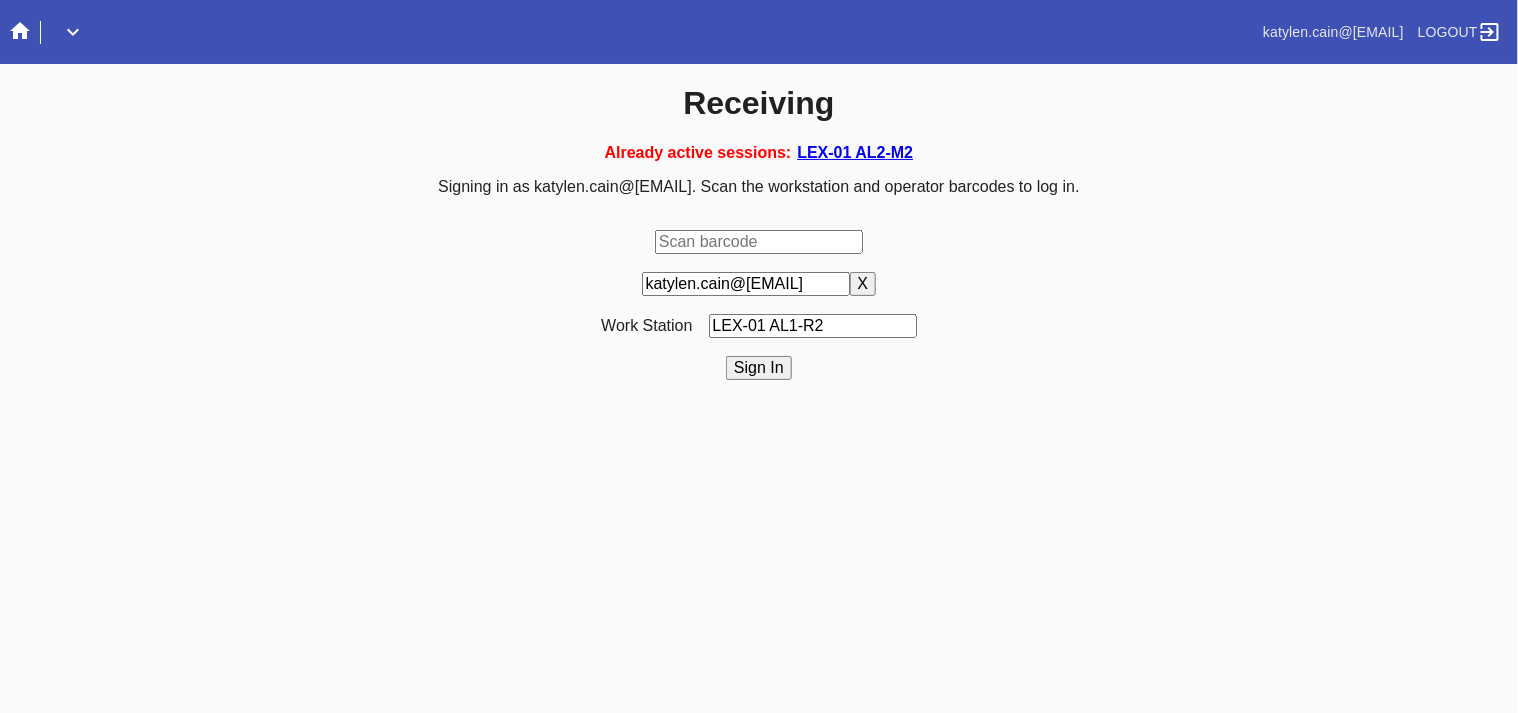 click on "Sign In" at bounding box center [759, 368] 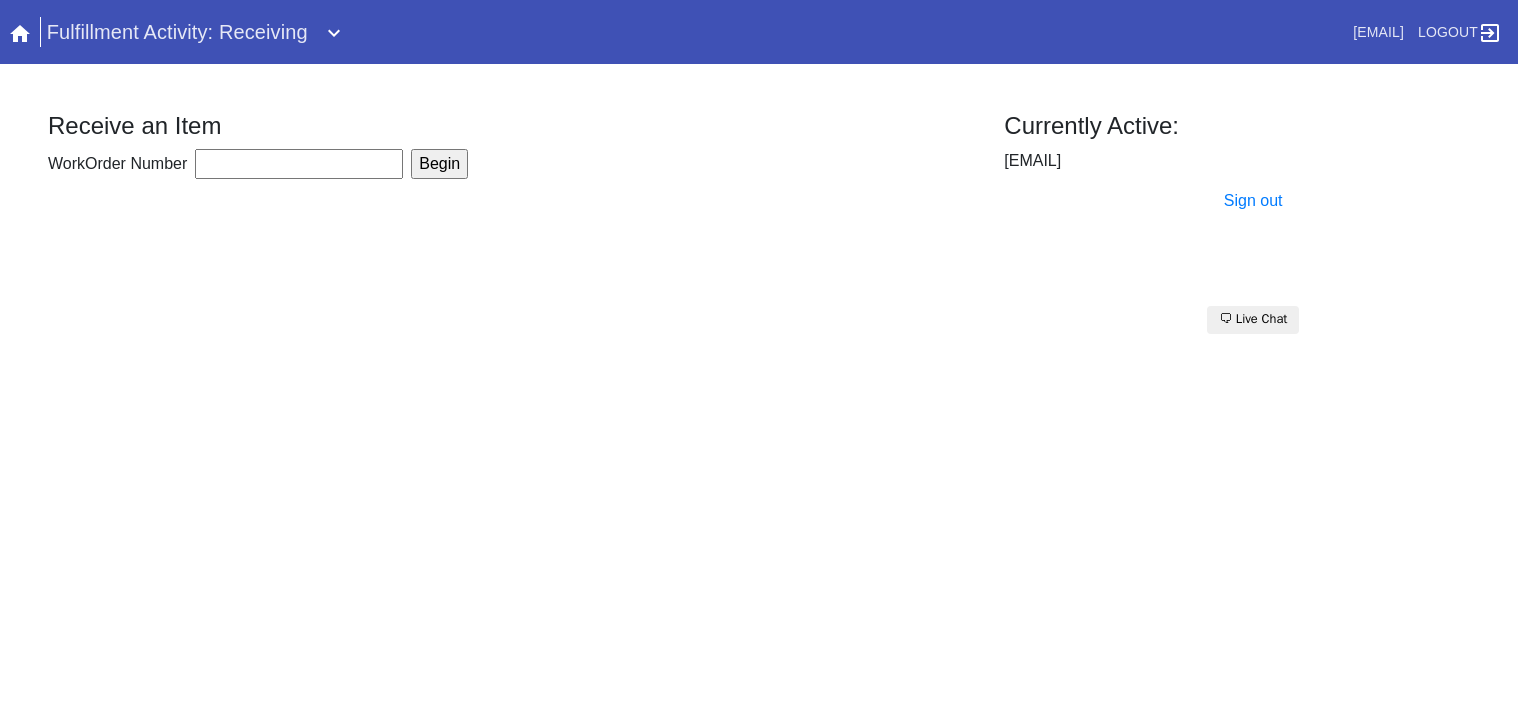 scroll, scrollTop: 0, scrollLeft: 0, axis: both 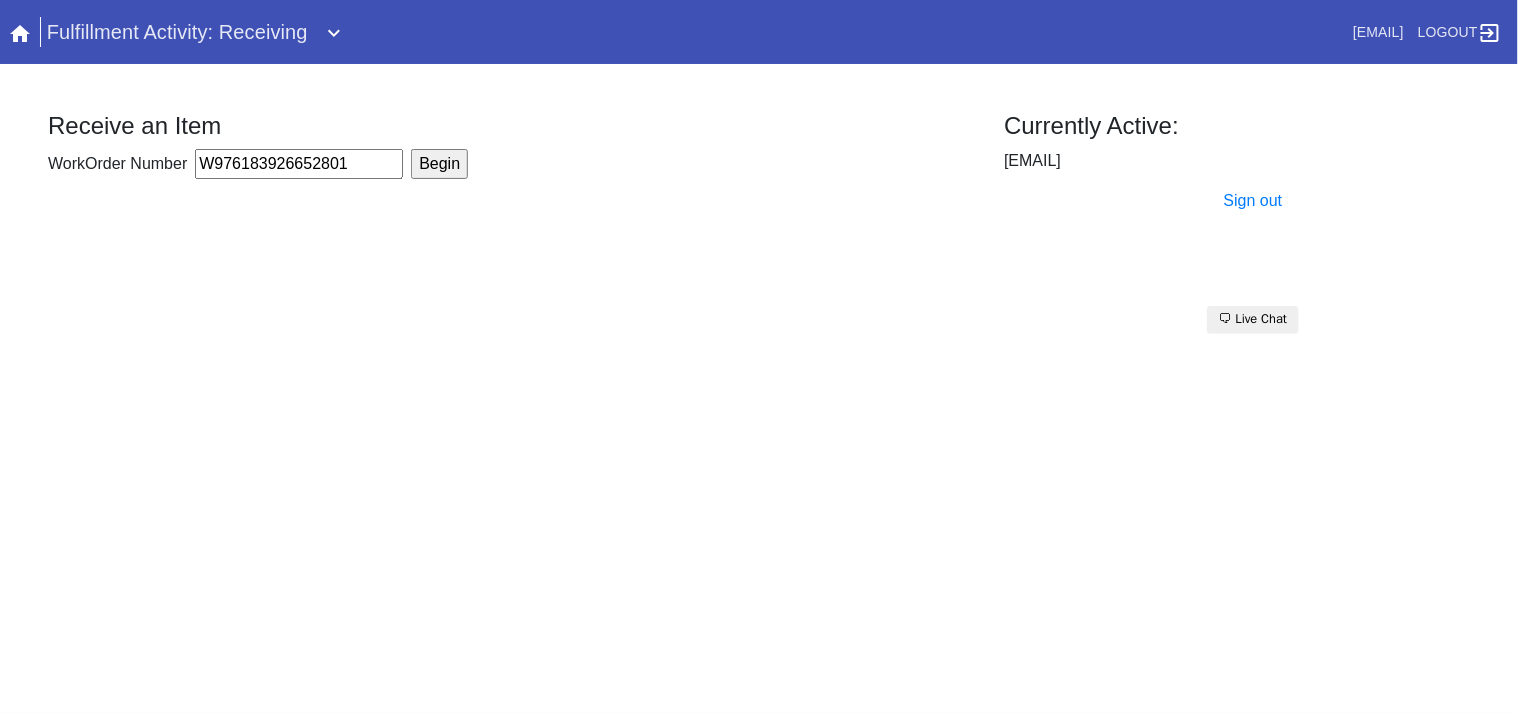 type on "W976183926652801" 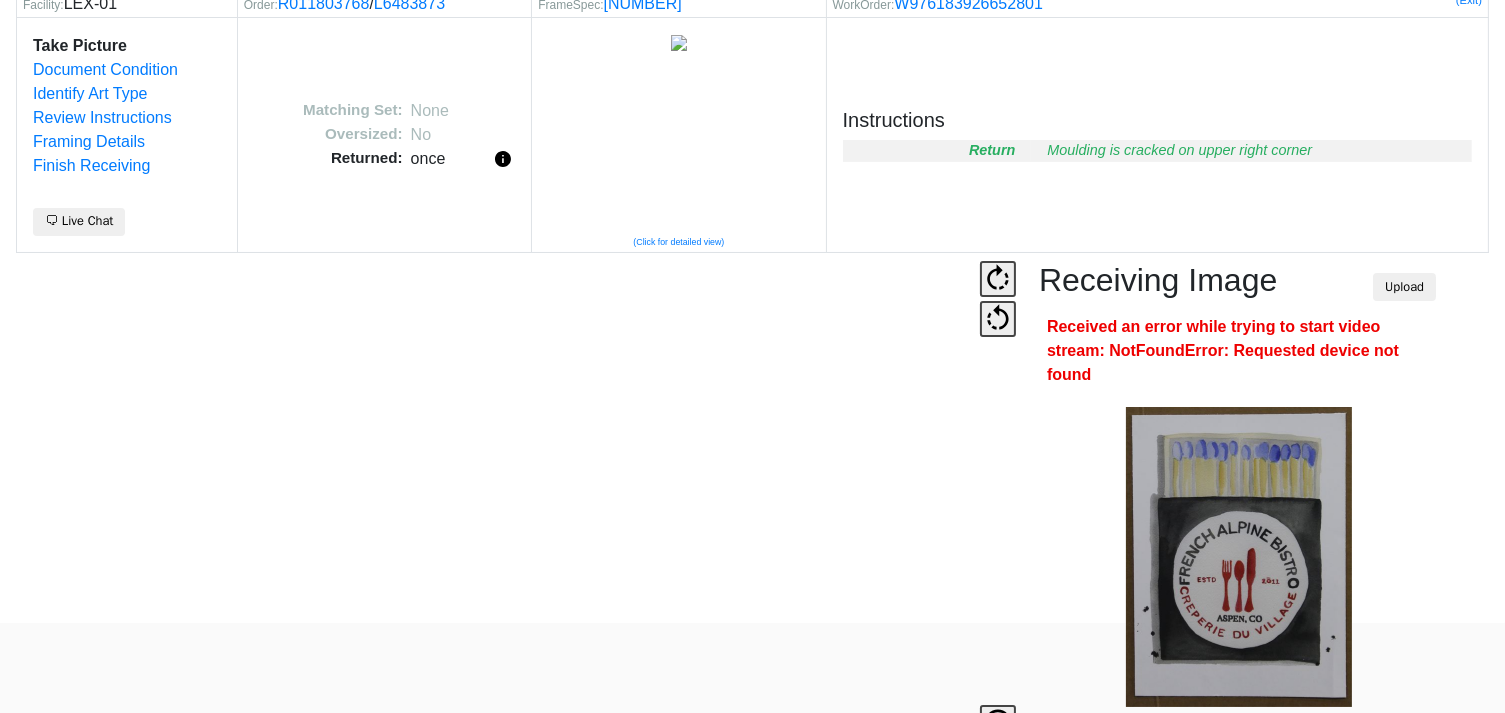 scroll, scrollTop: 124, scrollLeft: 0, axis: vertical 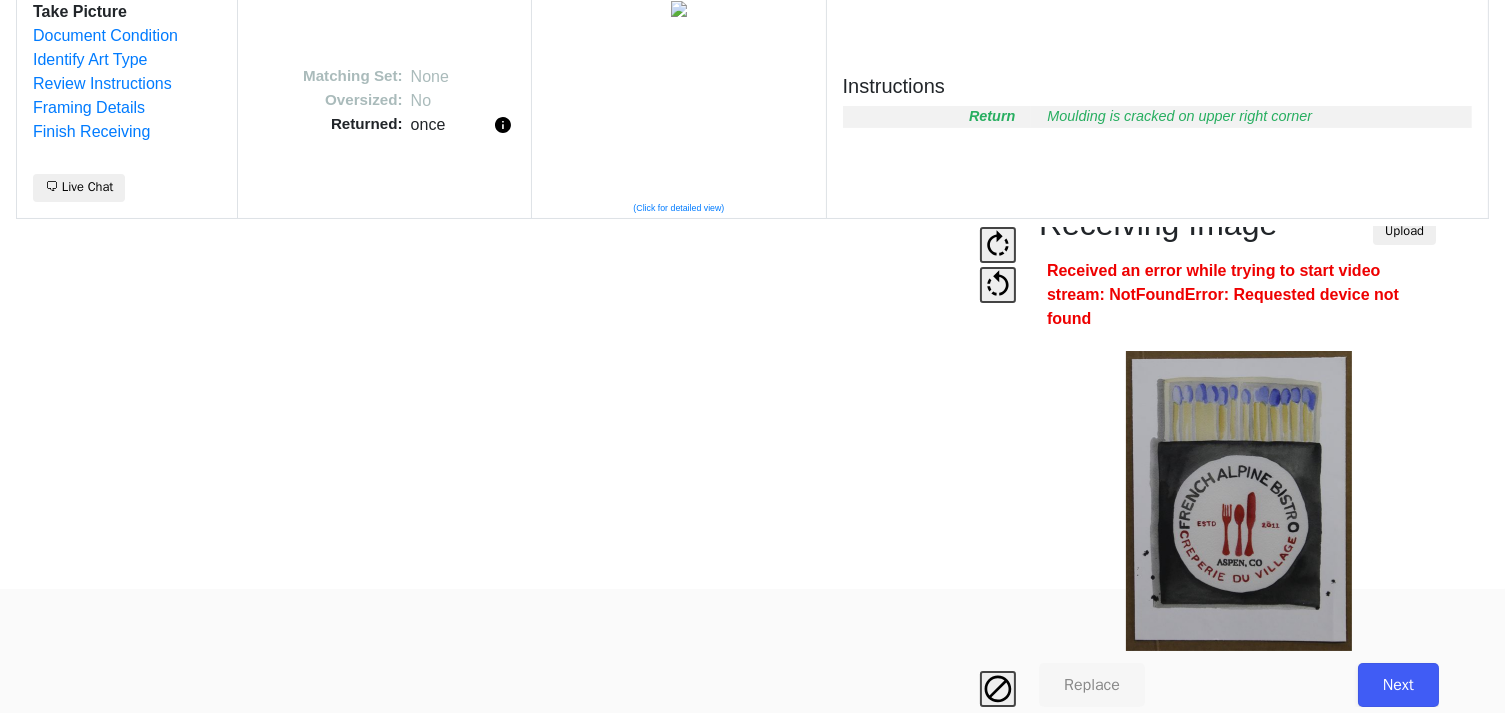 drag, startPoint x: 1363, startPoint y: 655, endPoint x: 1381, endPoint y: 604, distance: 54.08327 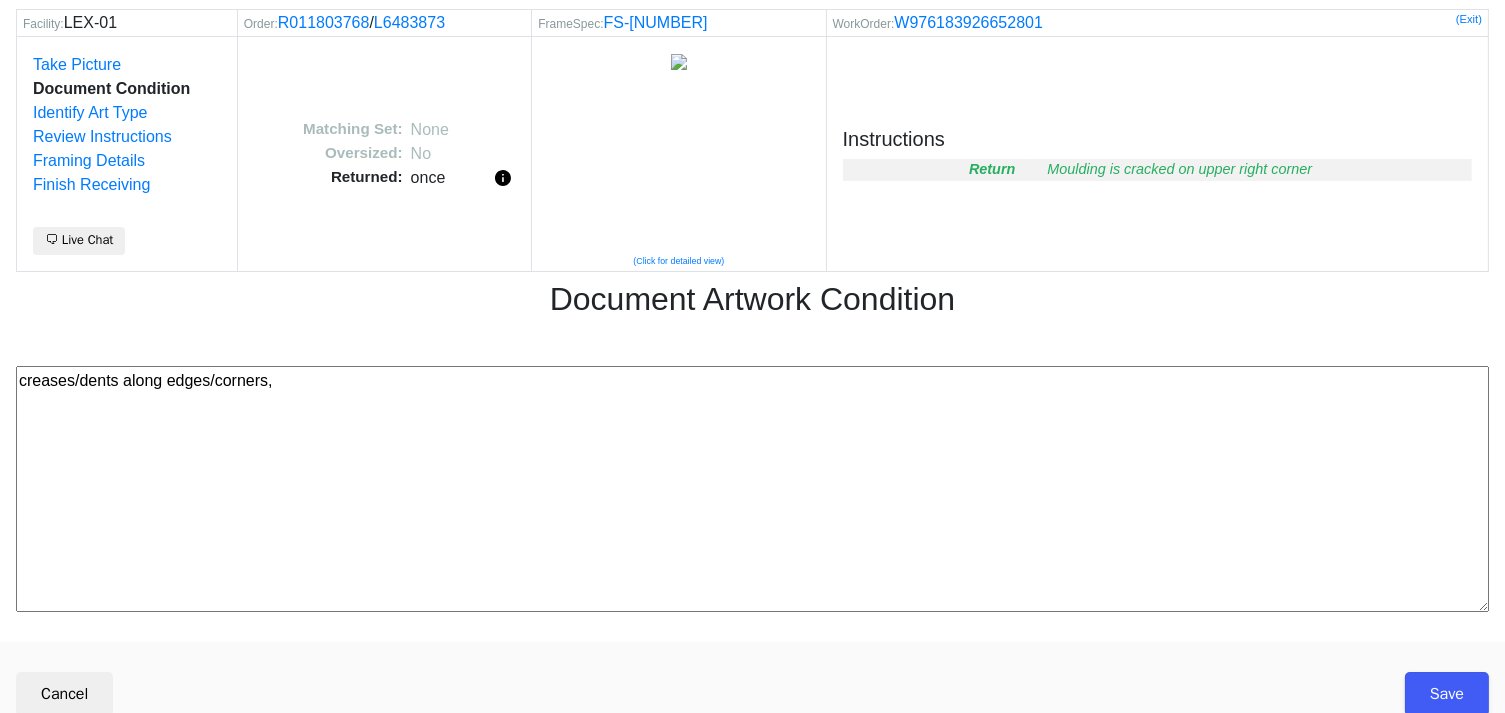 scroll, scrollTop: 80, scrollLeft: 0, axis: vertical 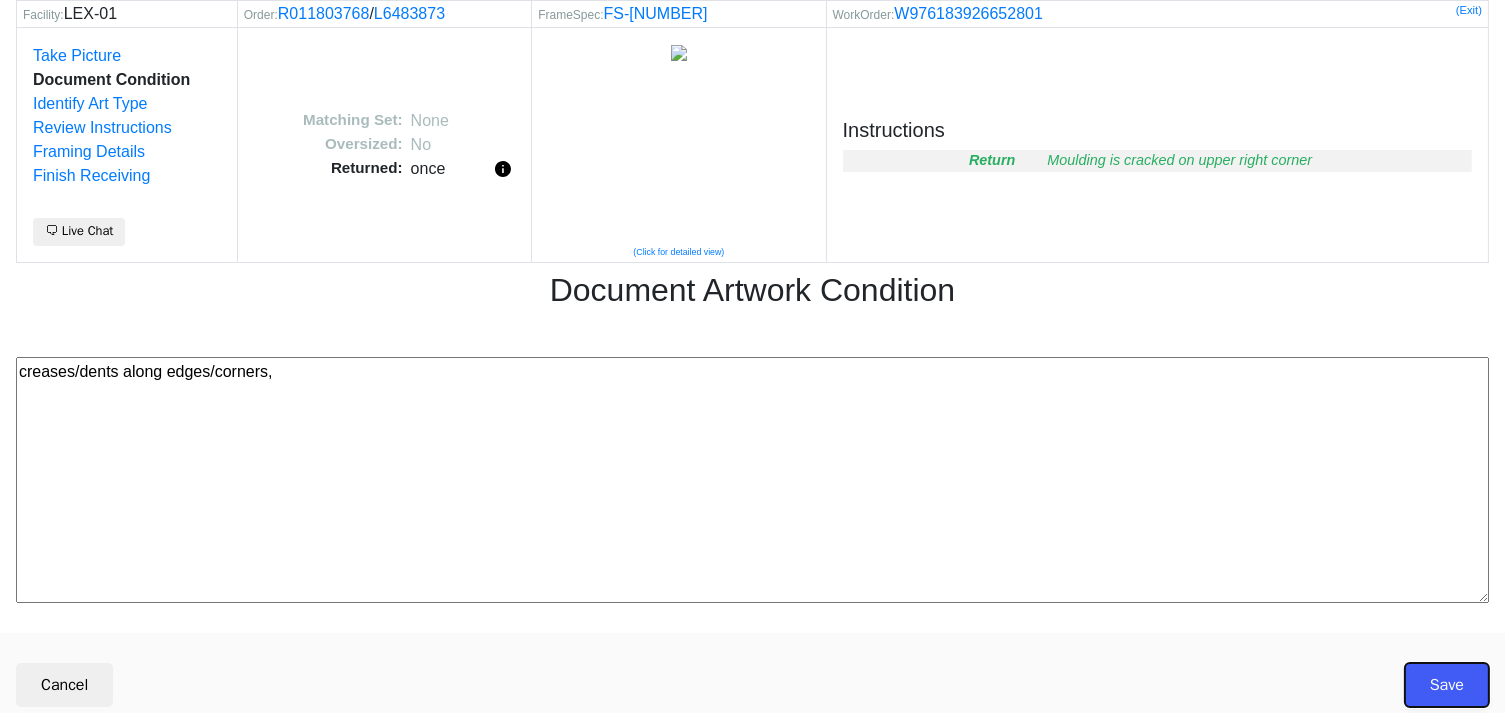 drag, startPoint x: 1455, startPoint y: 683, endPoint x: 1477, endPoint y: 532, distance: 152.59424 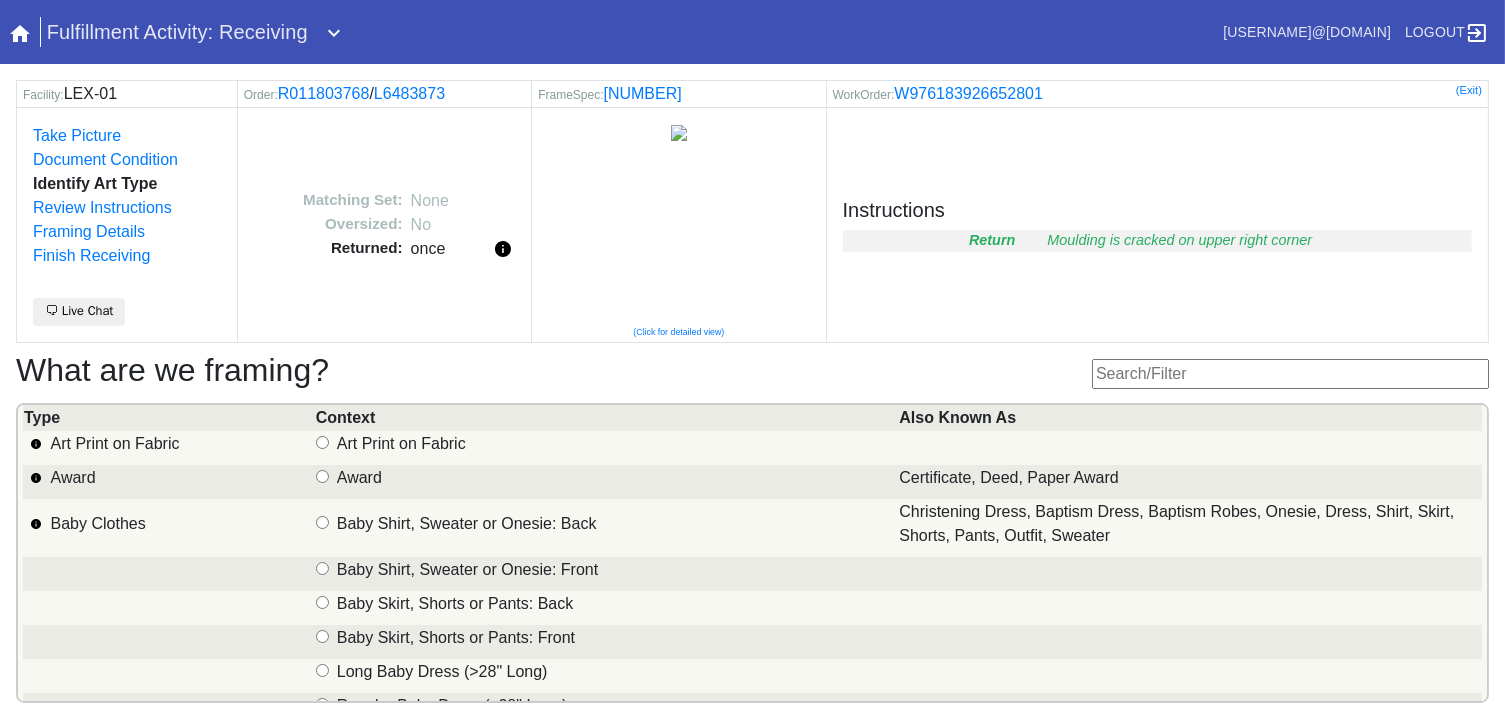scroll, scrollTop: 101, scrollLeft: 0, axis: vertical 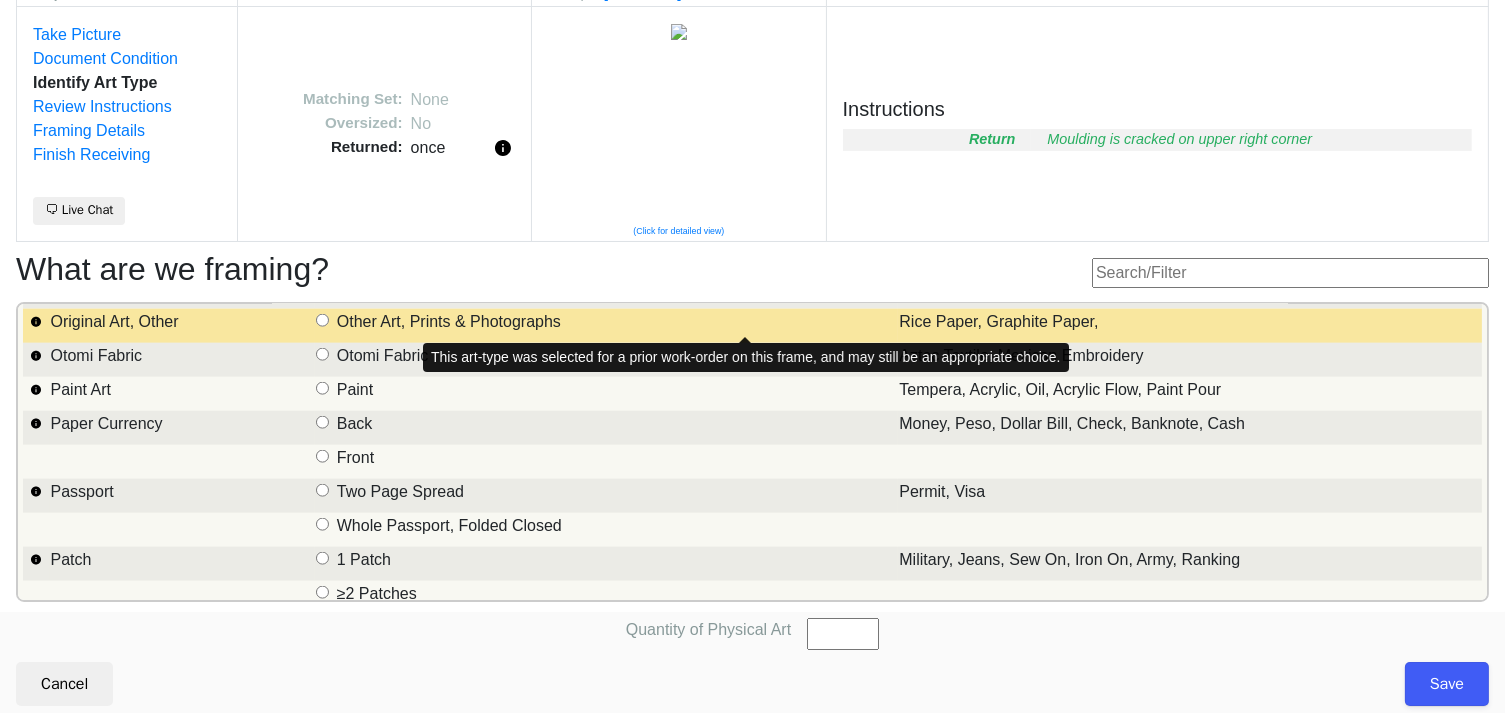drag, startPoint x: 433, startPoint y: 316, endPoint x: 725, endPoint y: 388, distance: 300.74573 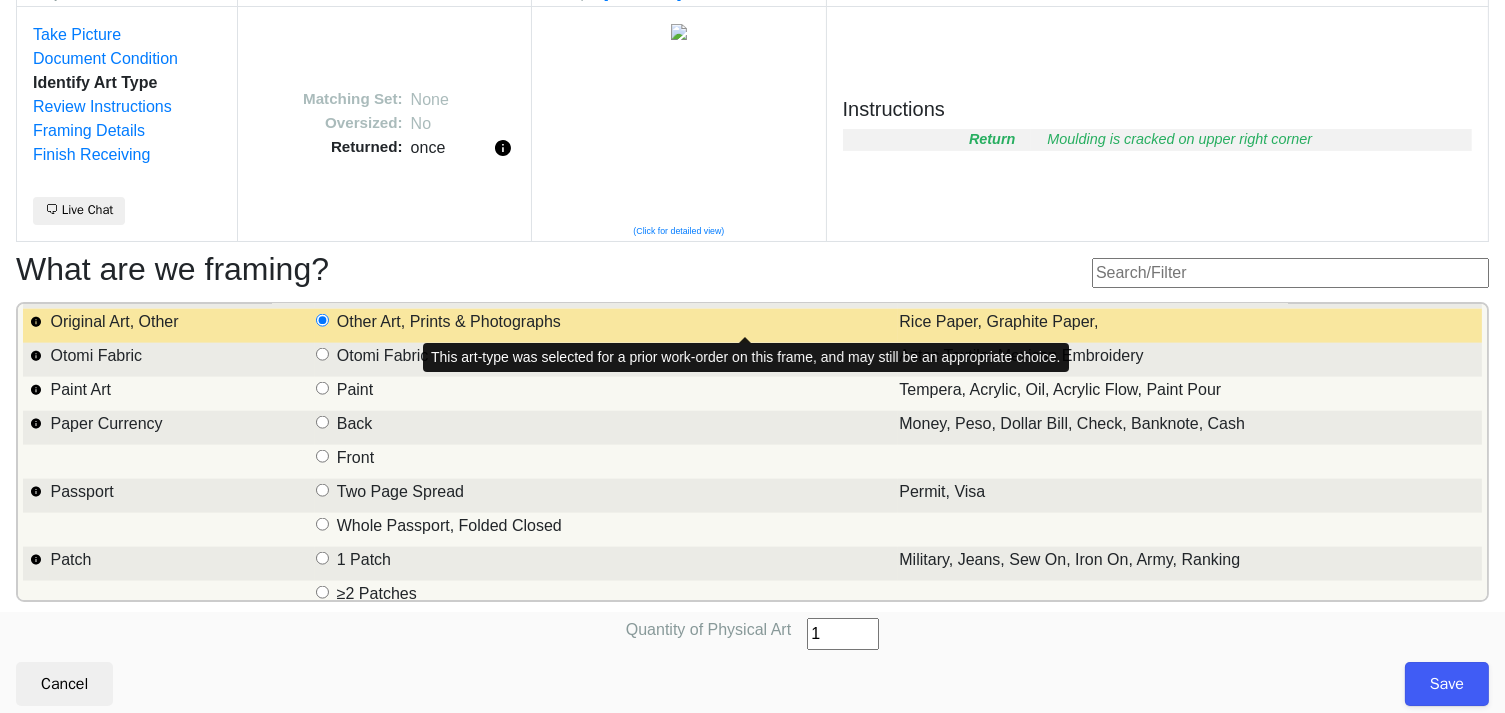 type on "1" 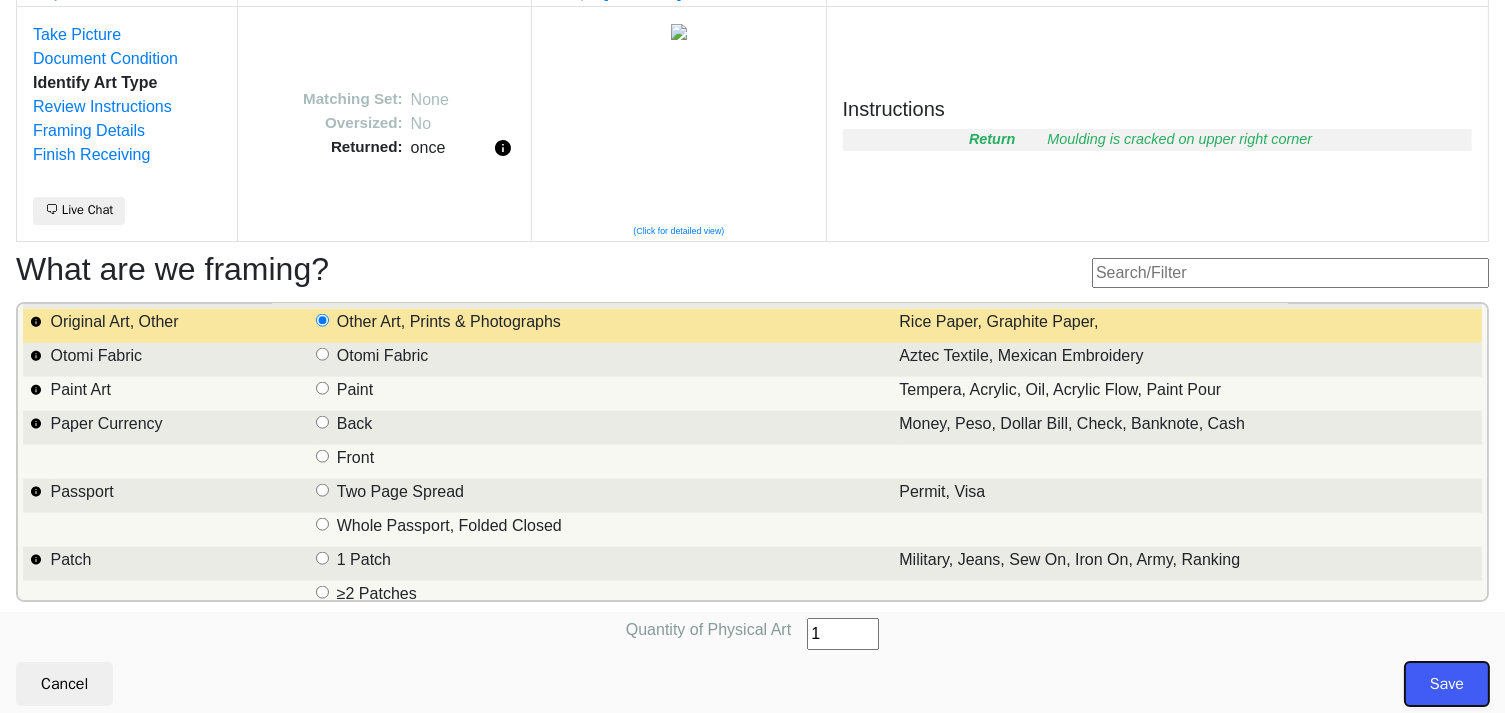 drag, startPoint x: 1416, startPoint y: 690, endPoint x: 1516, endPoint y: 303, distance: 399.71115 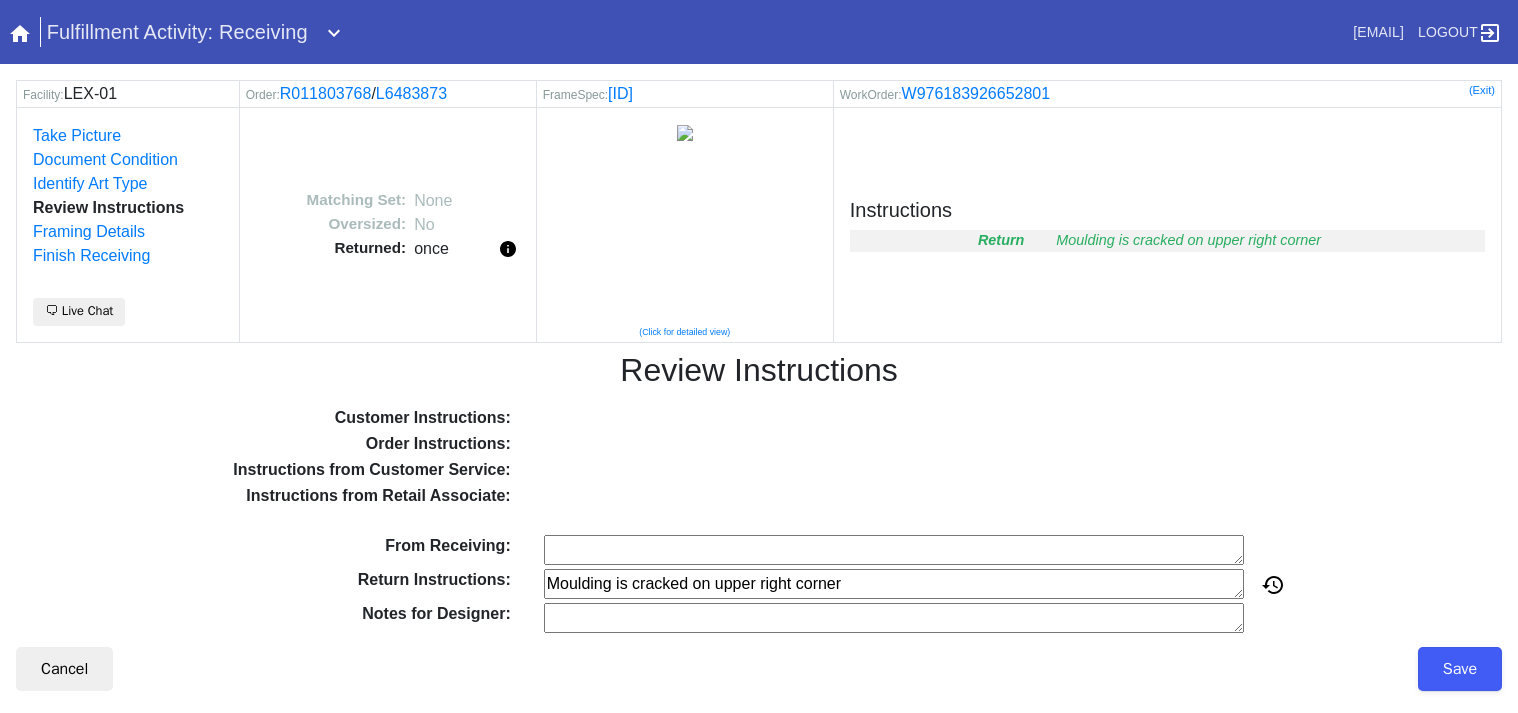 scroll, scrollTop: 0, scrollLeft: 0, axis: both 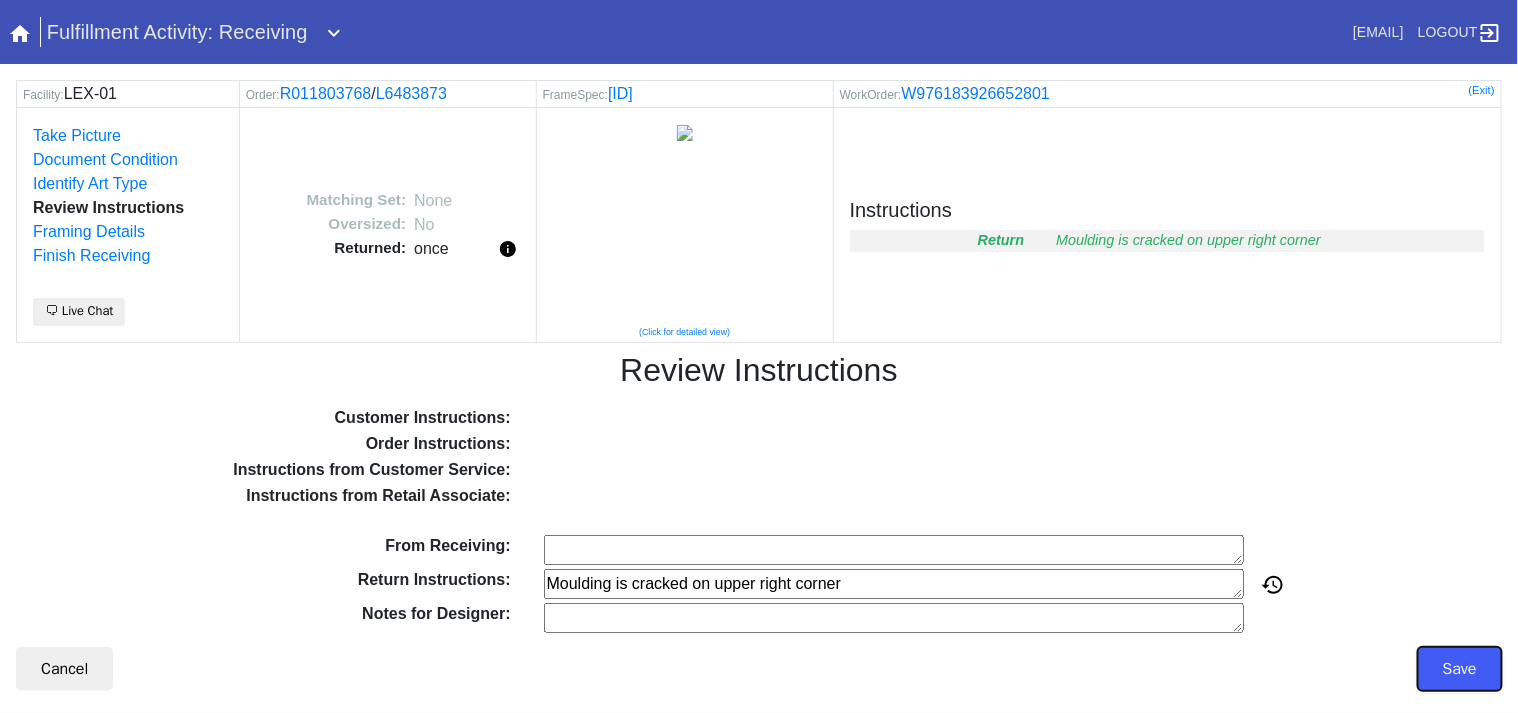 drag, startPoint x: 1481, startPoint y: 678, endPoint x: 1477, endPoint y: 593, distance: 85.09406 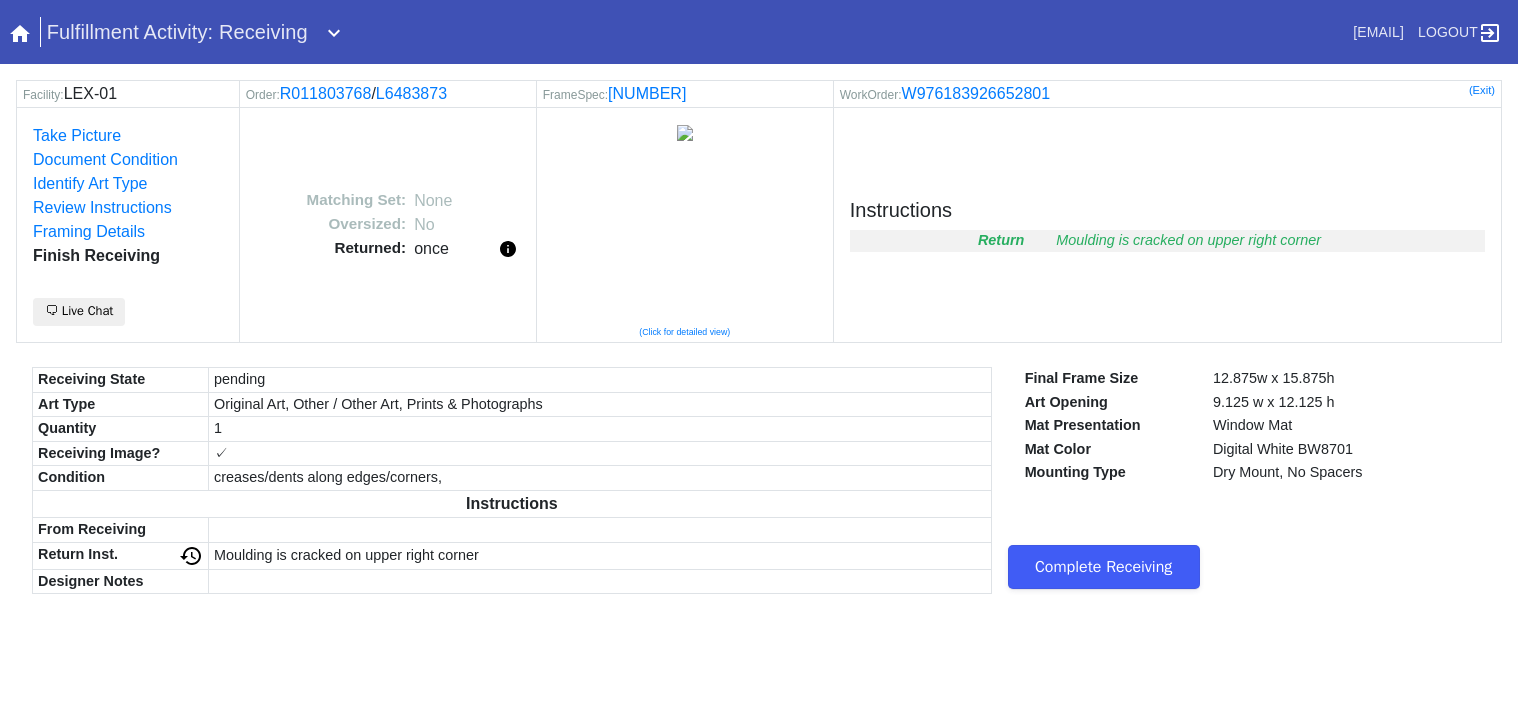 scroll, scrollTop: 0, scrollLeft: 0, axis: both 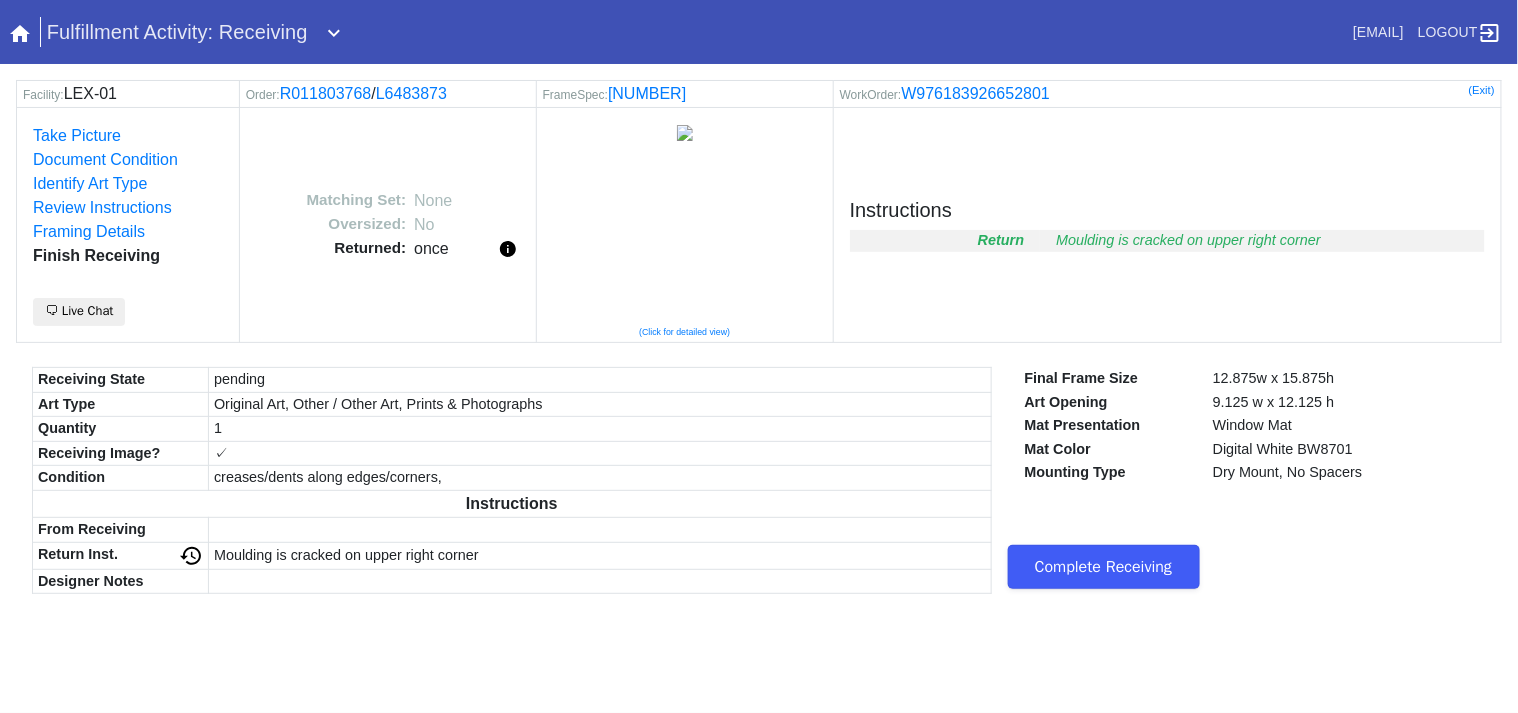 drag, startPoint x: 1120, startPoint y: 580, endPoint x: 1236, endPoint y: 102, distance: 491.87396 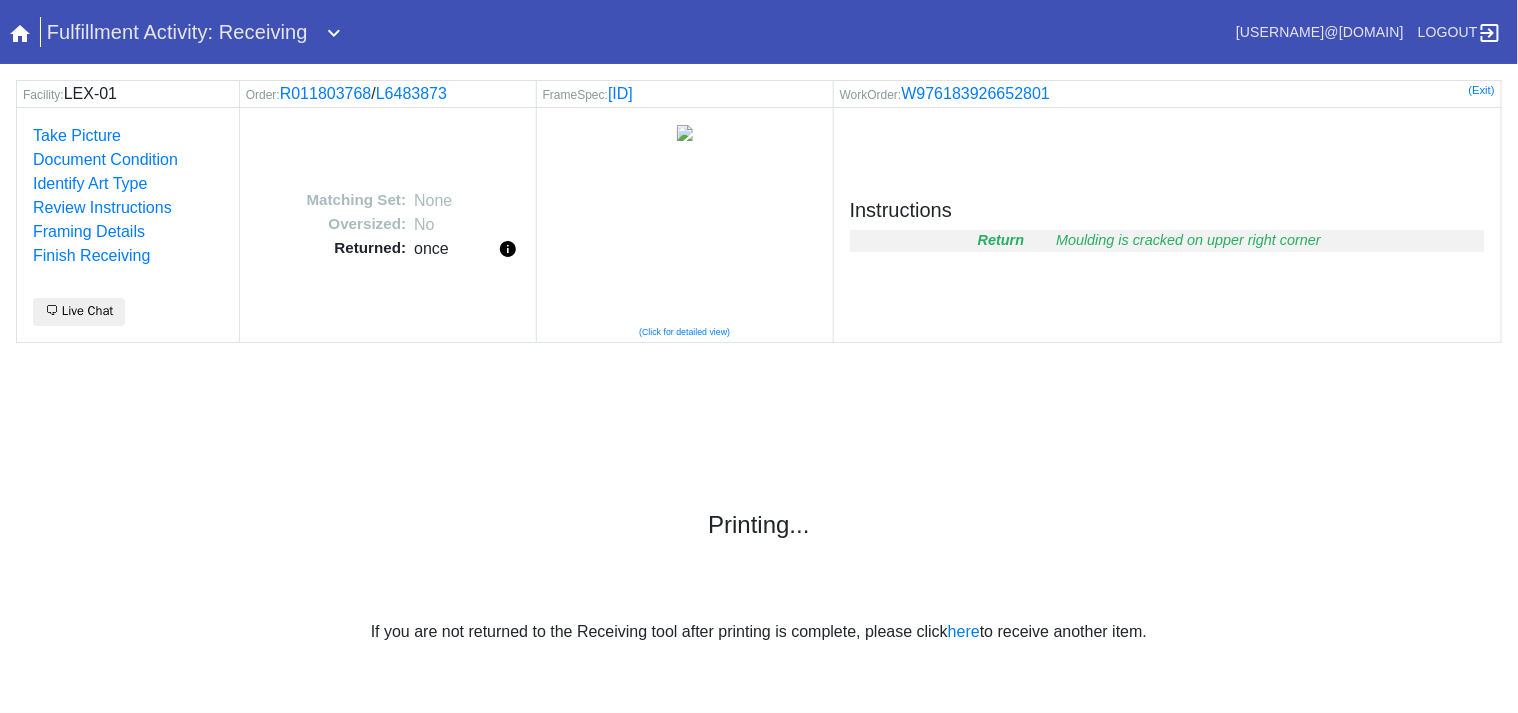 scroll, scrollTop: 0, scrollLeft: 0, axis: both 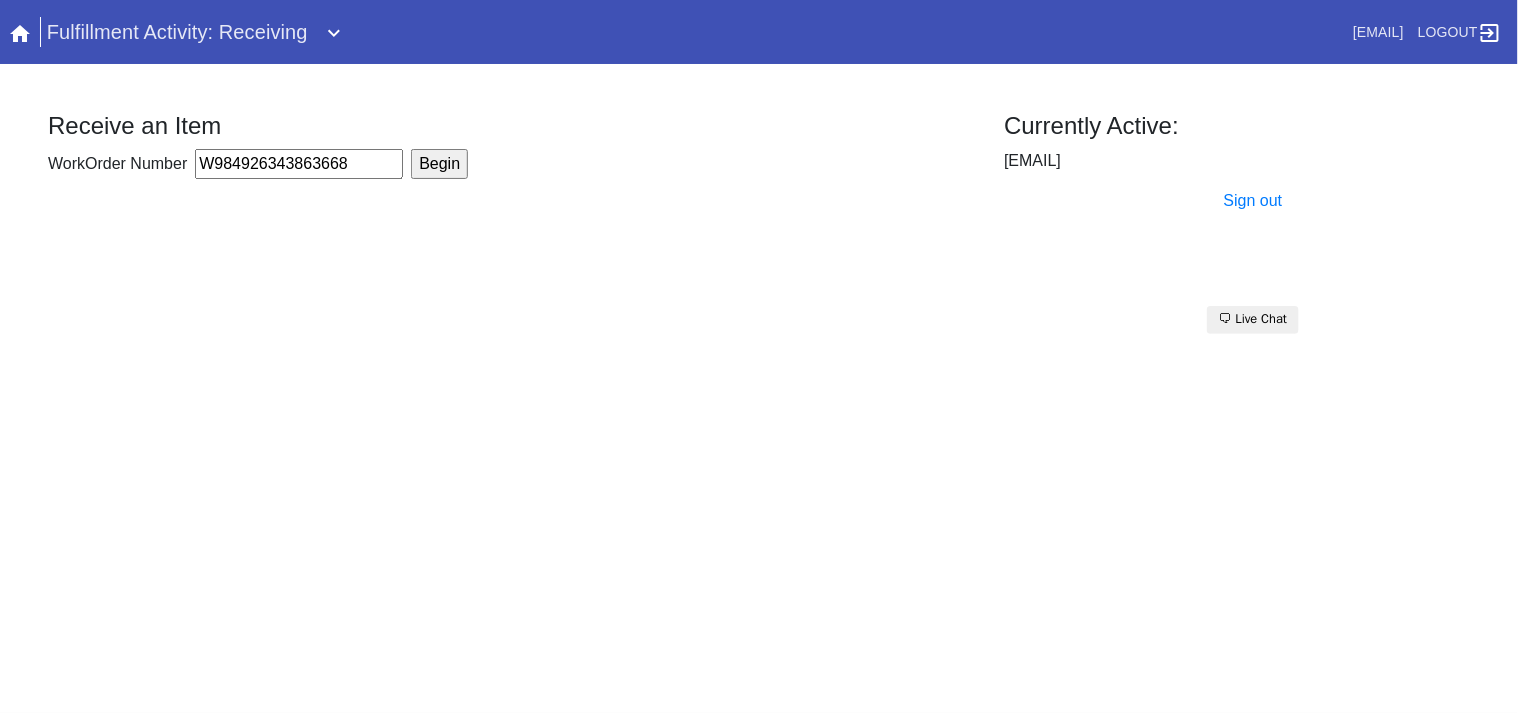 type on "W984926343863668" 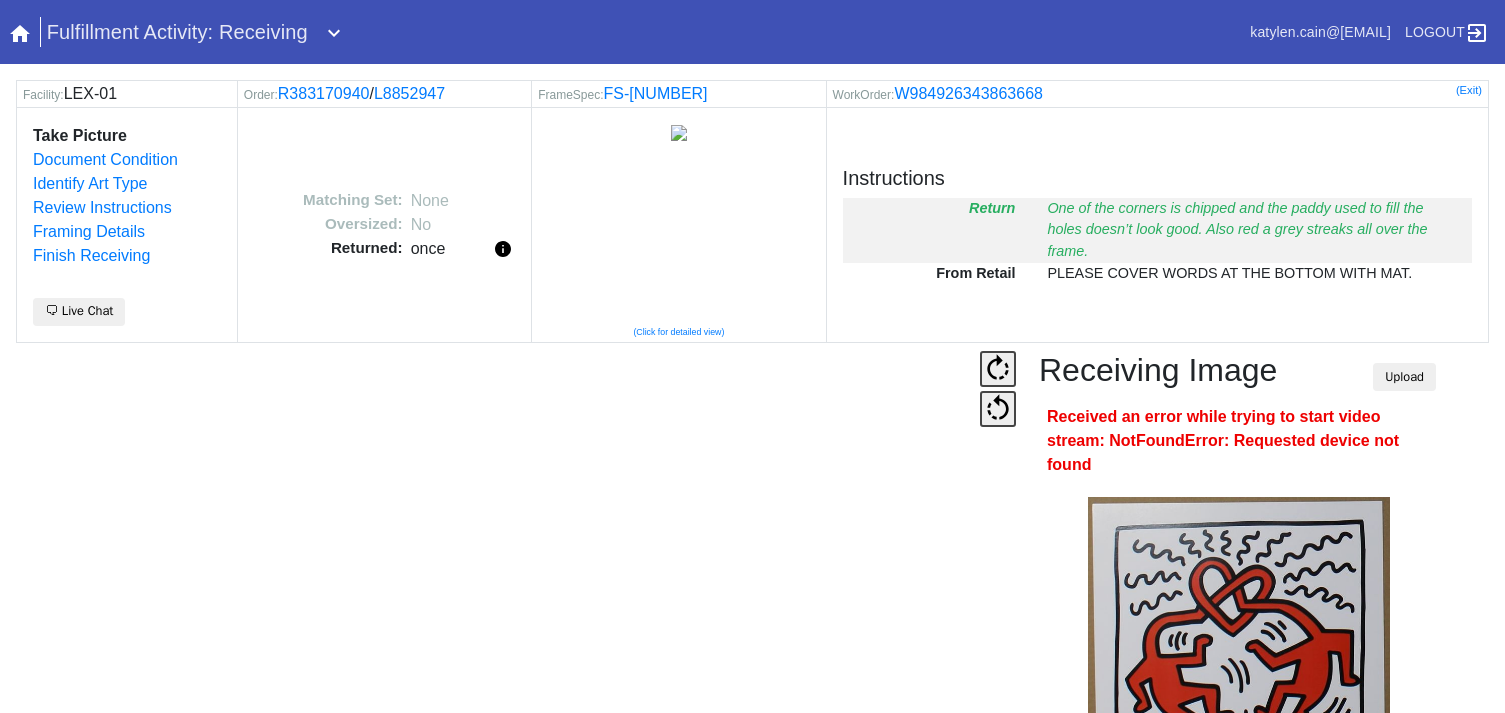 scroll, scrollTop: 0, scrollLeft: 0, axis: both 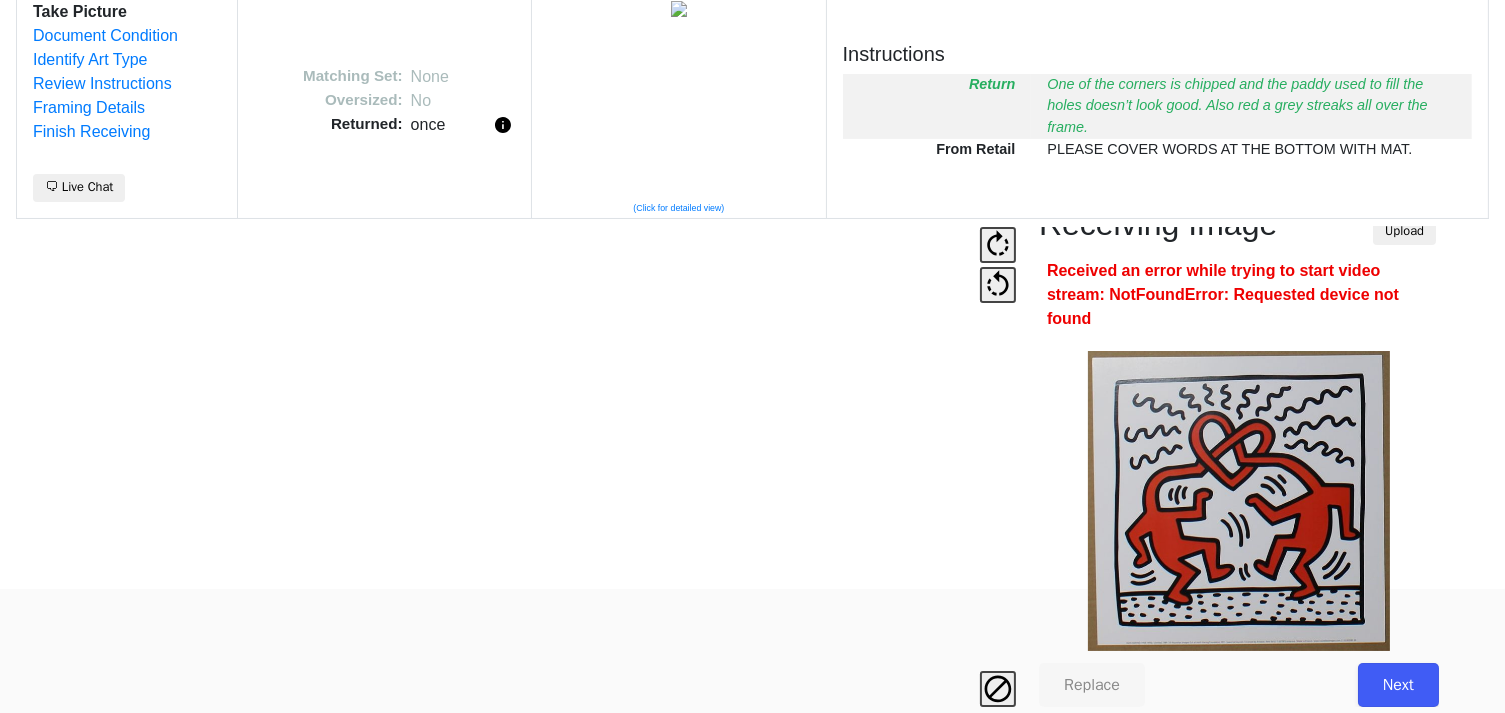 drag, startPoint x: 1396, startPoint y: 674, endPoint x: 1387, endPoint y: 636, distance: 39.051247 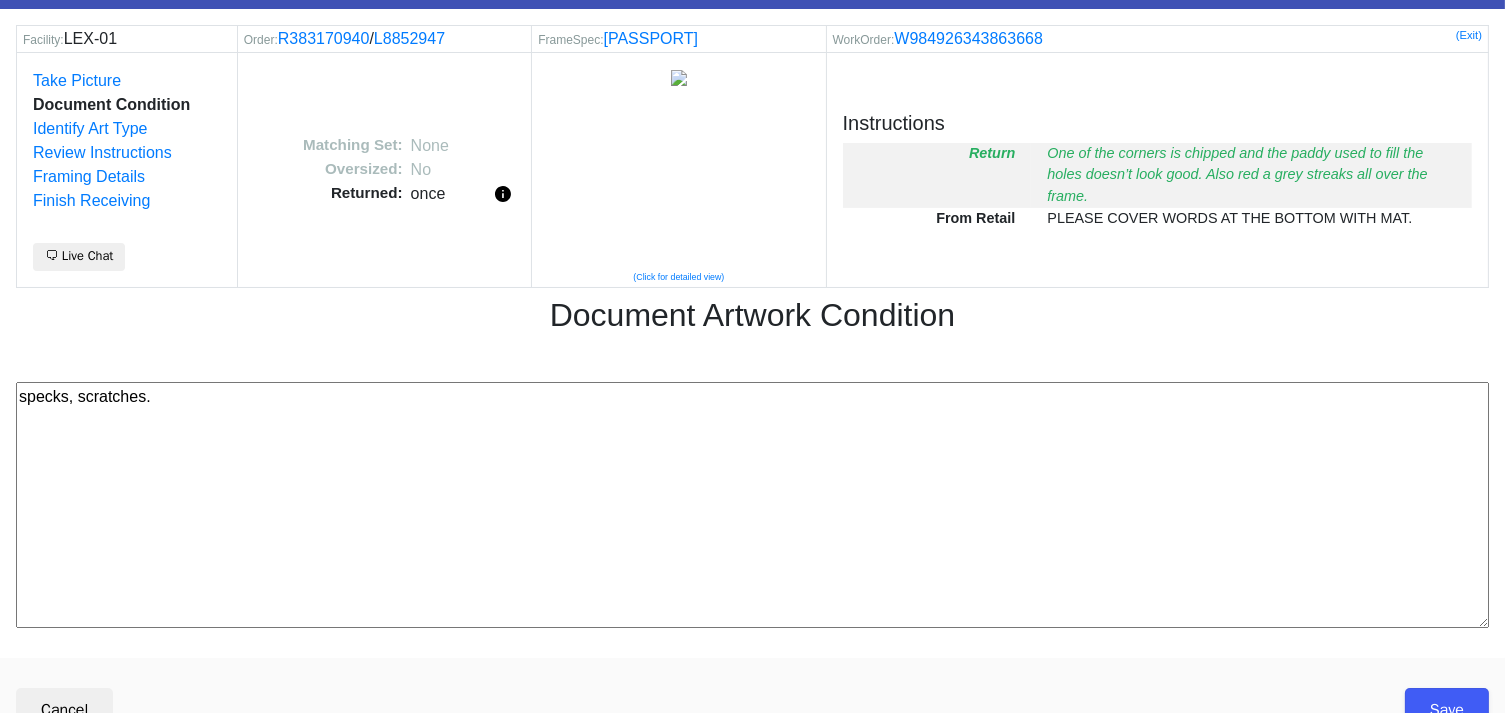 scroll, scrollTop: 80, scrollLeft: 0, axis: vertical 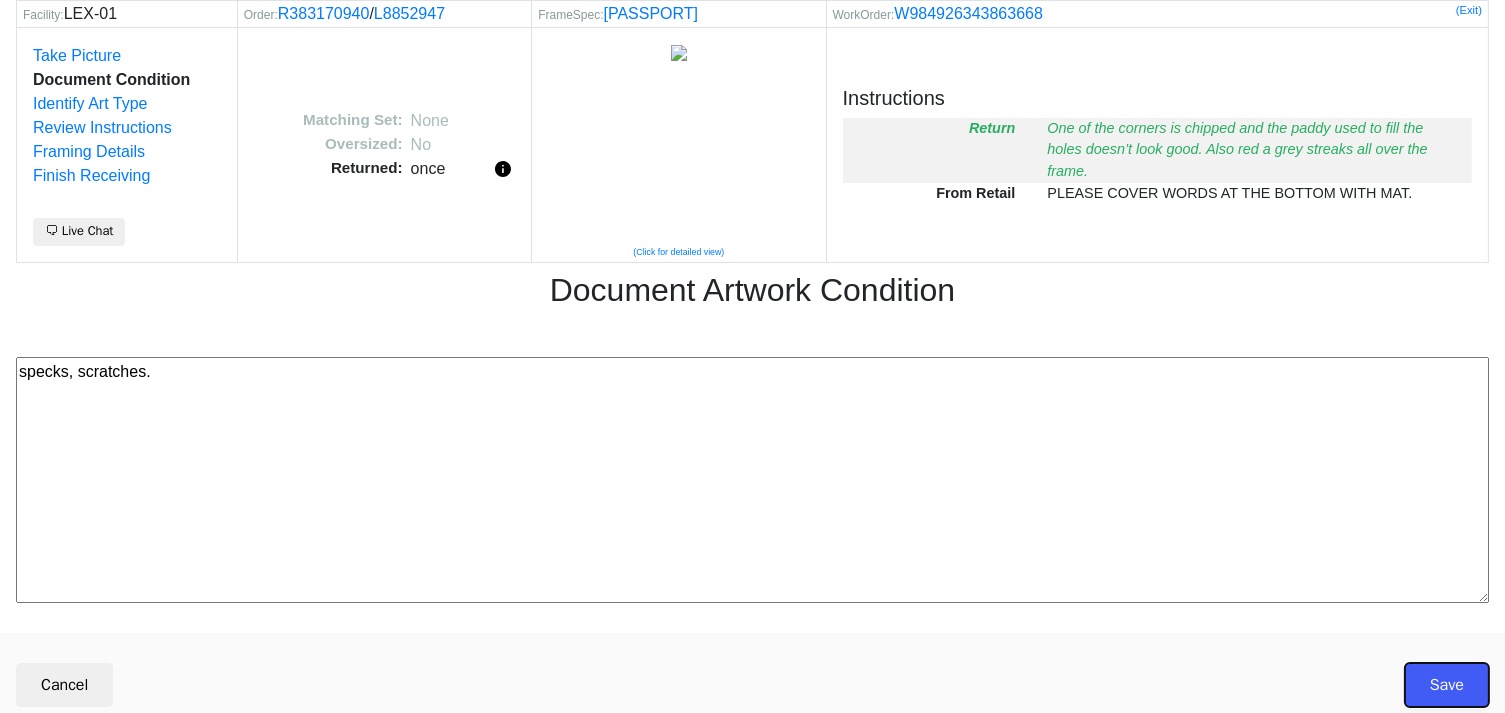 click on "Save" at bounding box center [1447, 685] 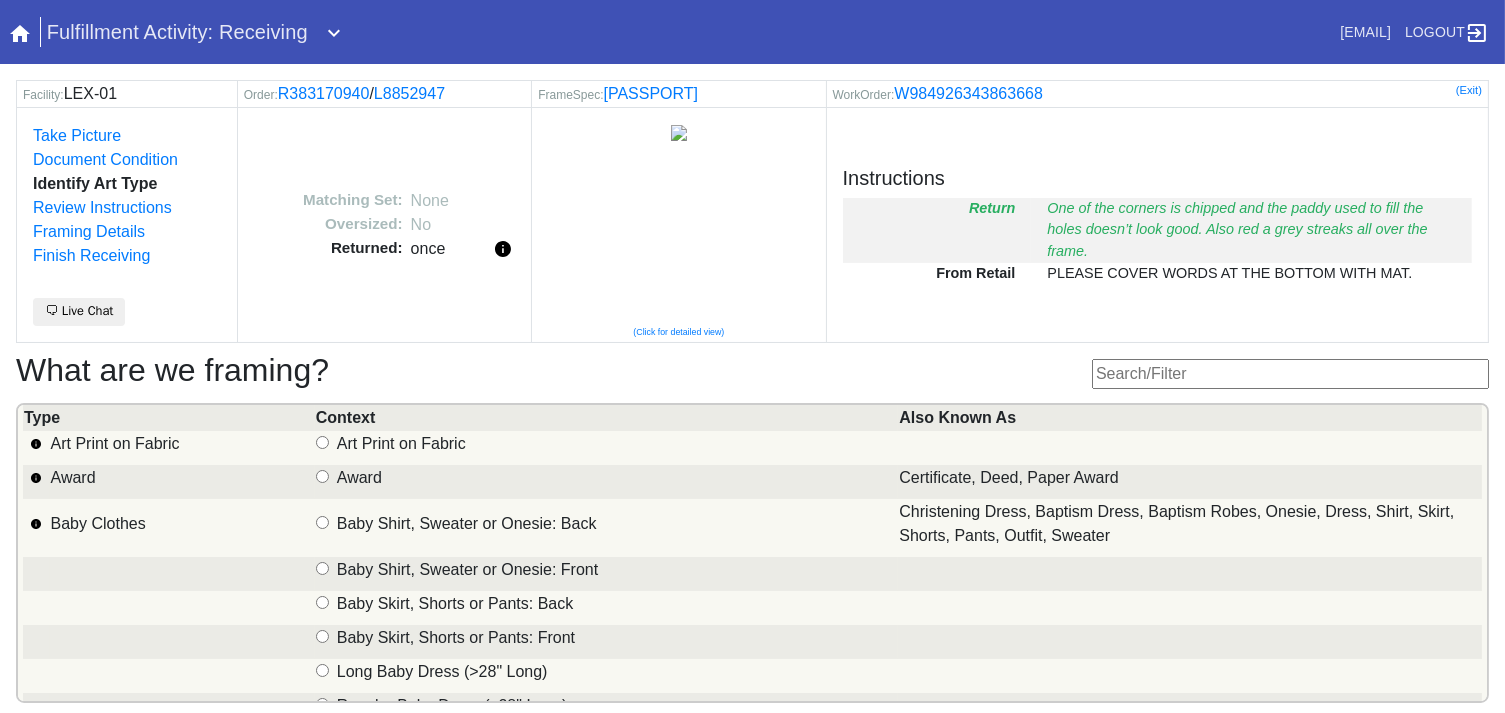 scroll, scrollTop: 101, scrollLeft: 0, axis: vertical 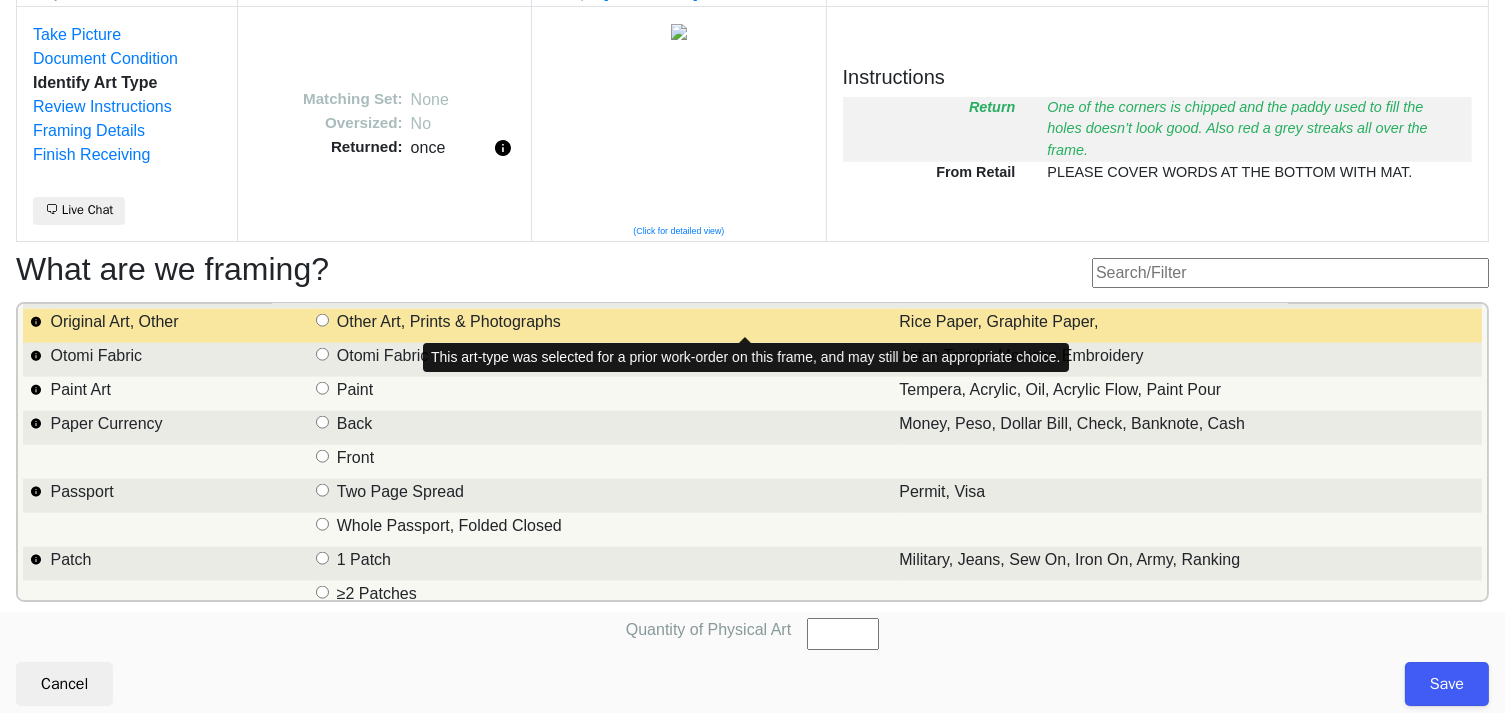 click on "Other Art, Prints & Photographs" at bounding box center (449, 322) 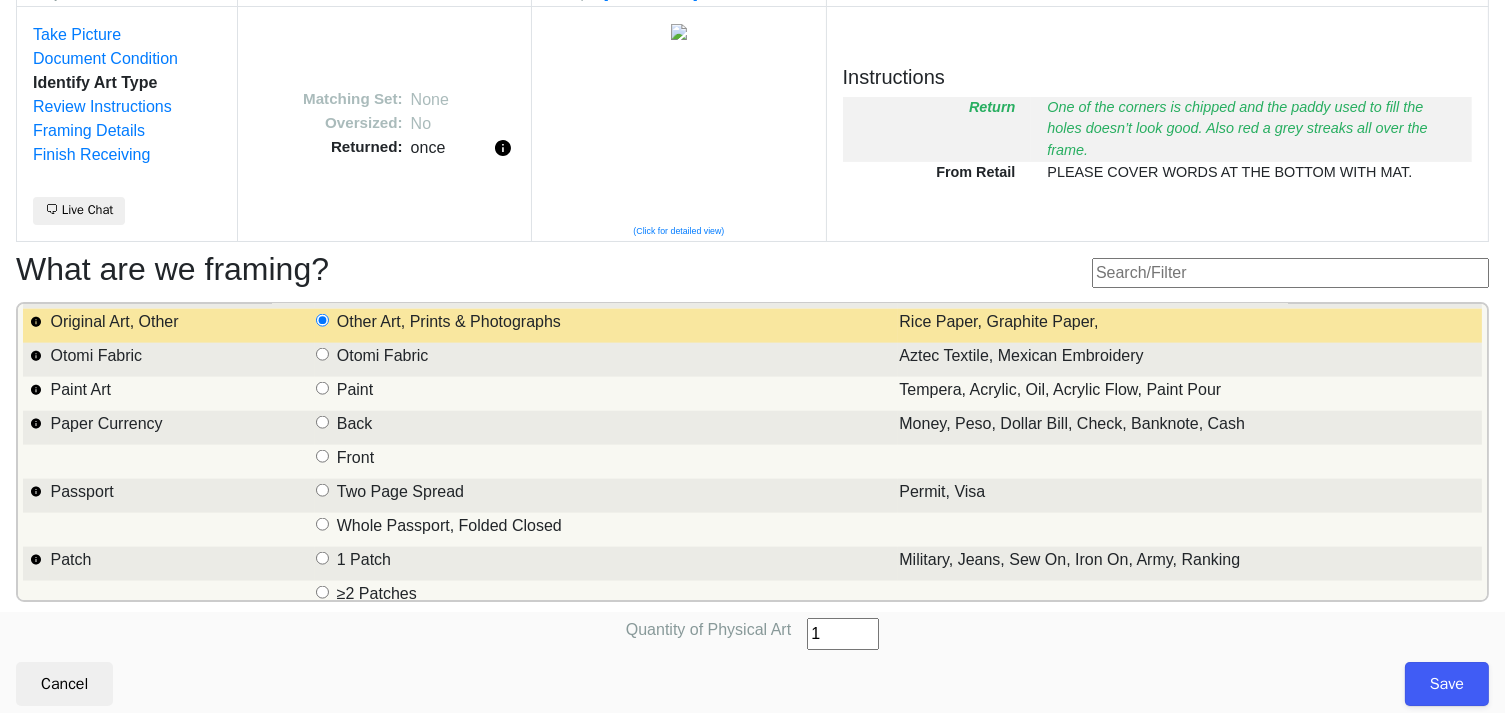 type on "1" 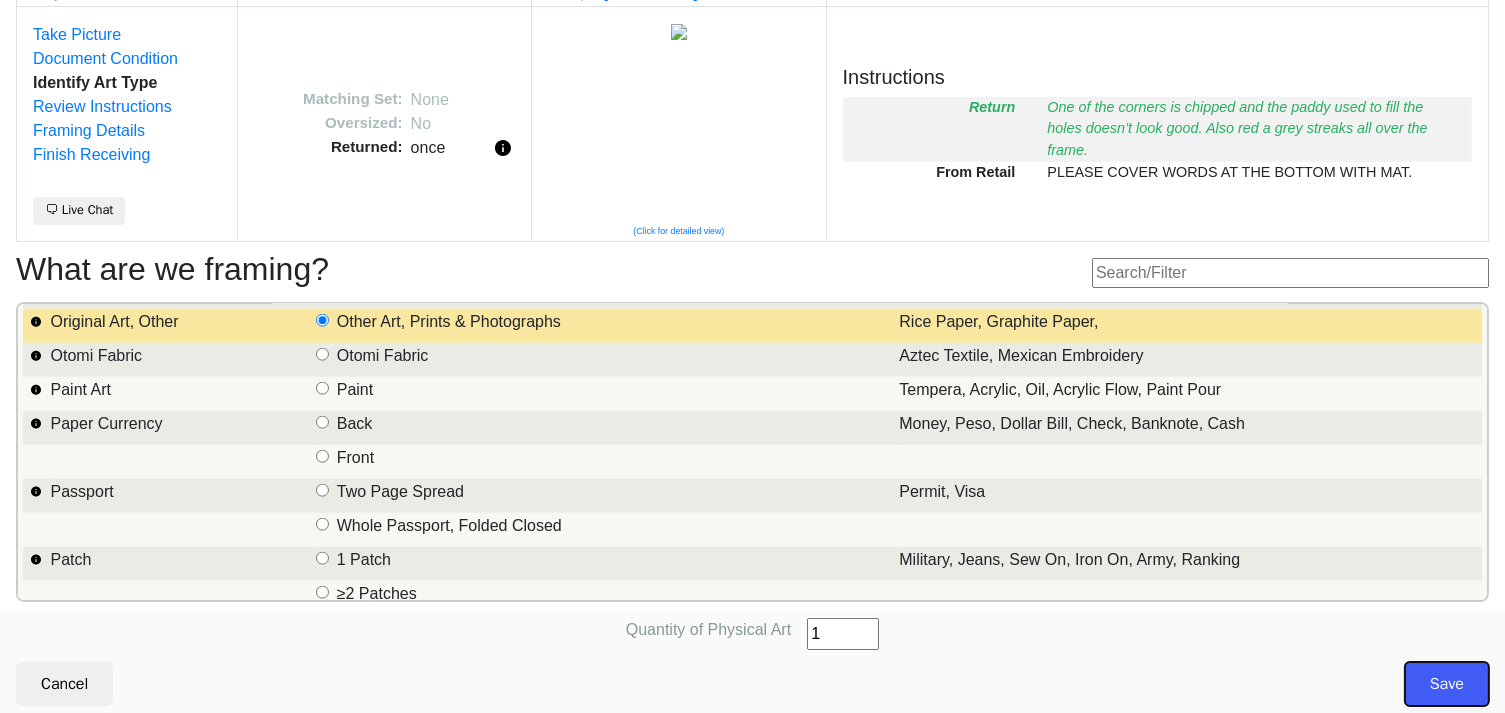 click on "Save" at bounding box center [1447, 684] 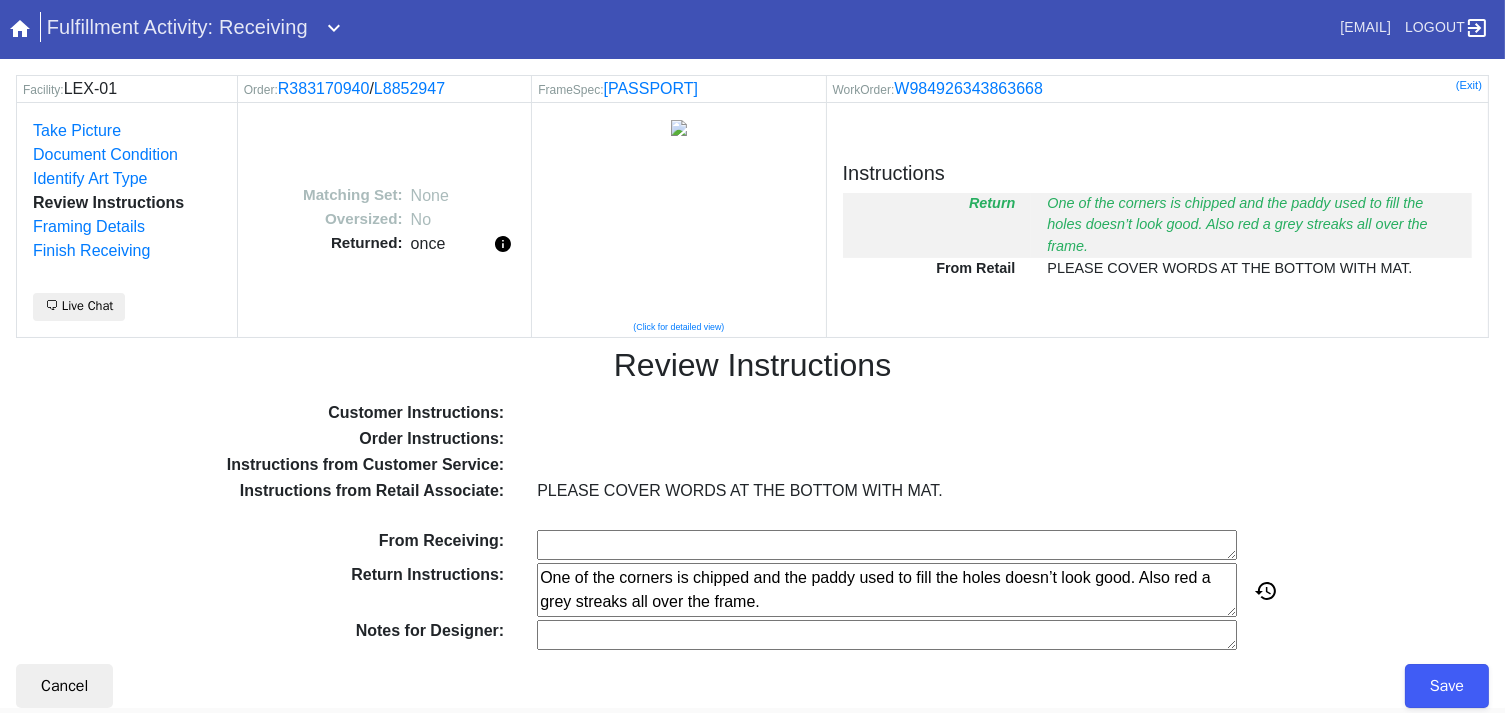 scroll, scrollTop: 7, scrollLeft: 0, axis: vertical 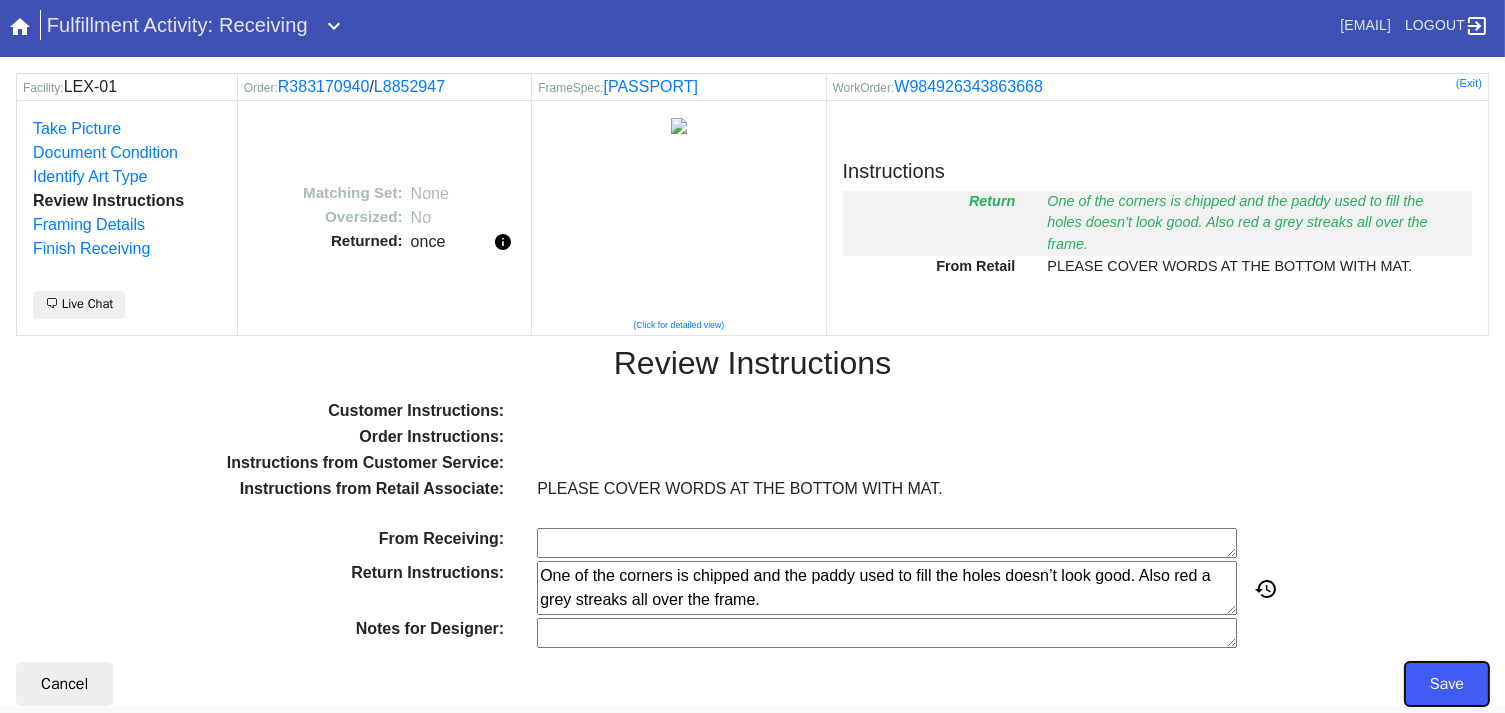 drag, startPoint x: 1408, startPoint y: 693, endPoint x: 1414, endPoint y: 663, distance: 30.594116 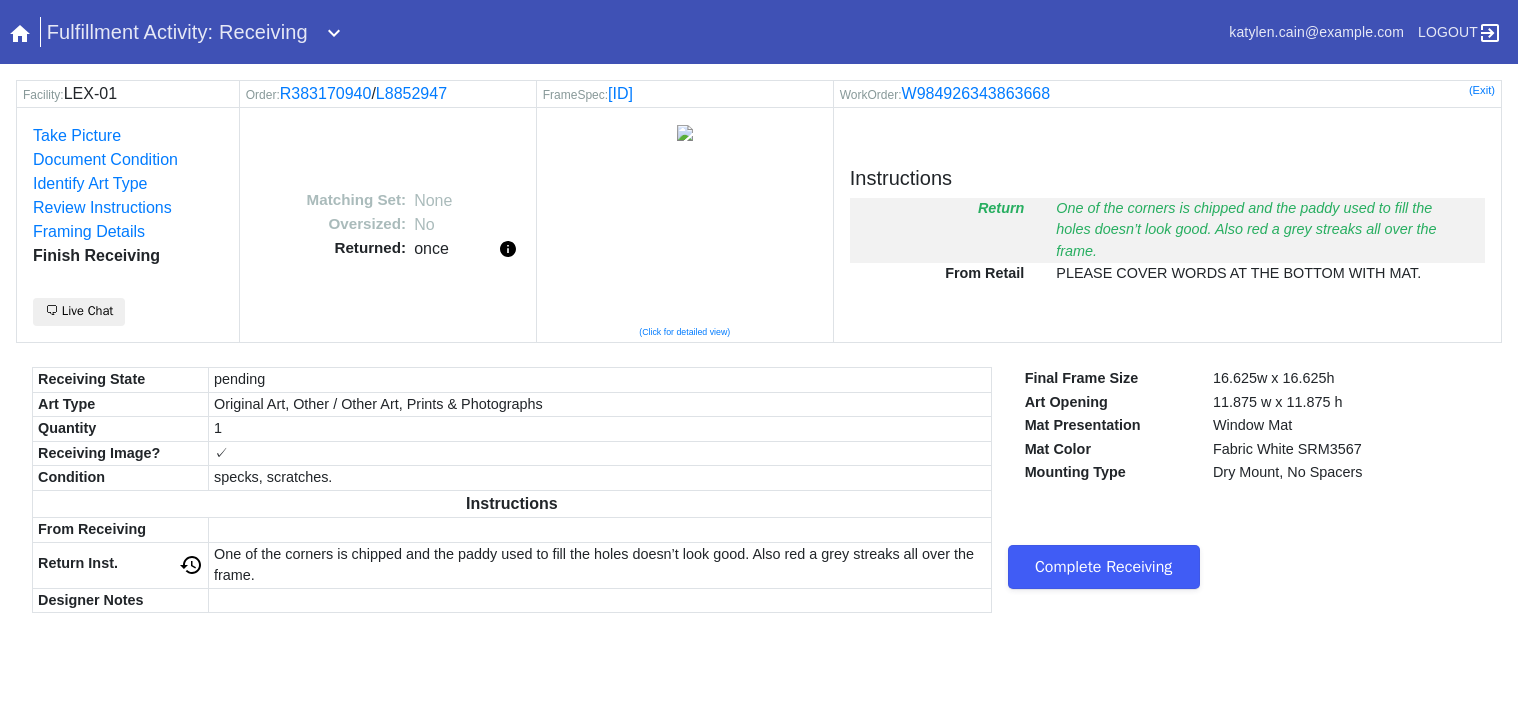scroll, scrollTop: 0, scrollLeft: 0, axis: both 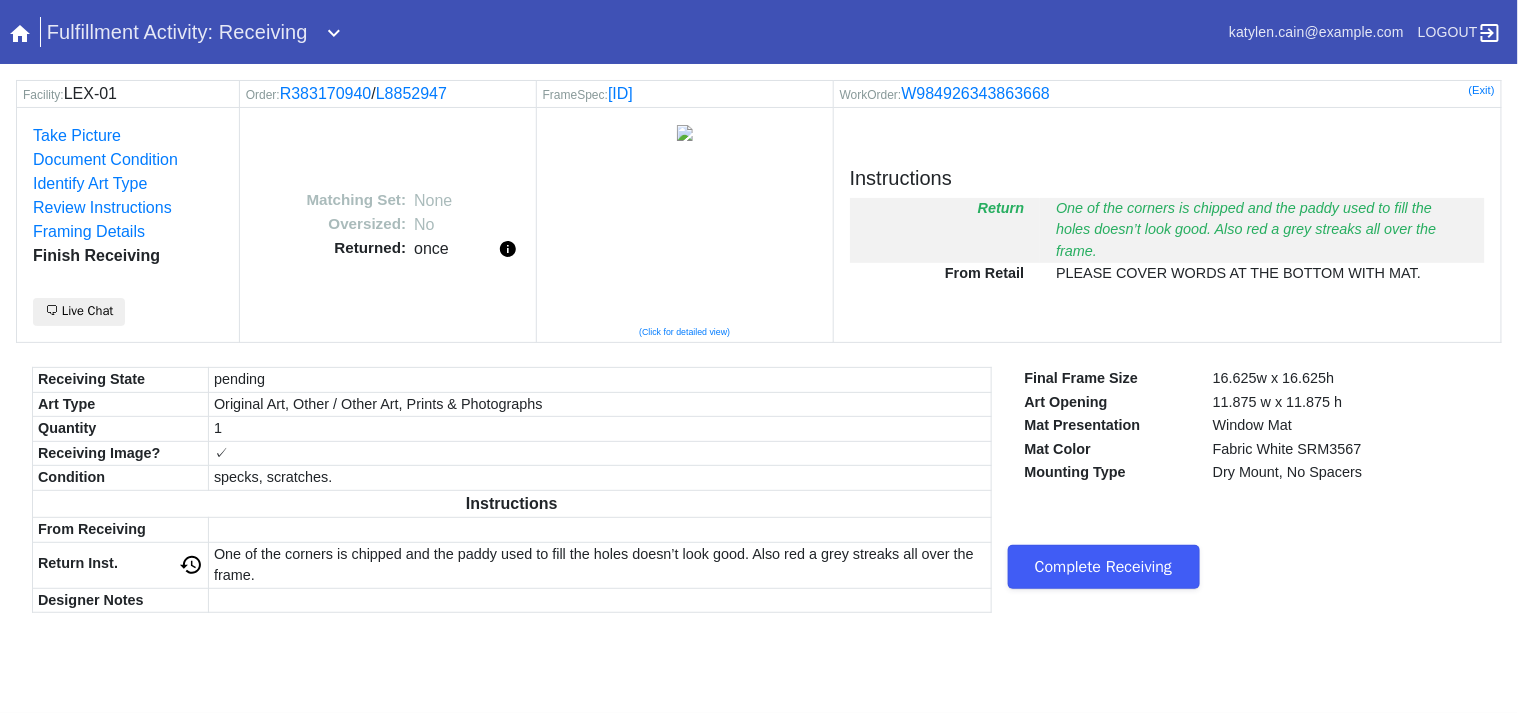 drag, startPoint x: 1083, startPoint y: 550, endPoint x: 1100, endPoint y: 532, distance: 24.758837 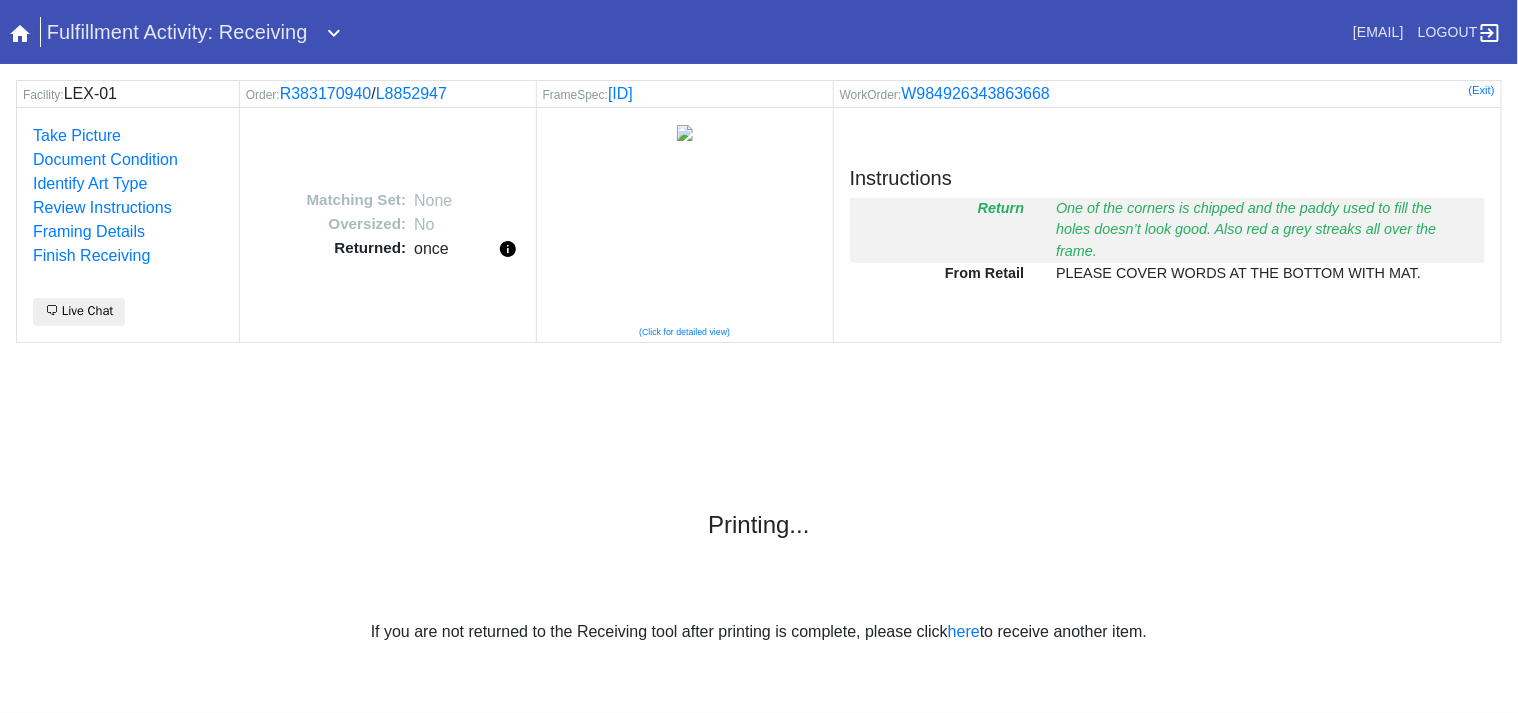 scroll, scrollTop: 0, scrollLeft: 0, axis: both 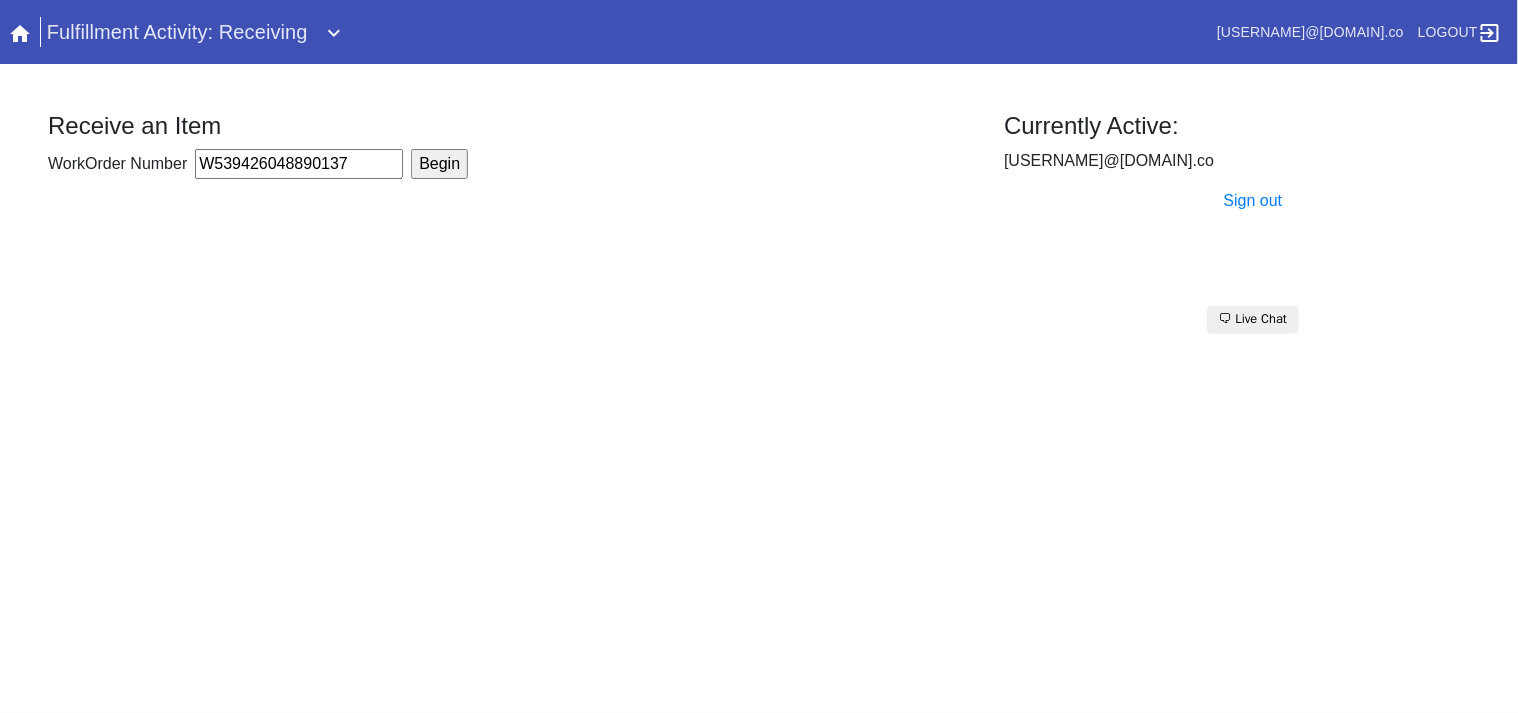 type on "W539426048890137" 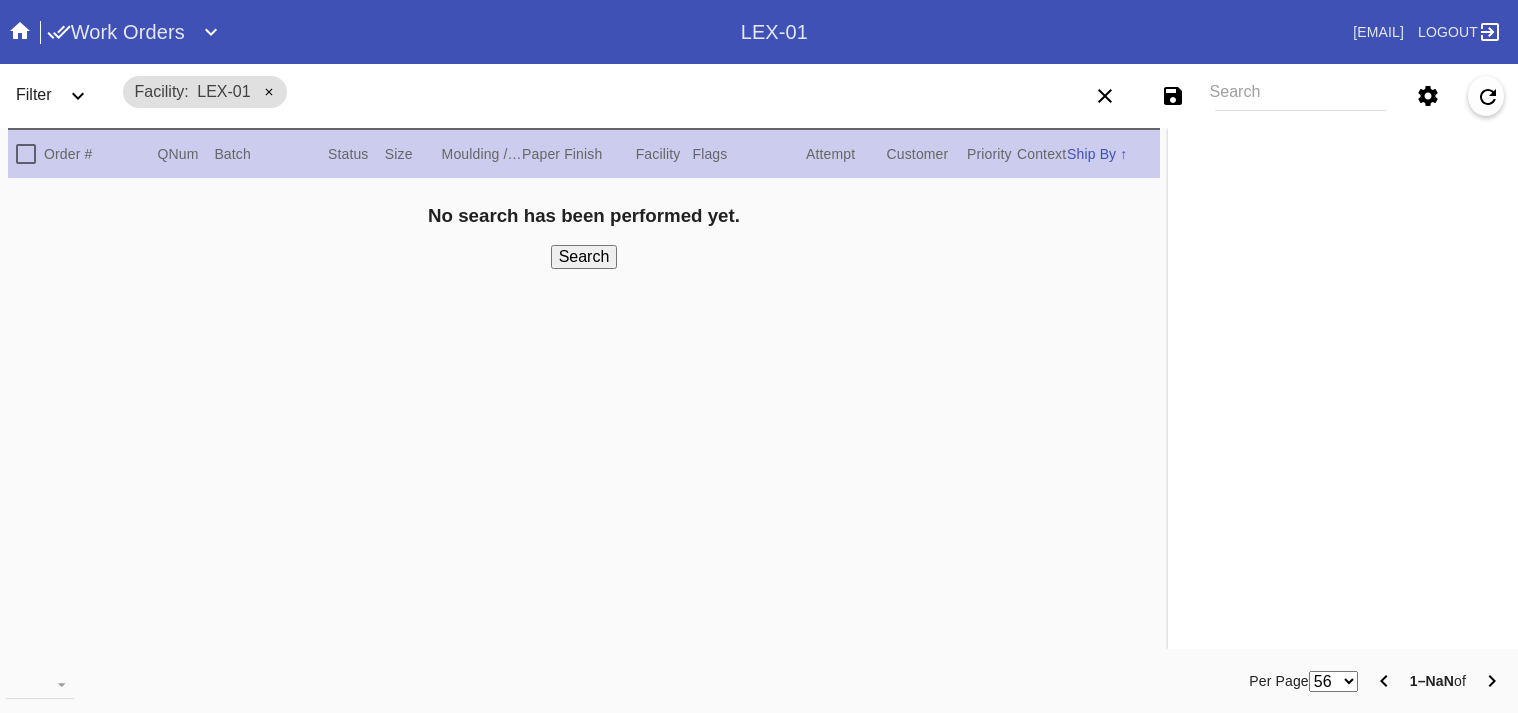 scroll, scrollTop: 0, scrollLeft: 0, axis: both 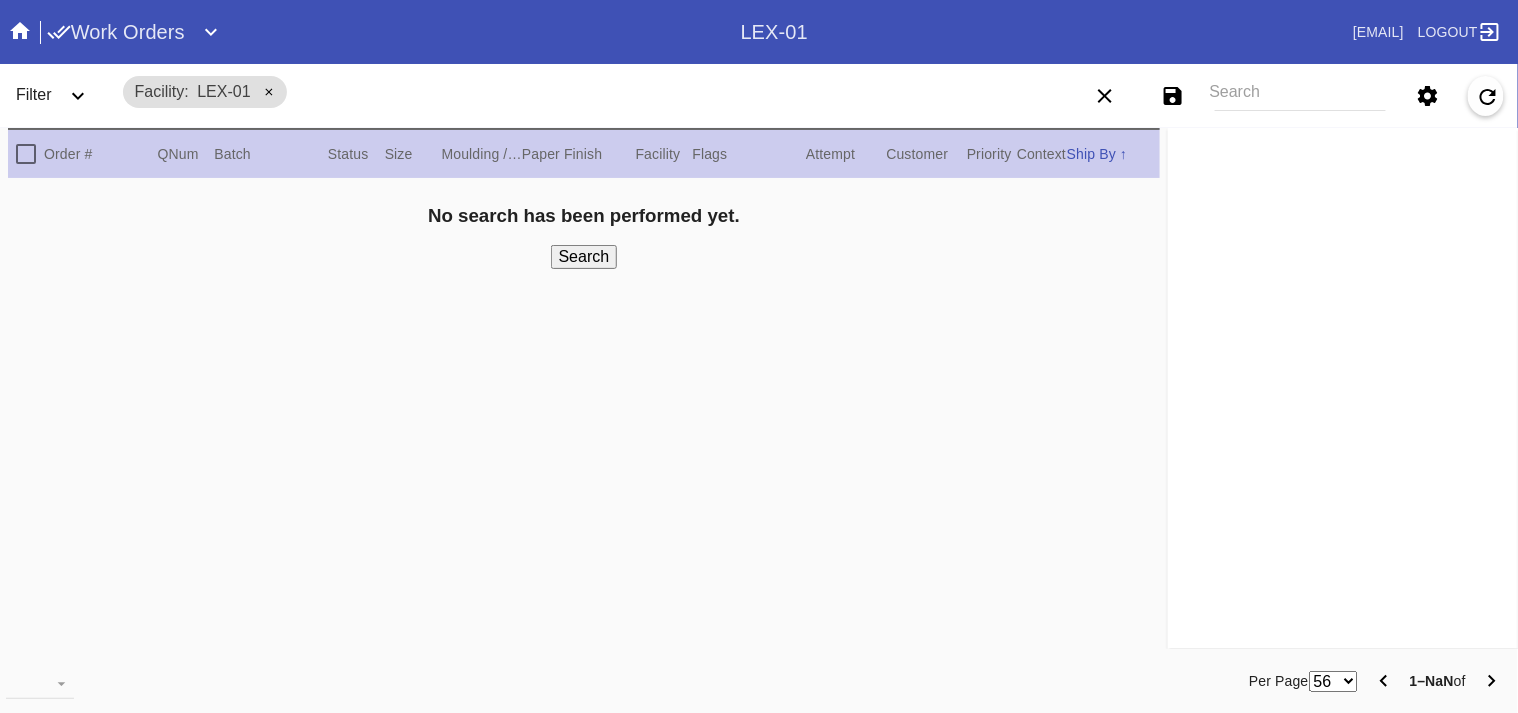 click on "Search" at bounding box center (1300, 96) 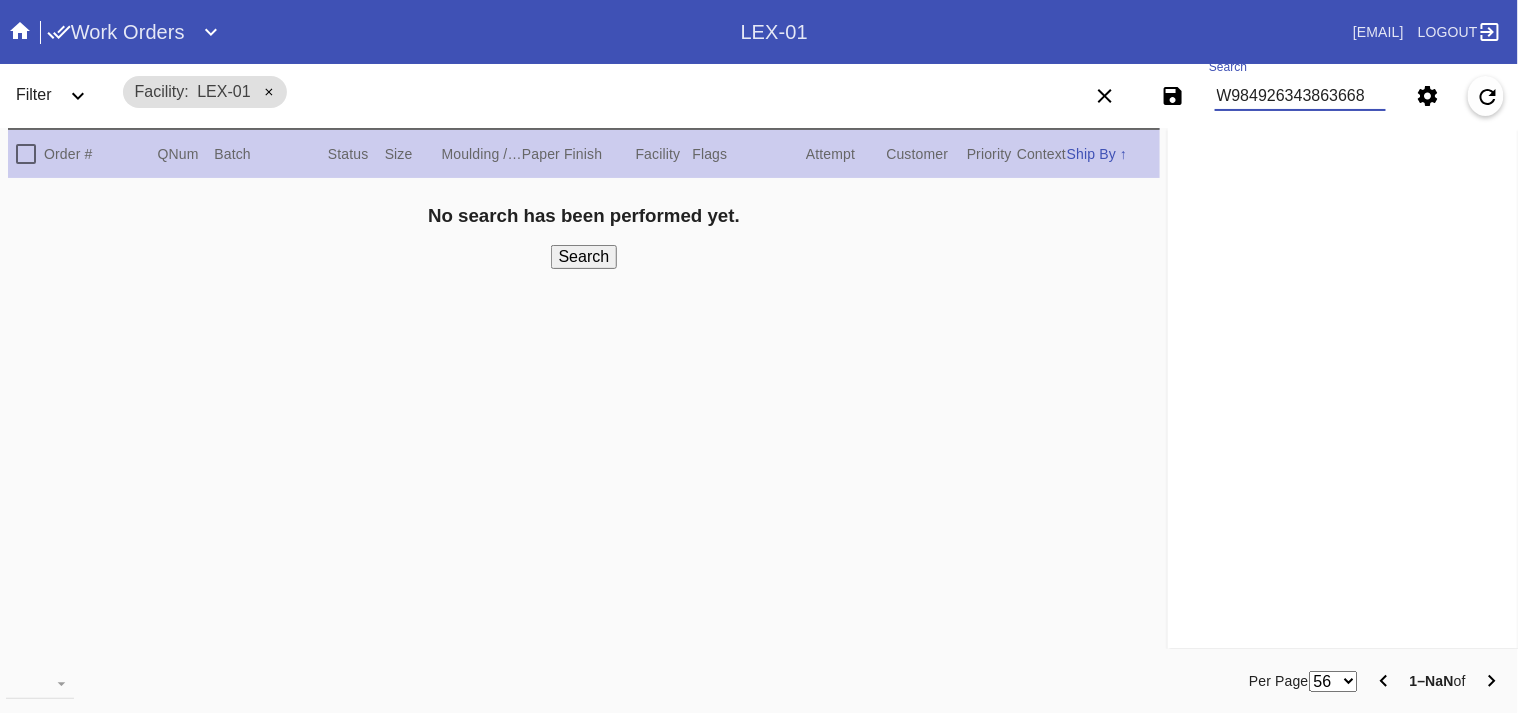 type on "W984926343863668" 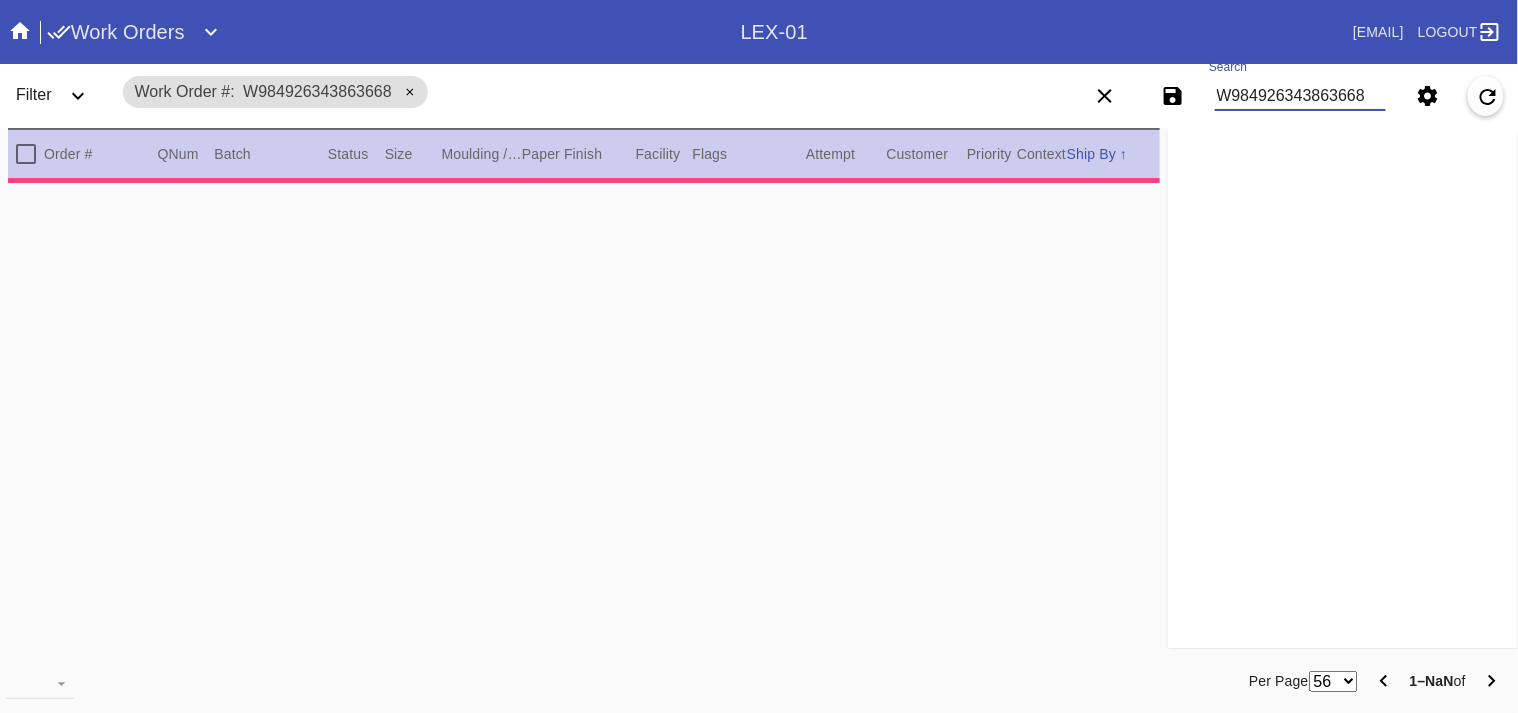 type on "2.0" 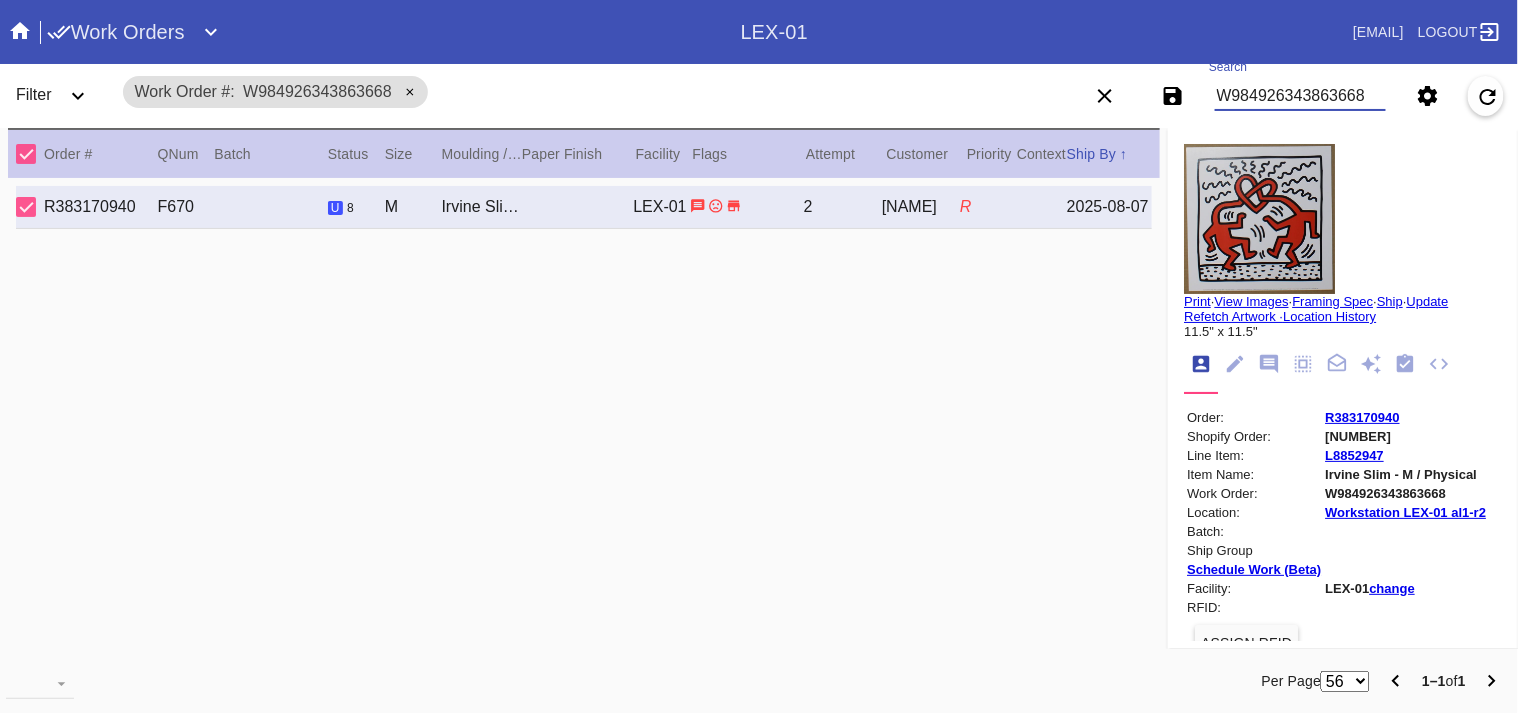 click on "Print" at bounding box center (1197, 301) 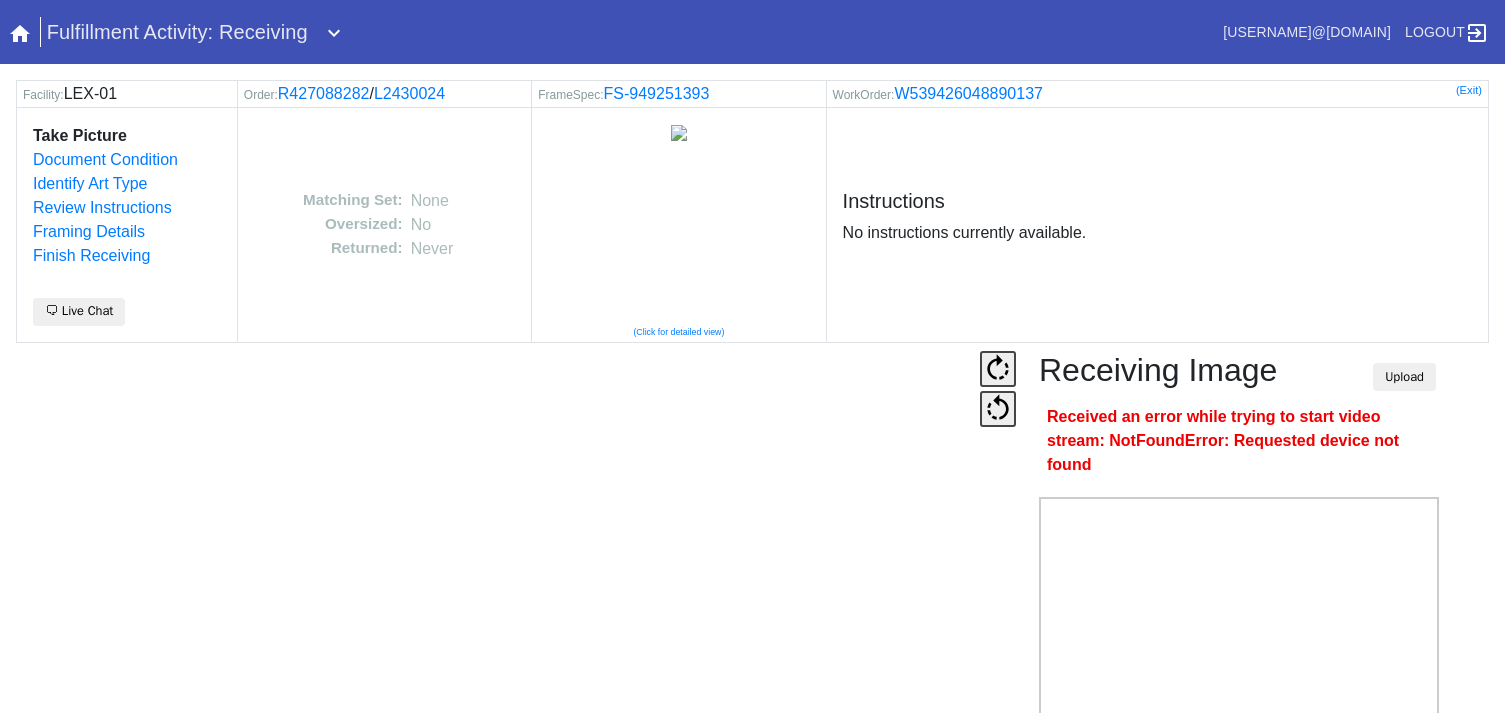 scroll, scrollTop: 0, scrollLeft: 0, axis: both 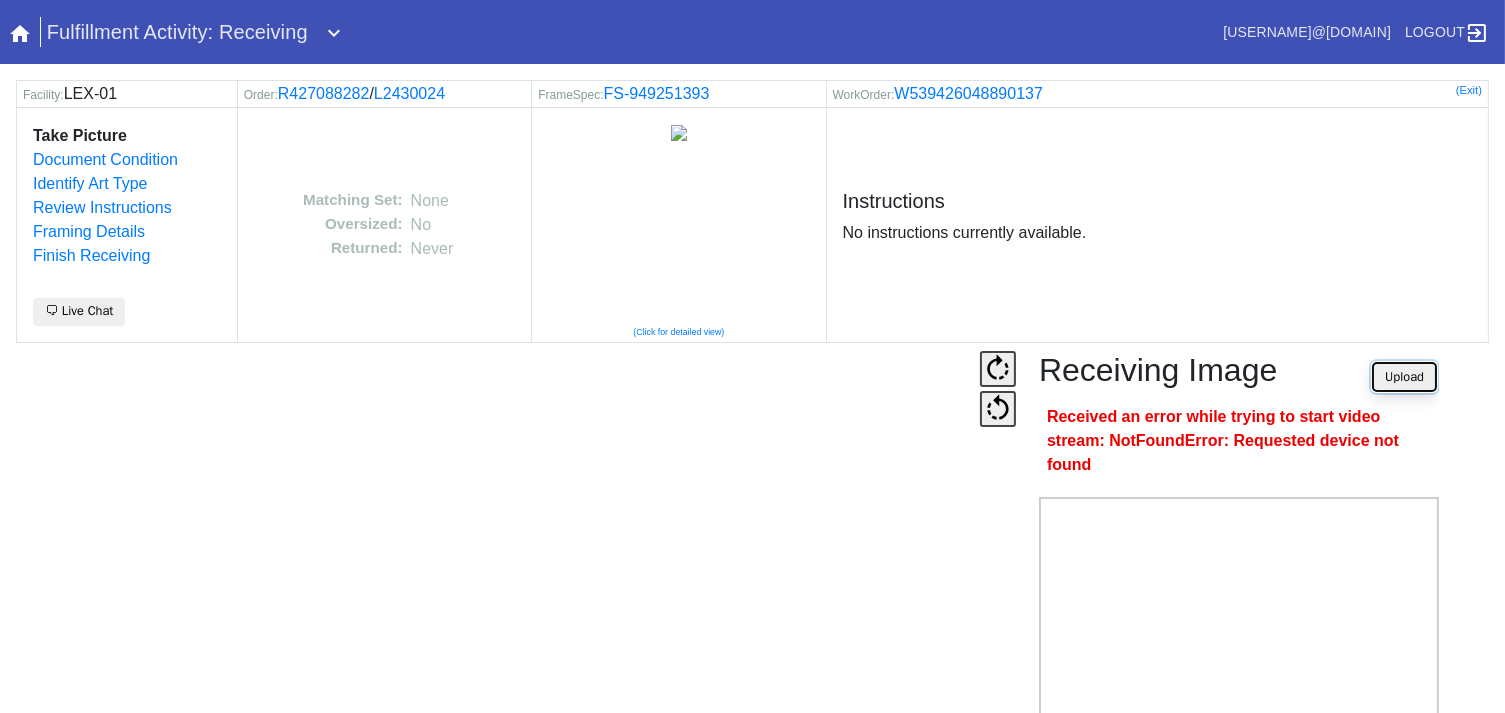 click on "Upload" at bounding box center [1404, 377] 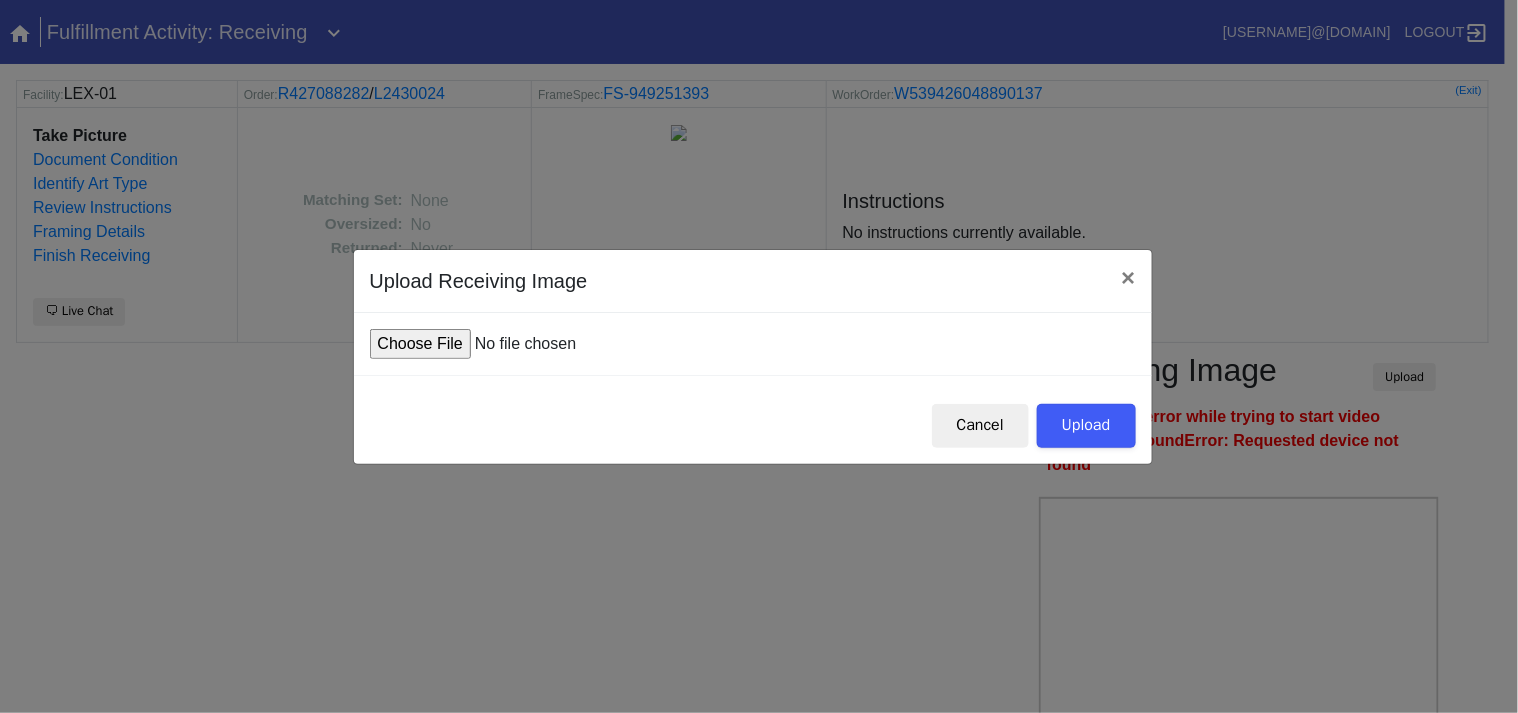 click at bounding box center (521, 344) 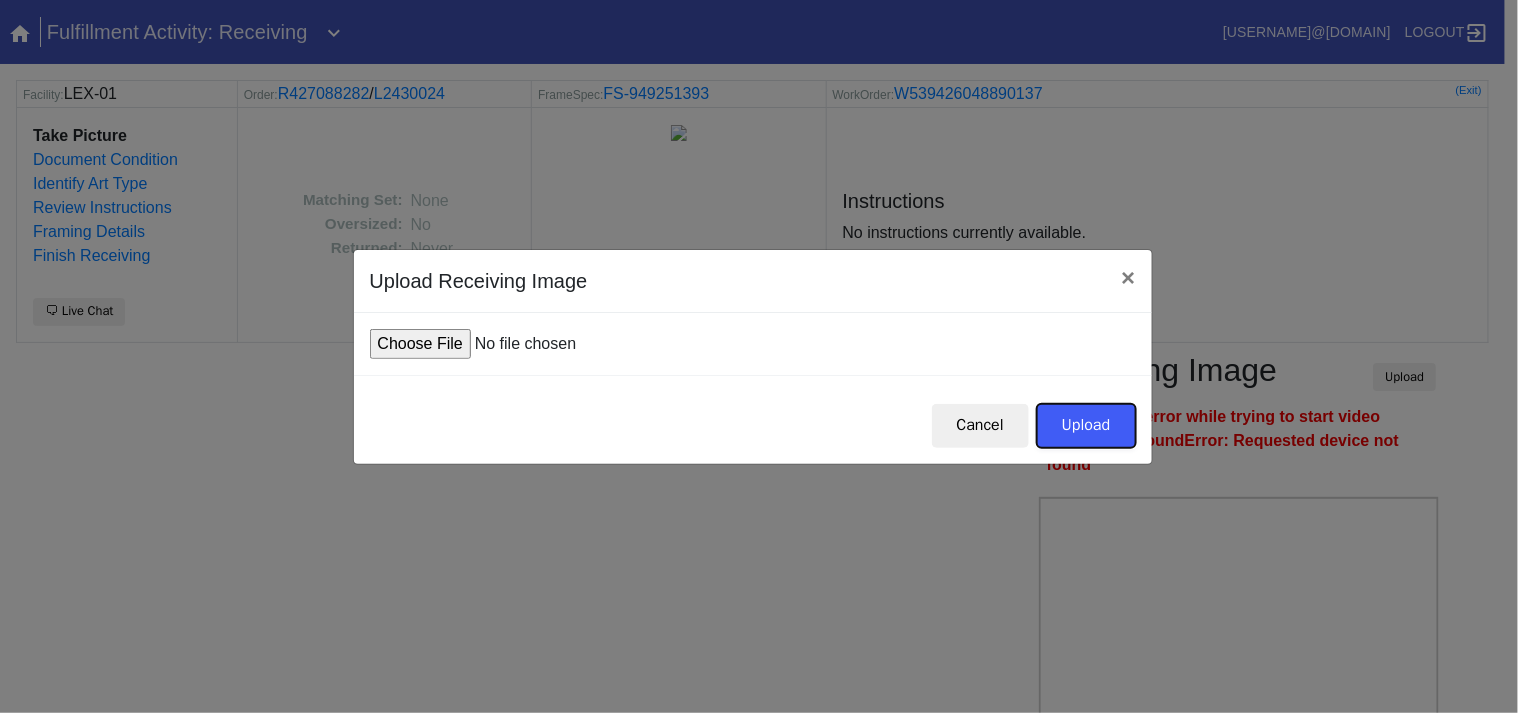 click on "Upload" at bounding box center [1086, 426] 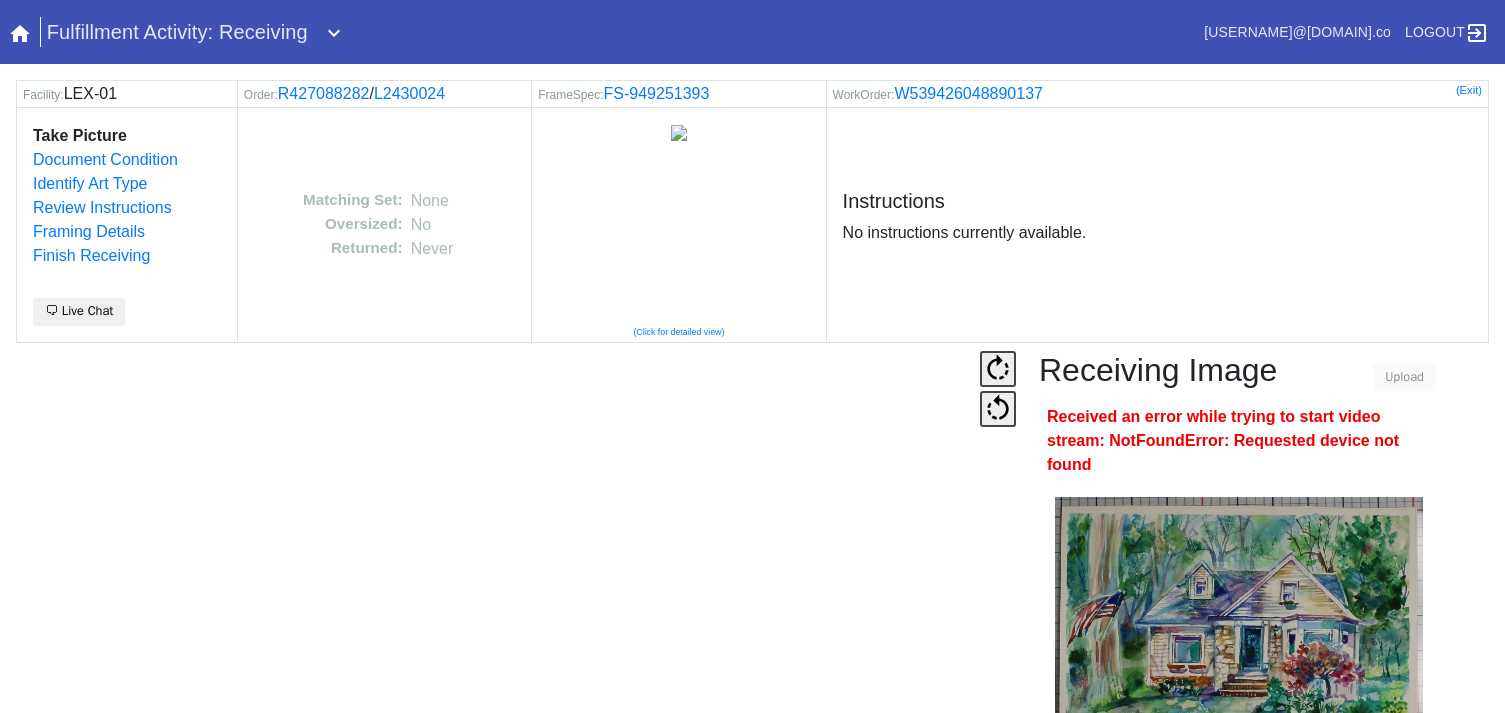 scroll, scrollTop: 0, scrollLeft: 0, axis: both 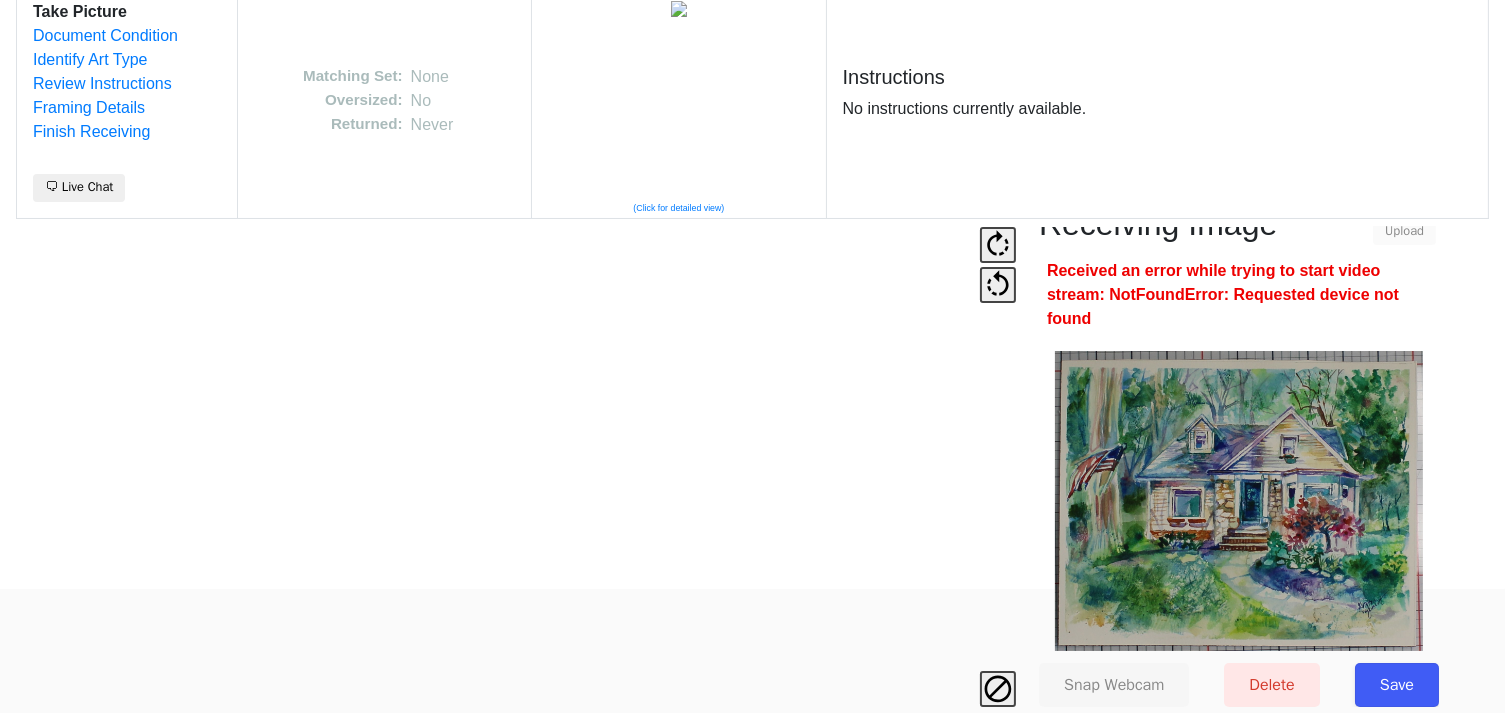 drag, startPoint x: 1388, startPoint y: 671, endPoint x: 1392, endPoint y: 637, distance: 34.234486 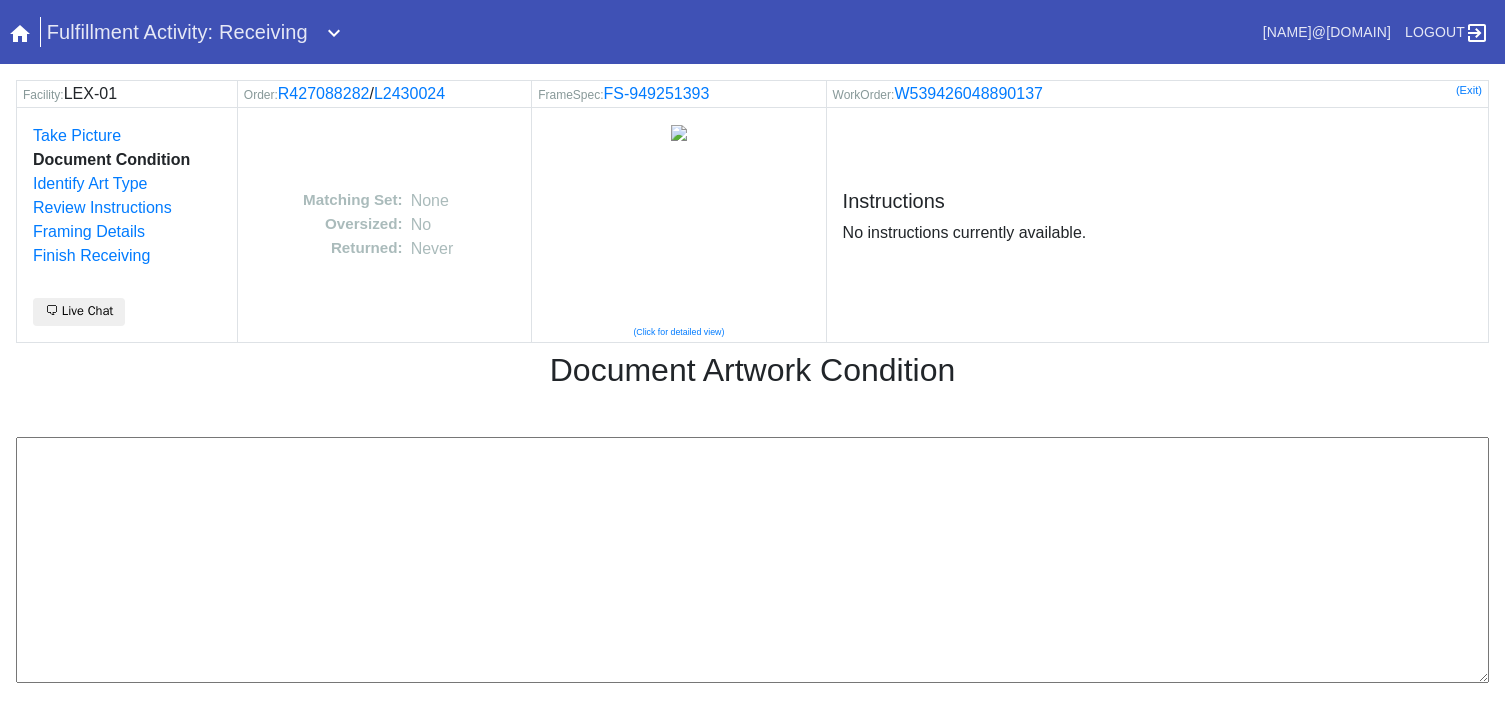 scroll, scrollTop: 0, scrollLeft: 0, axis: both 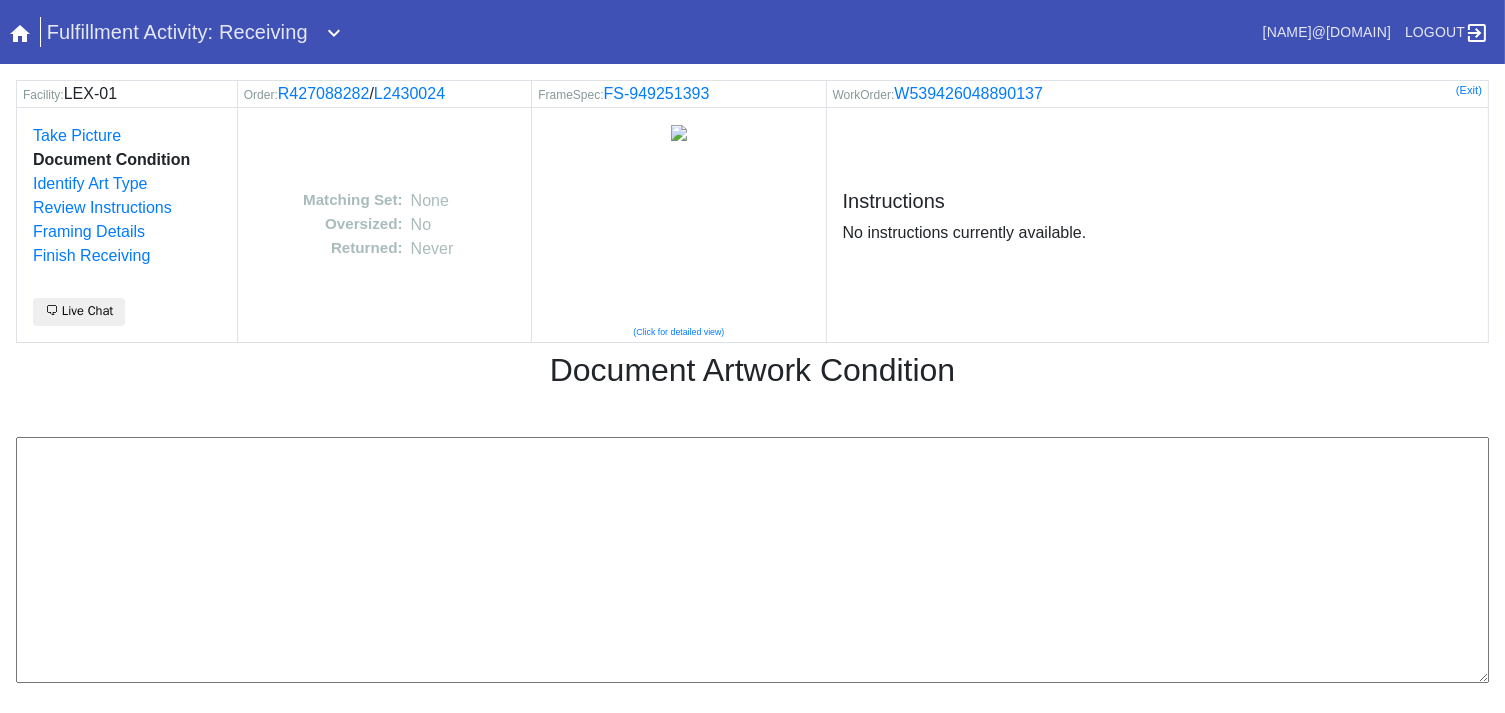 drag, startPoint x: 932, startPoint y: 609, endPoint x: 932, endPoint y: 595, distance: 14 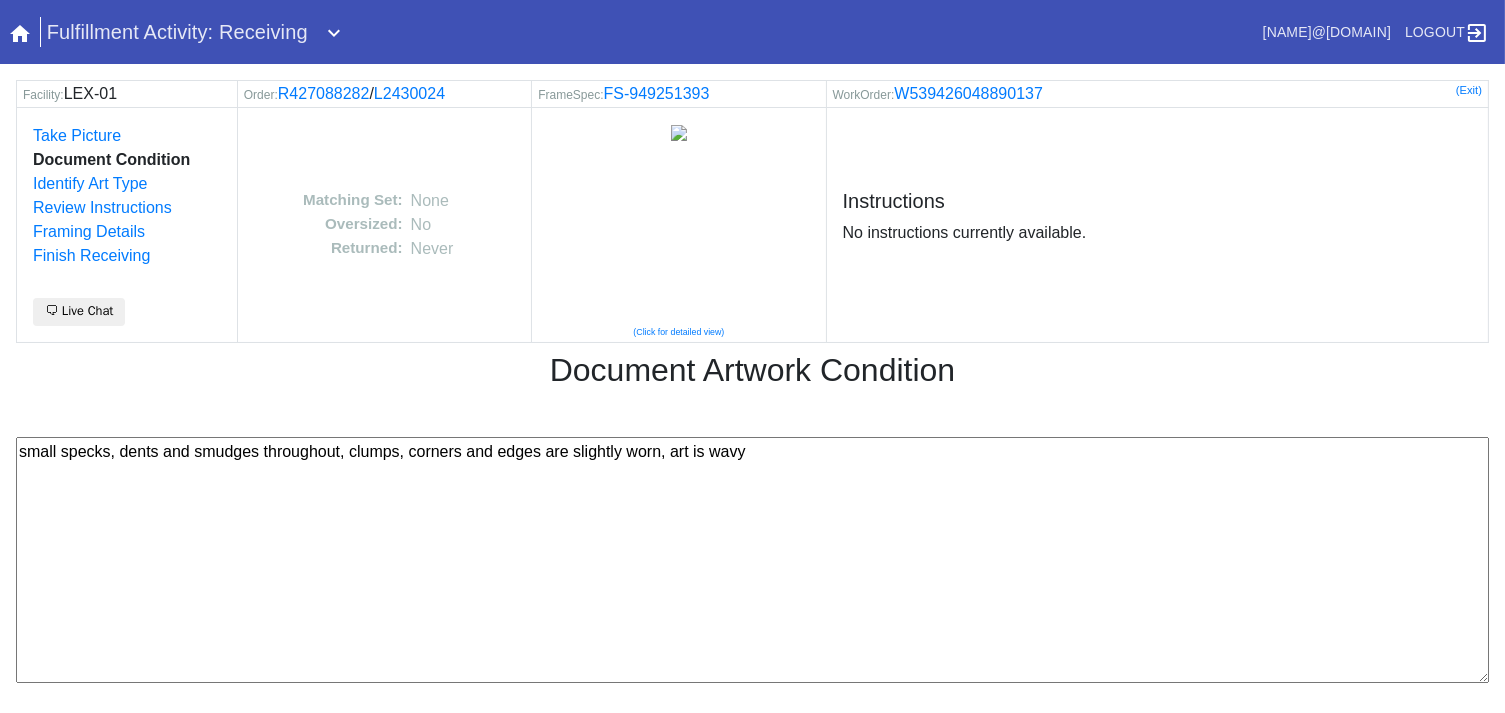 scroll, scrollTop: 80, scrollLeft: 0, axis: vertical 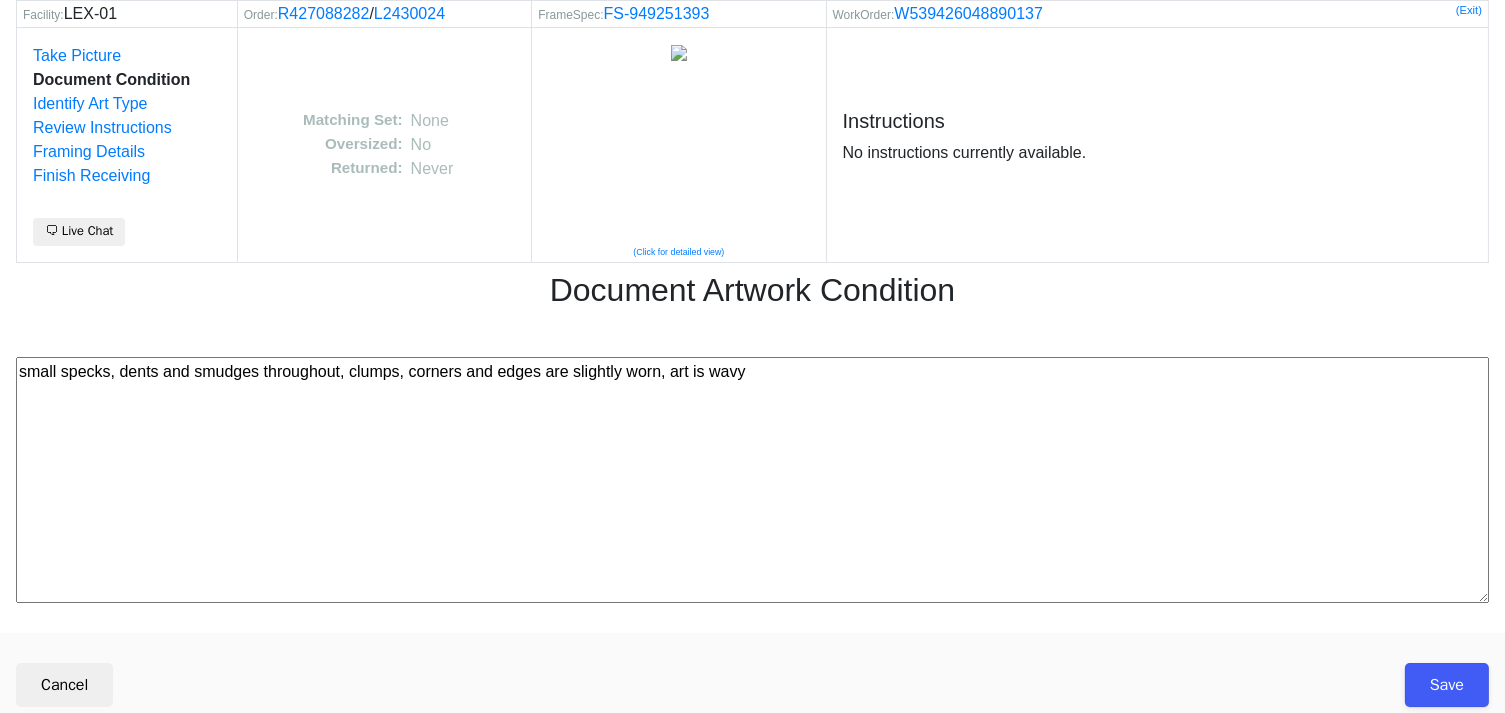 type on "small specks, dents and smudges throughout, clumps, corners and edges are slightly worn, art is wavy" 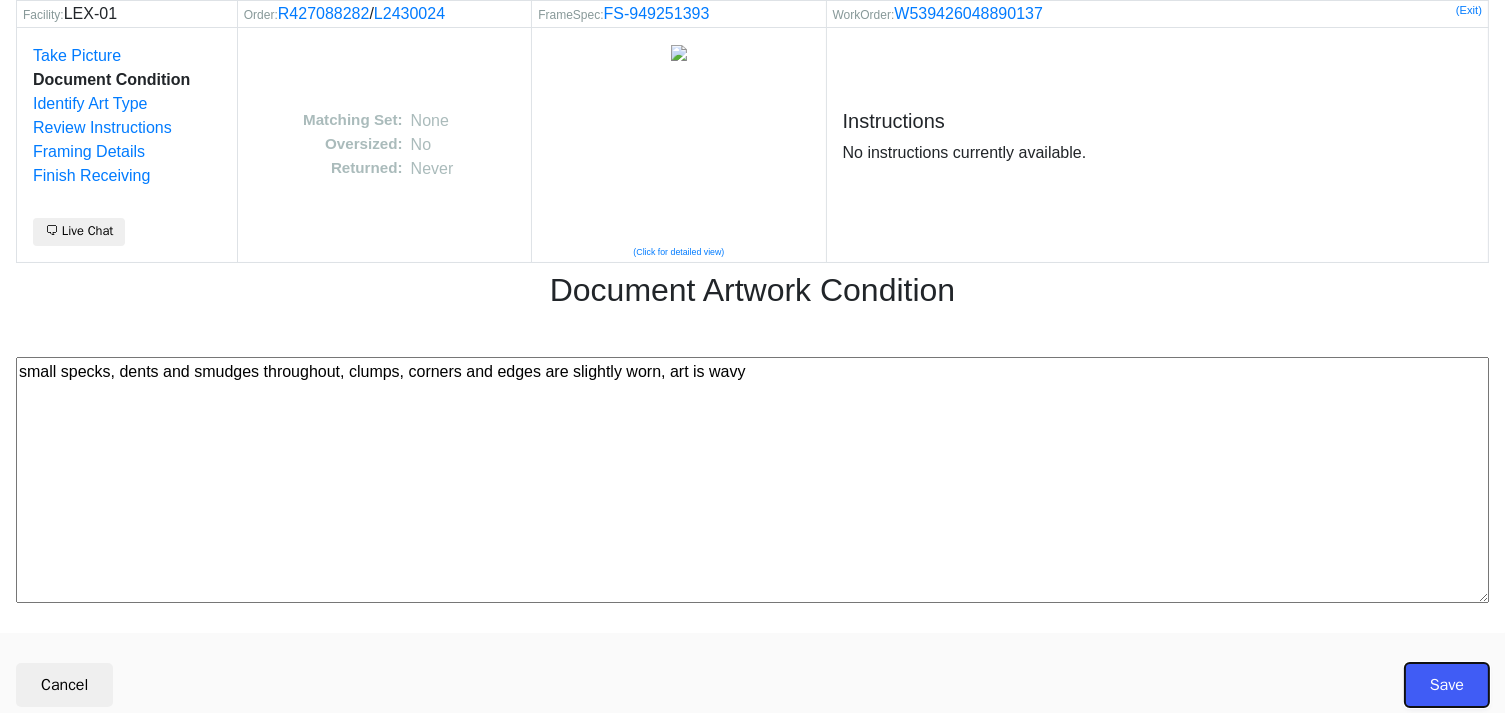 click on "Save" at bounding box center [1447, 685] 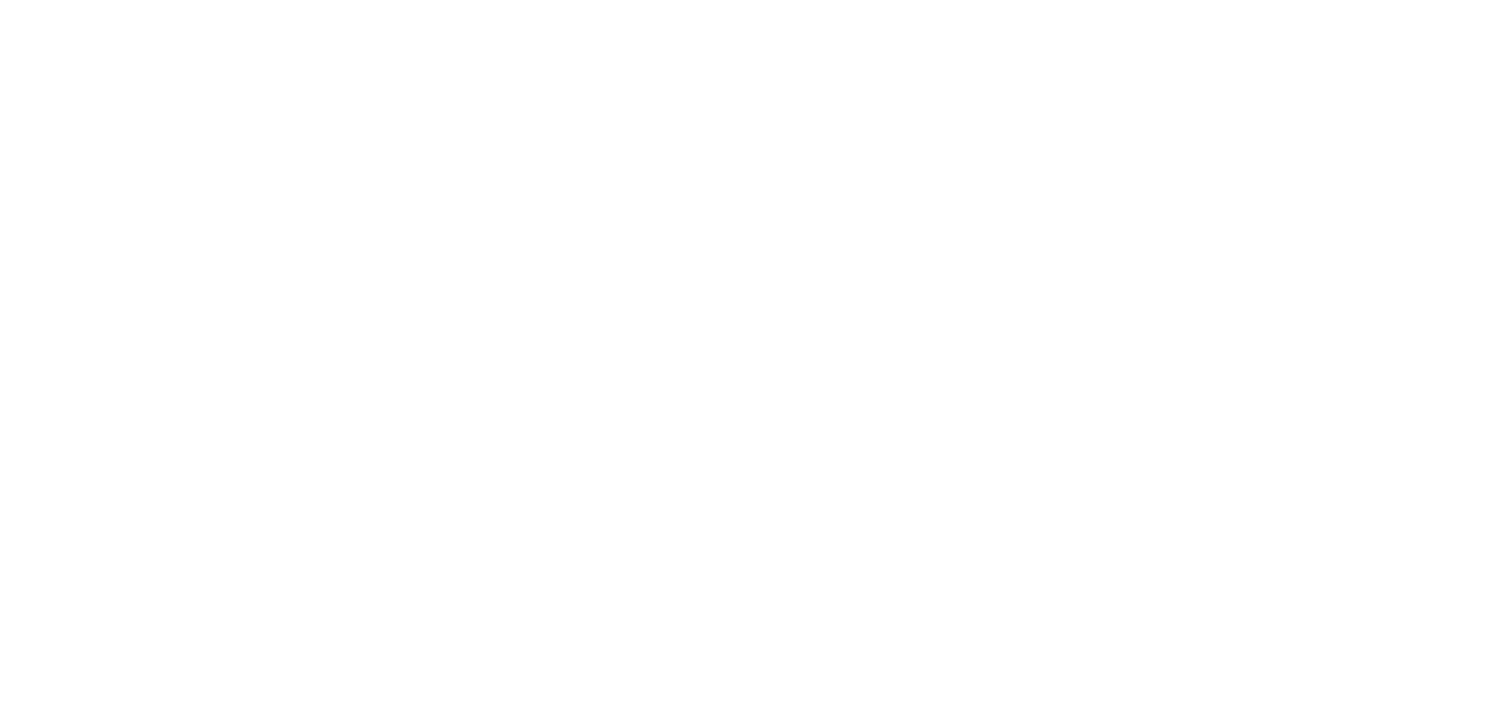 scroll, scrollTop: 0, scrollLeft: 0, axis: both 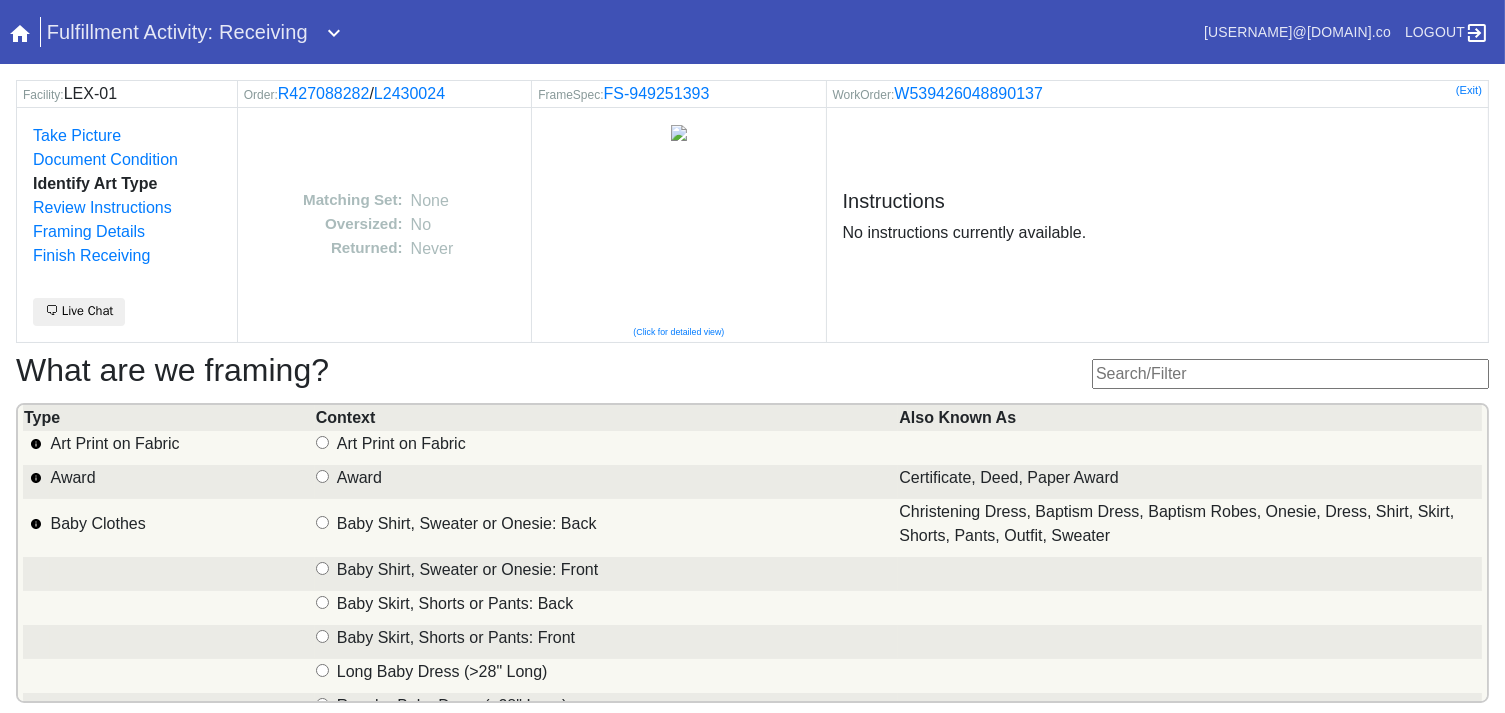 click at bounding box center (1290, 374) 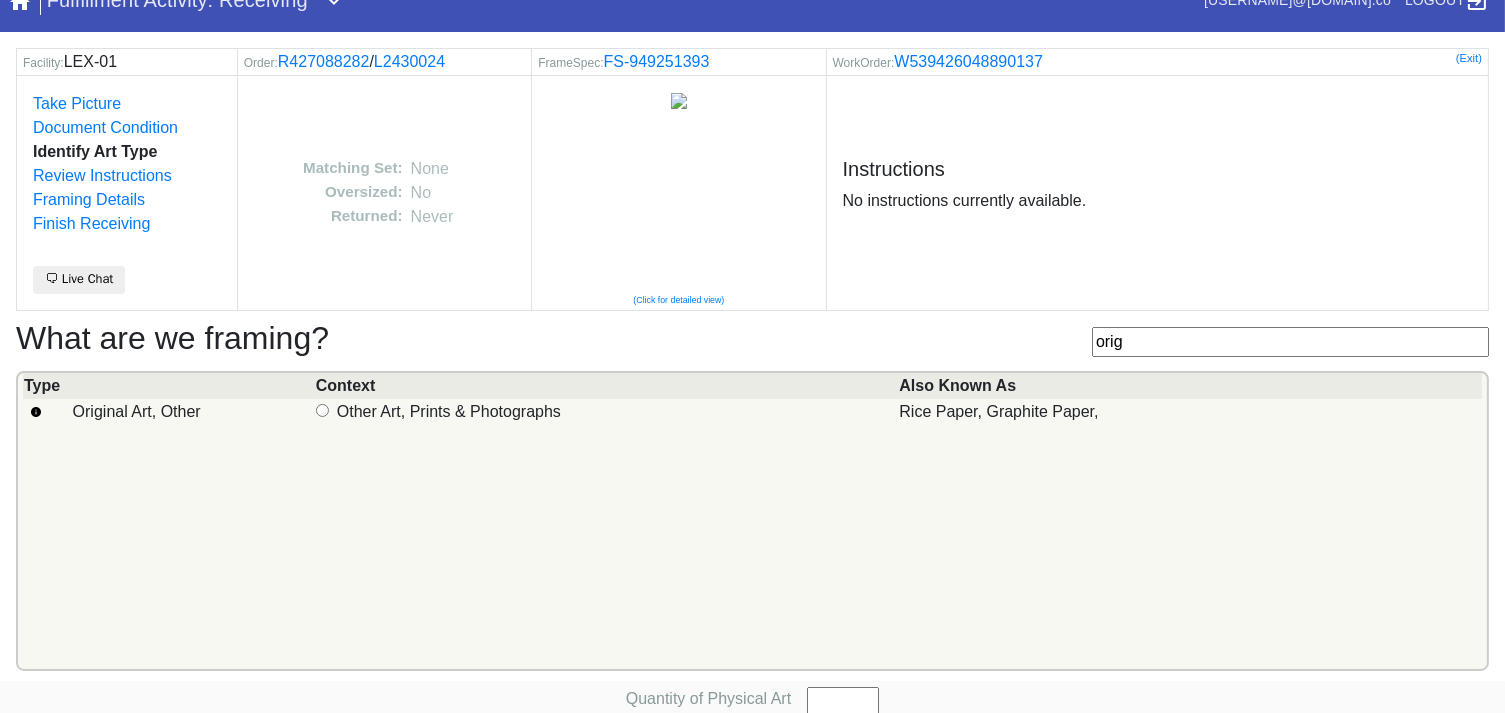 scroll, scrollTop: 90, scrollLeft: 0, axis: vertical 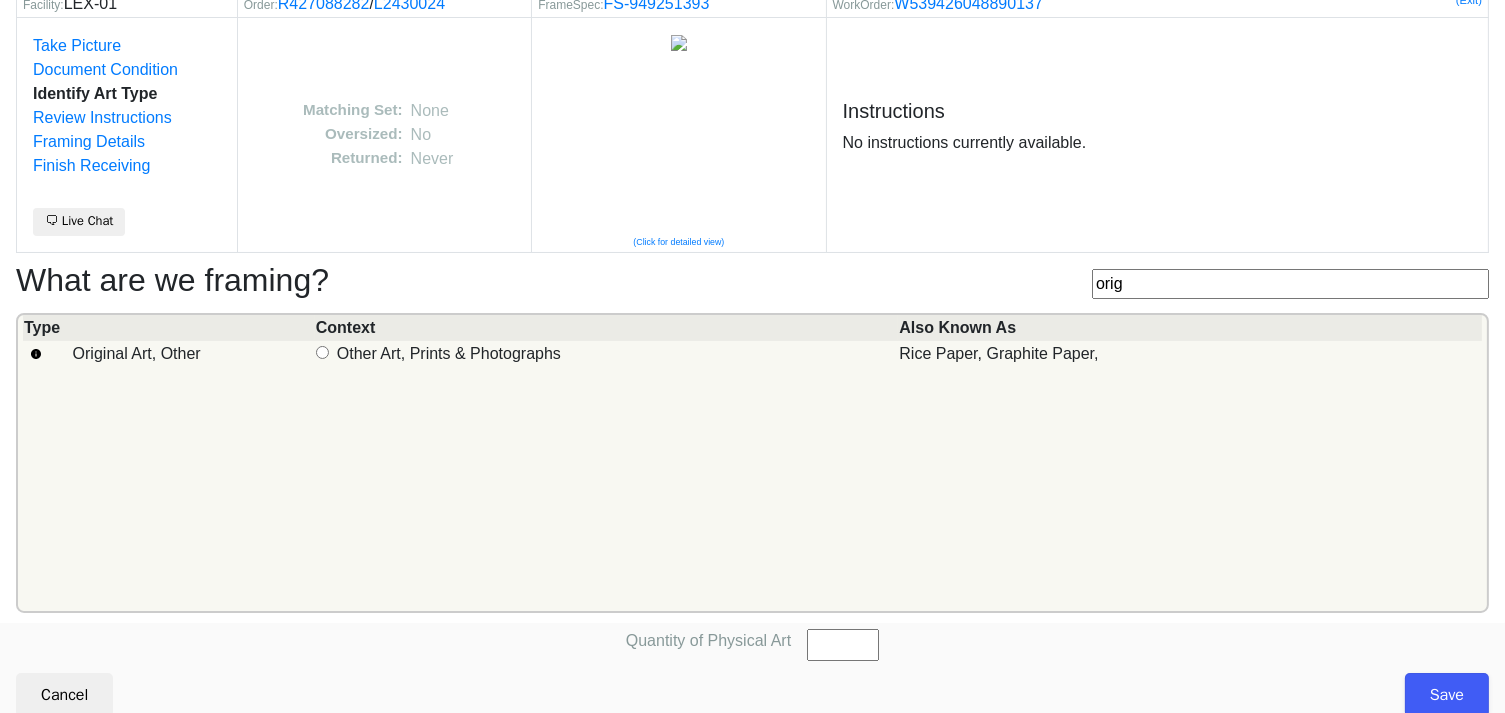type on "orig" 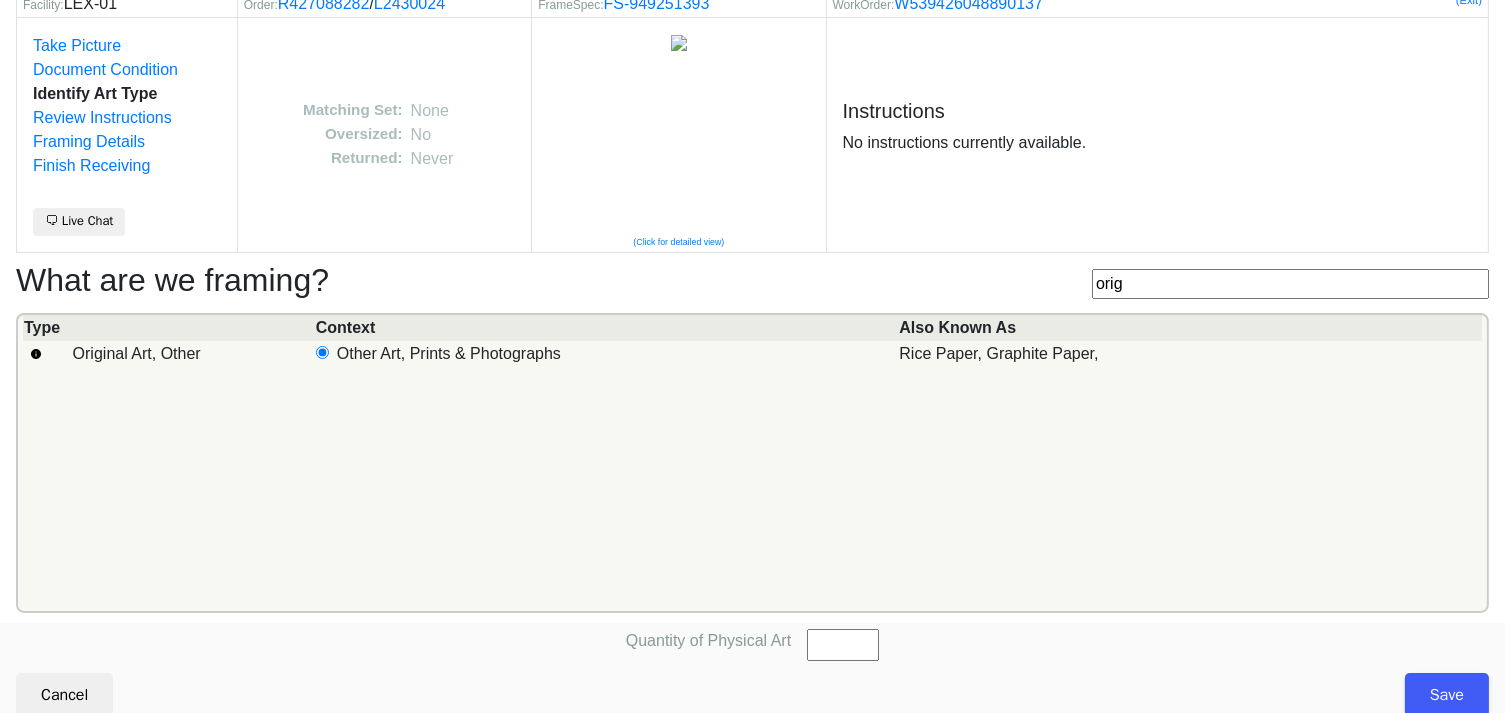 click on "Rice Paper, Graphite Paper," at bounding box center (998, 354) 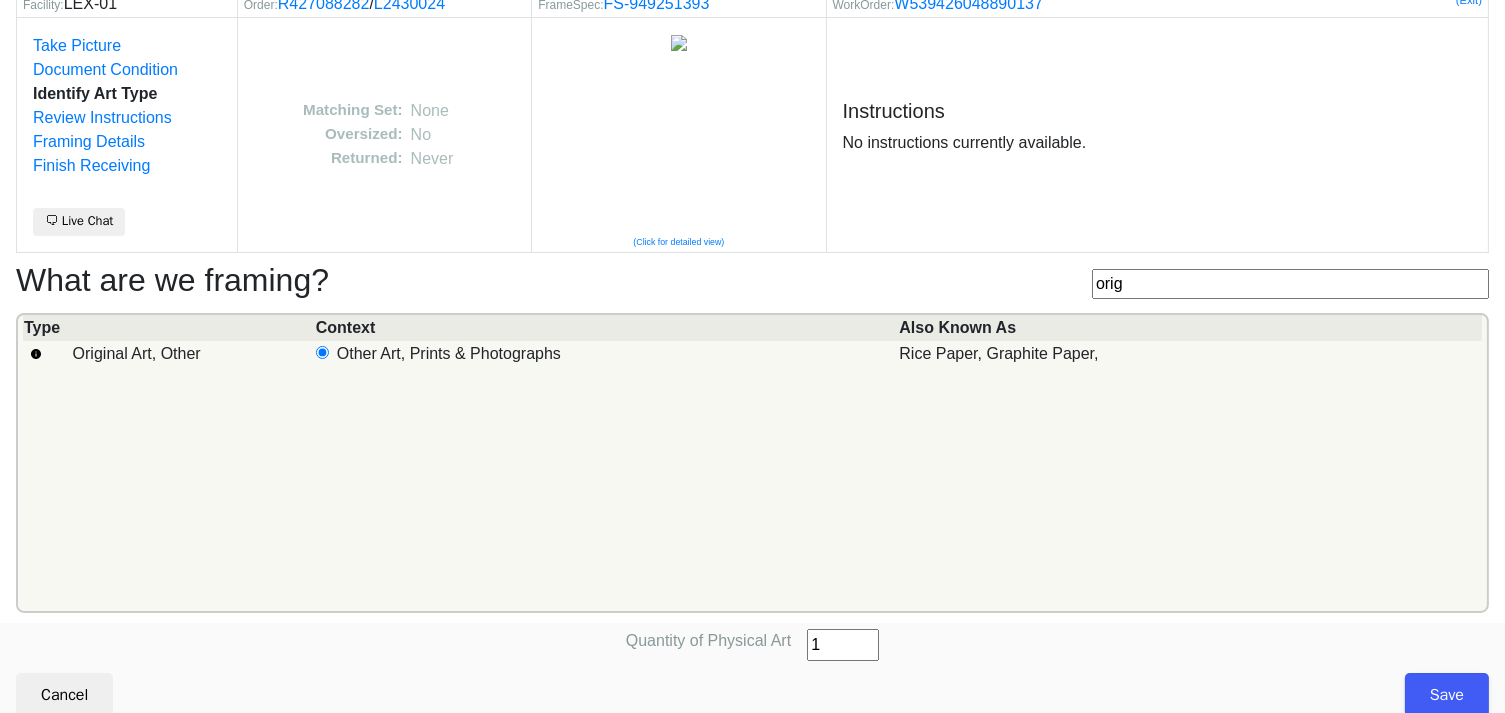 type on "1" 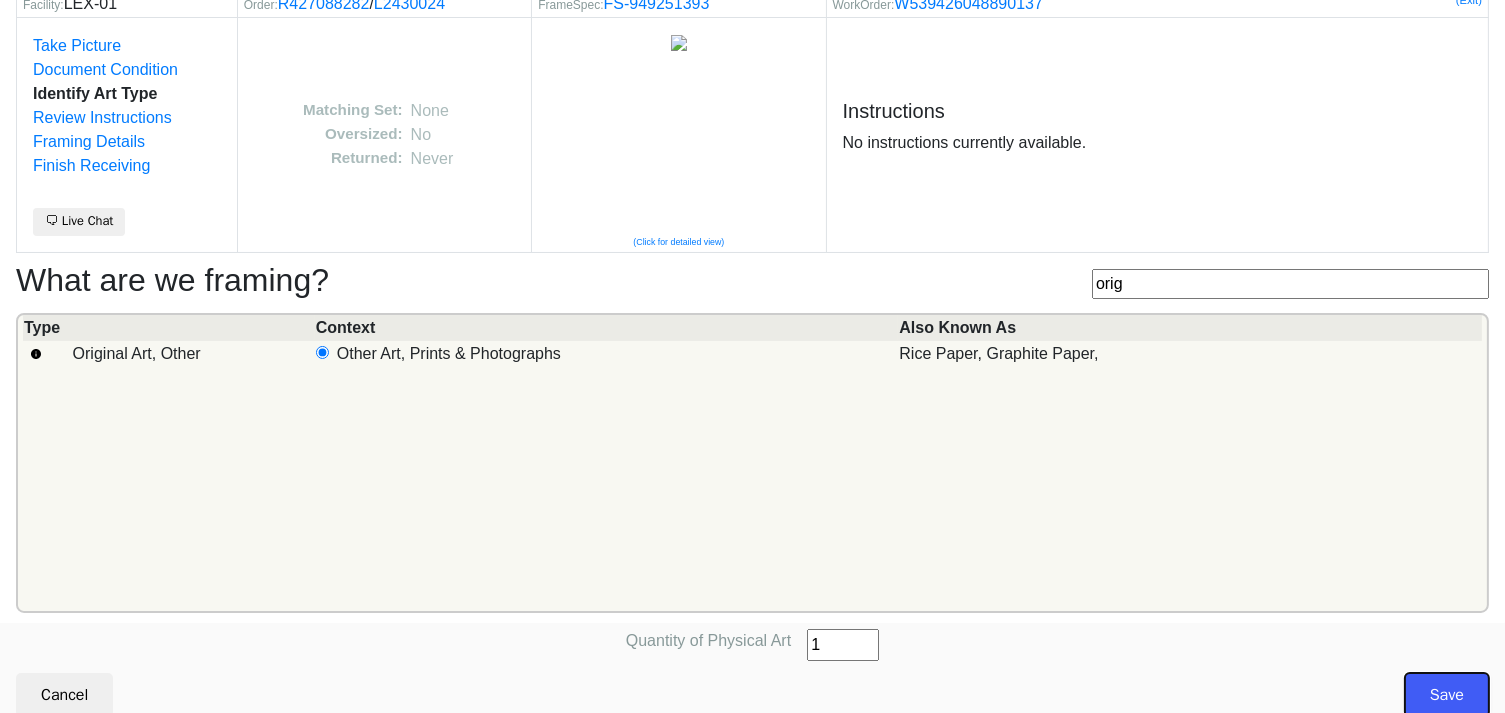 click on "Save" at bounding box center (1447, 695) 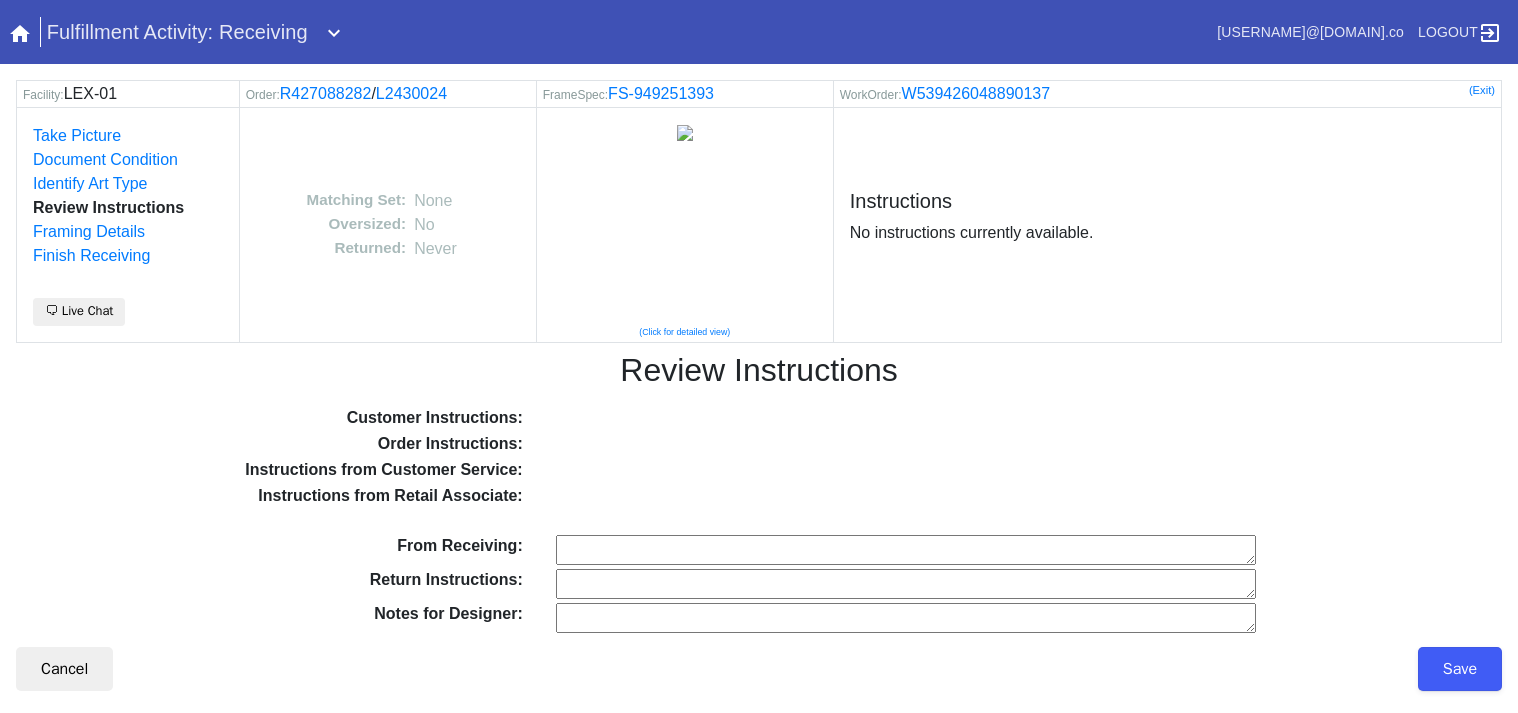 scroll, scrollTop: 0, scrollLeft: 0, axis: both 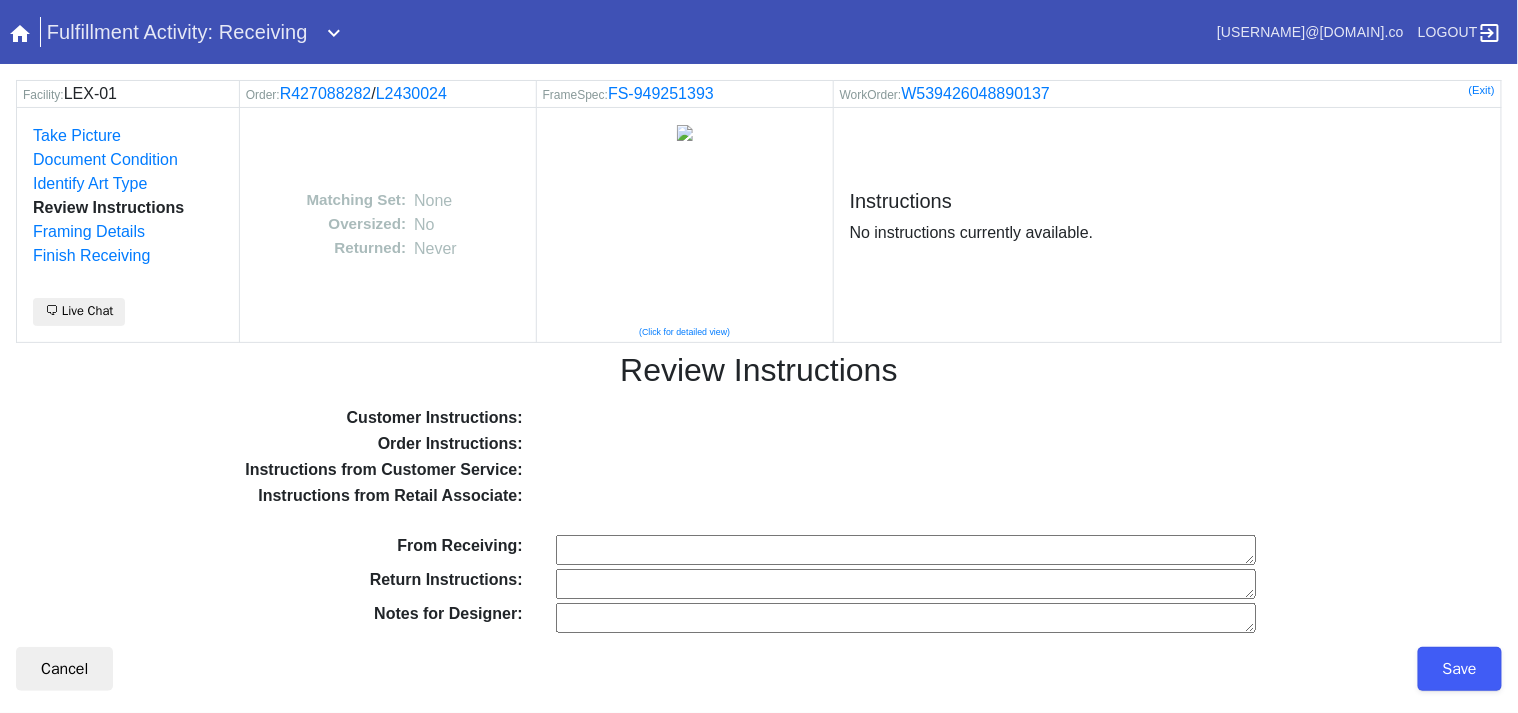 click on "Cancel Save" at bounding box center (759, 663) 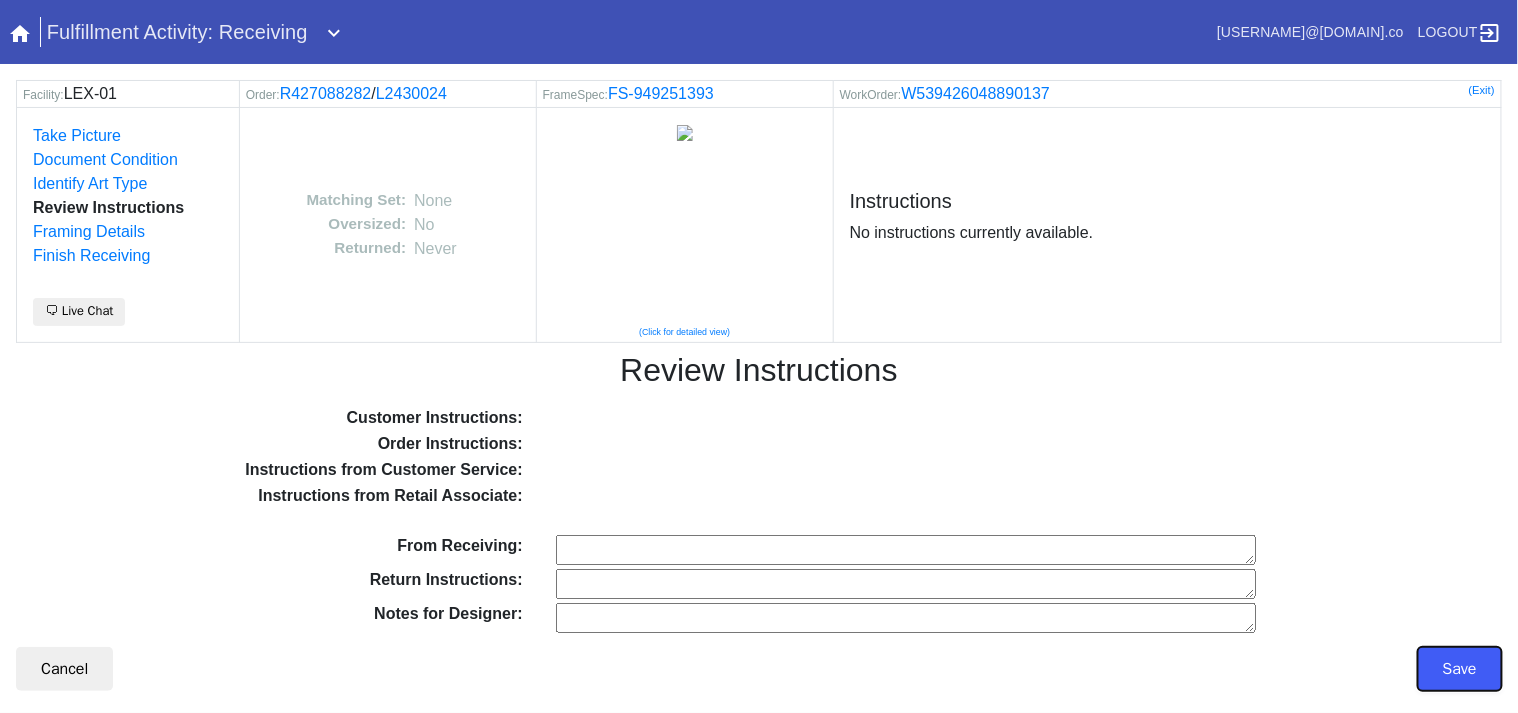 click on "Save" at bounding box center (1460, 669) 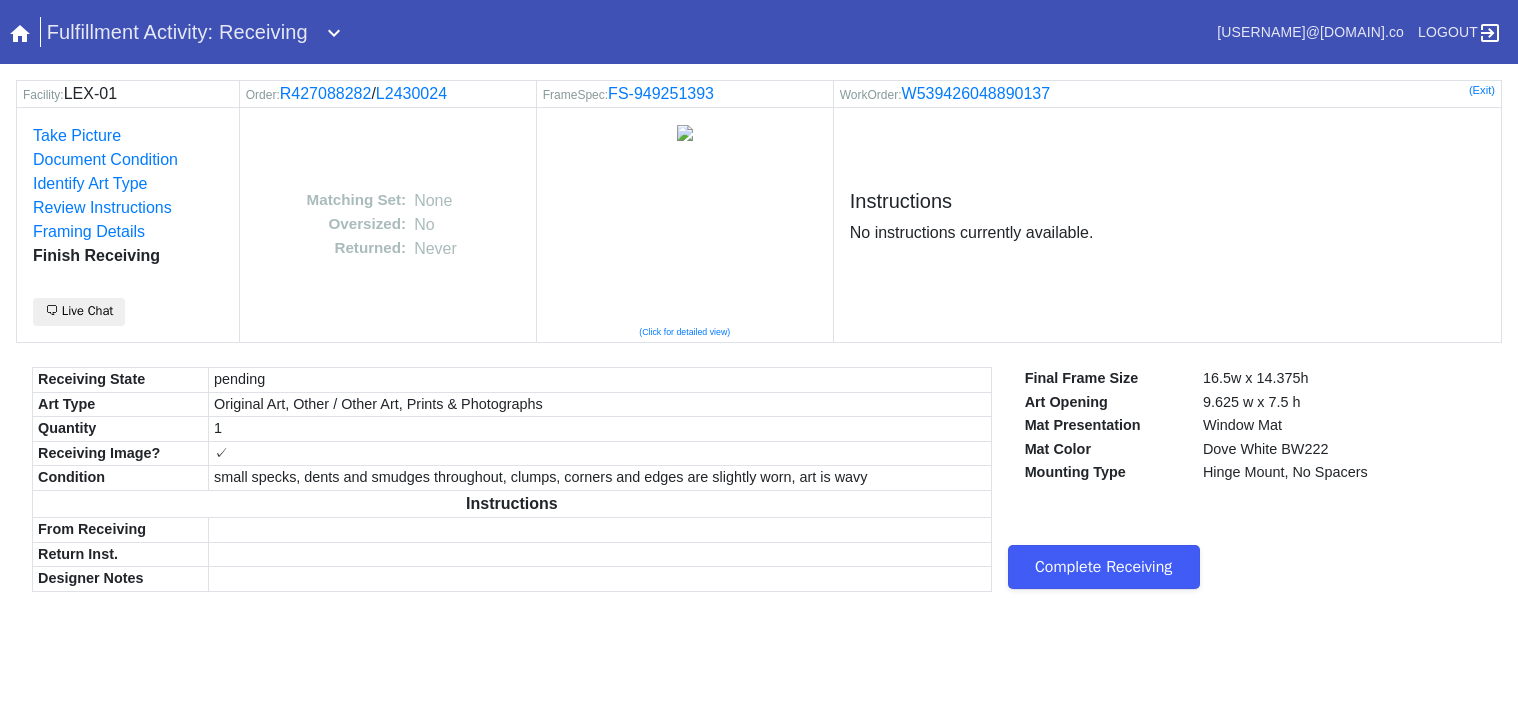 scroll, scrollTop: 0, scrollLeft: 0, axis: both 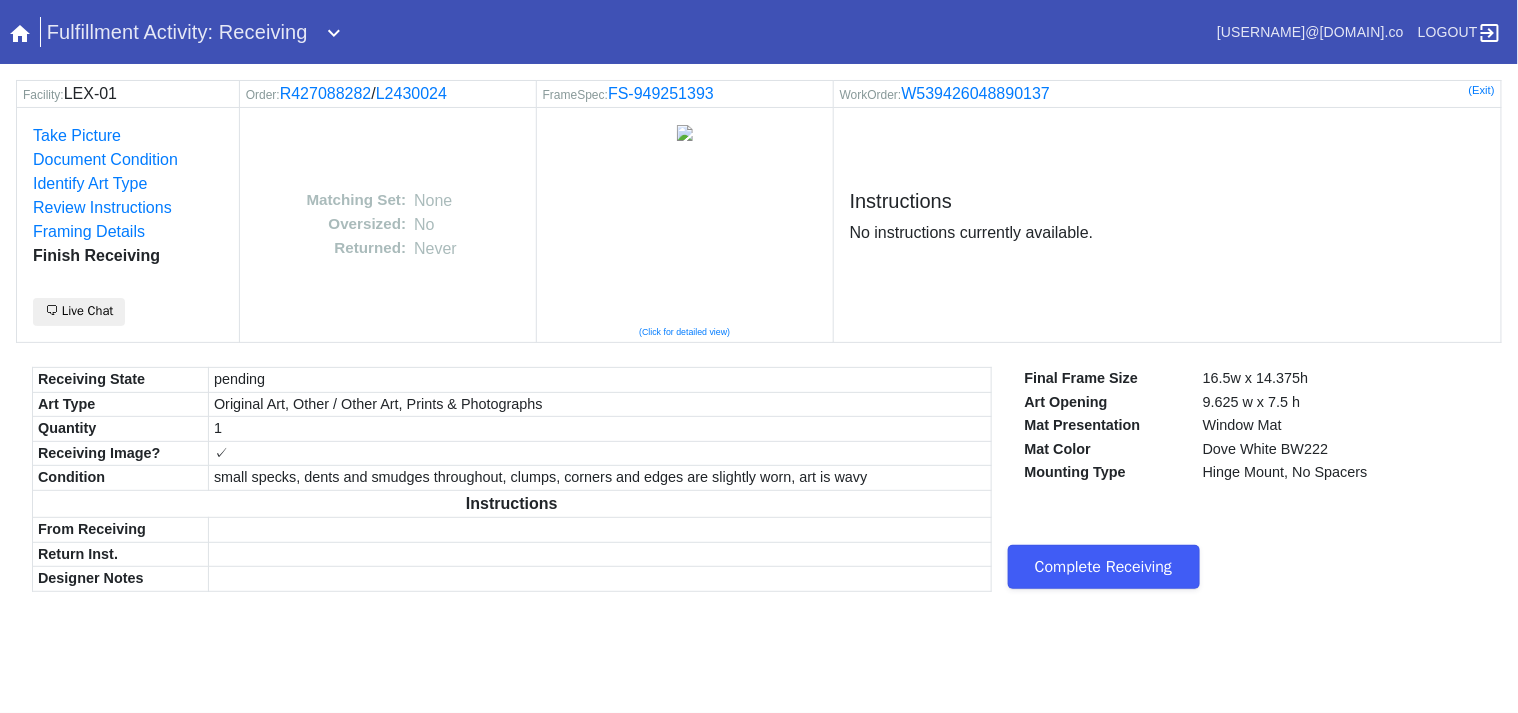drag, startPoint x: 1090, startPoint y: 565, endPoint x: 1297, endPoint y: 154, distance: 460.18475 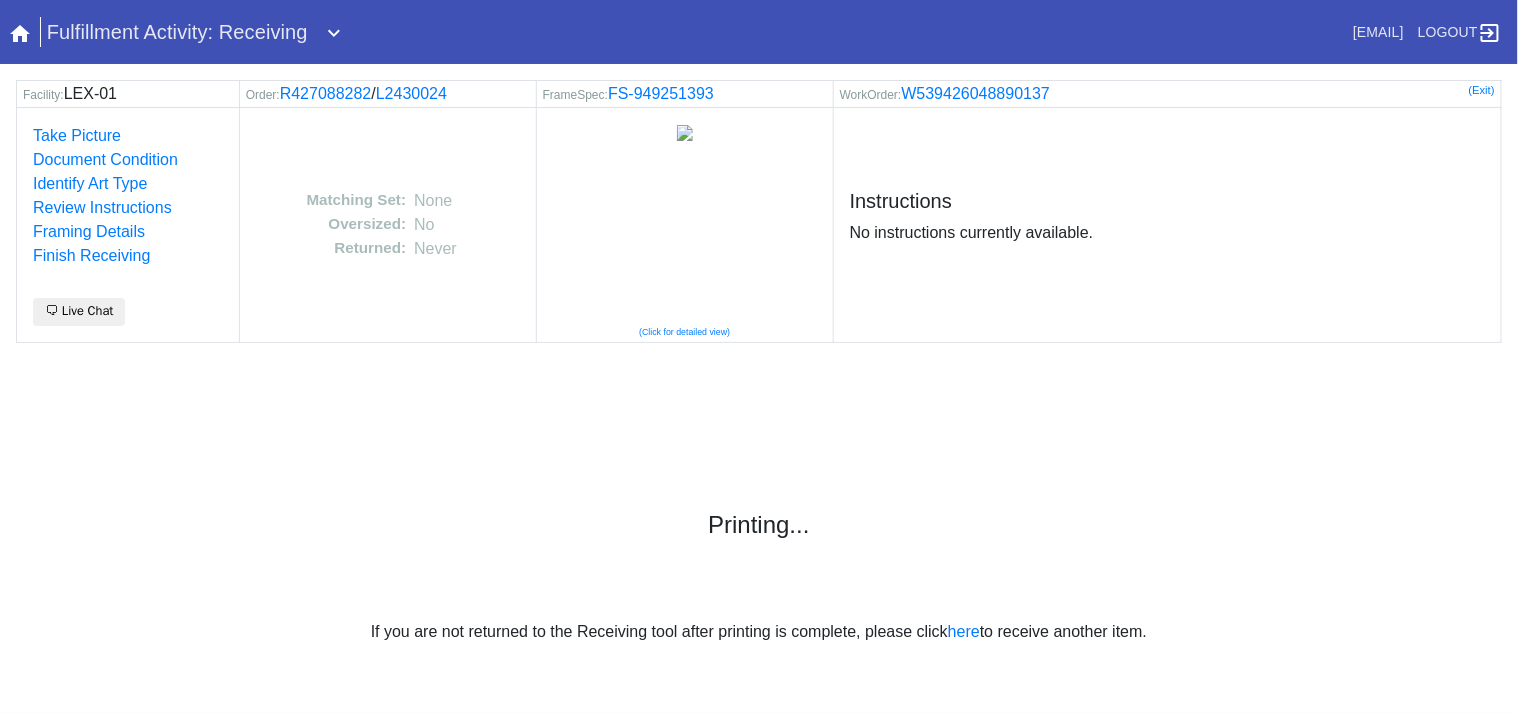 scroll, scrollTop: 0, scrollLeft: 0, axis: both 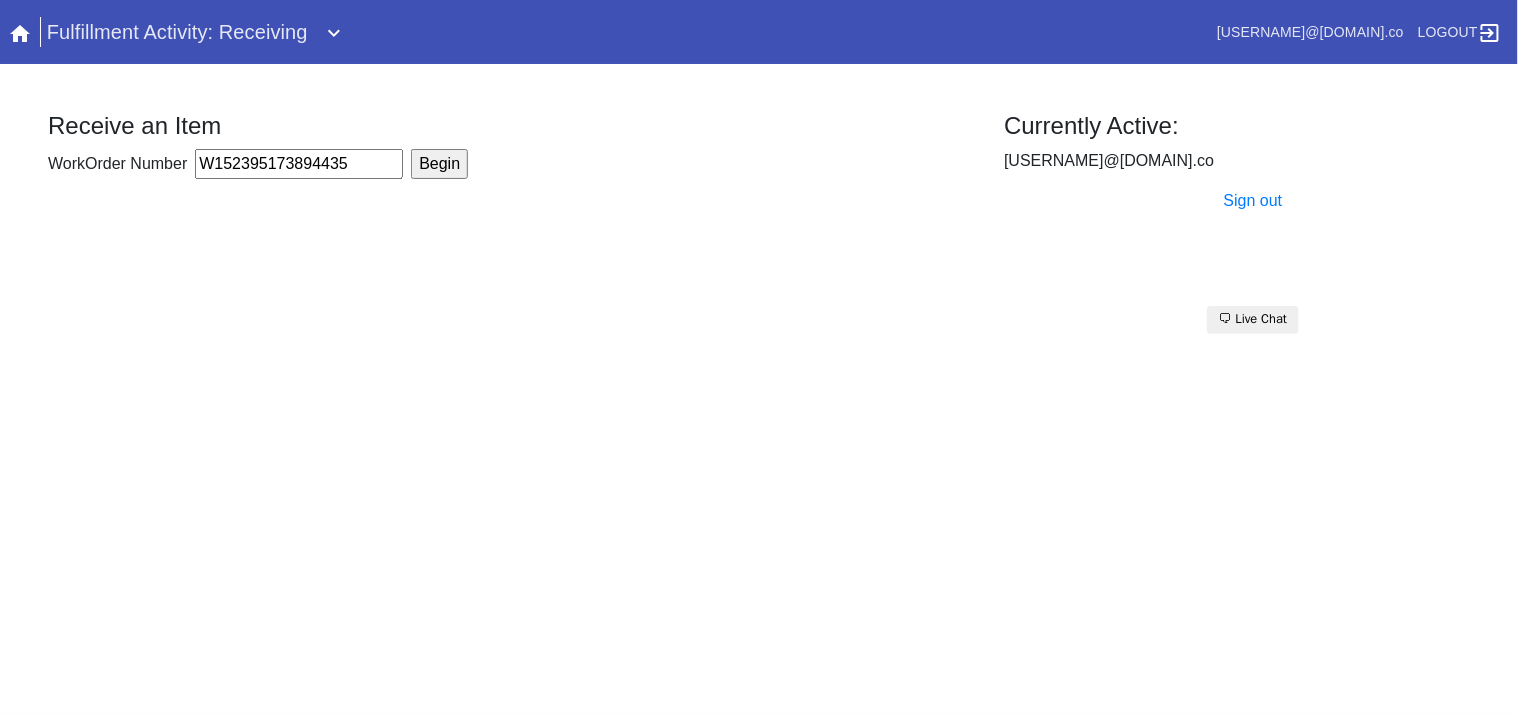 type on "W152395173894435" 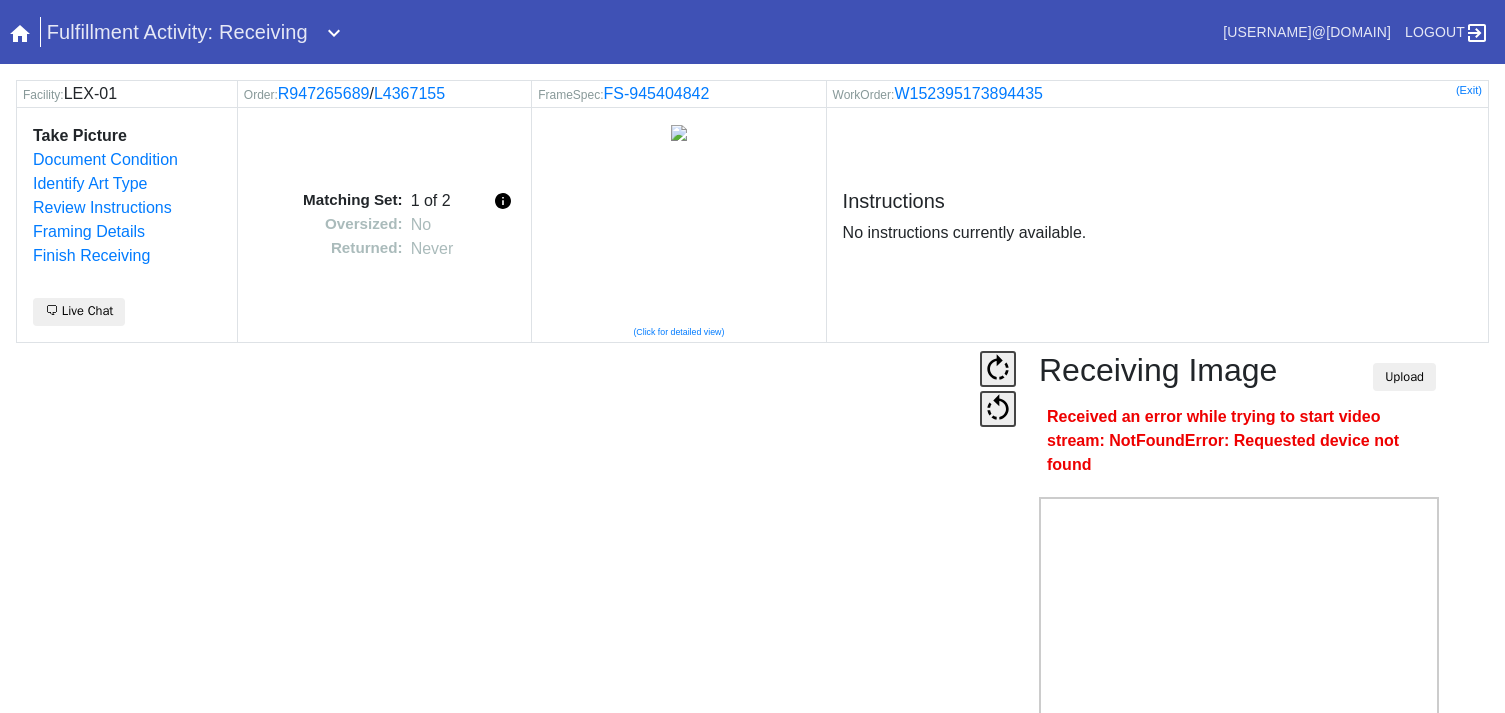 scroll, scrollTop: 0, scrollLeft: 0, axis: both 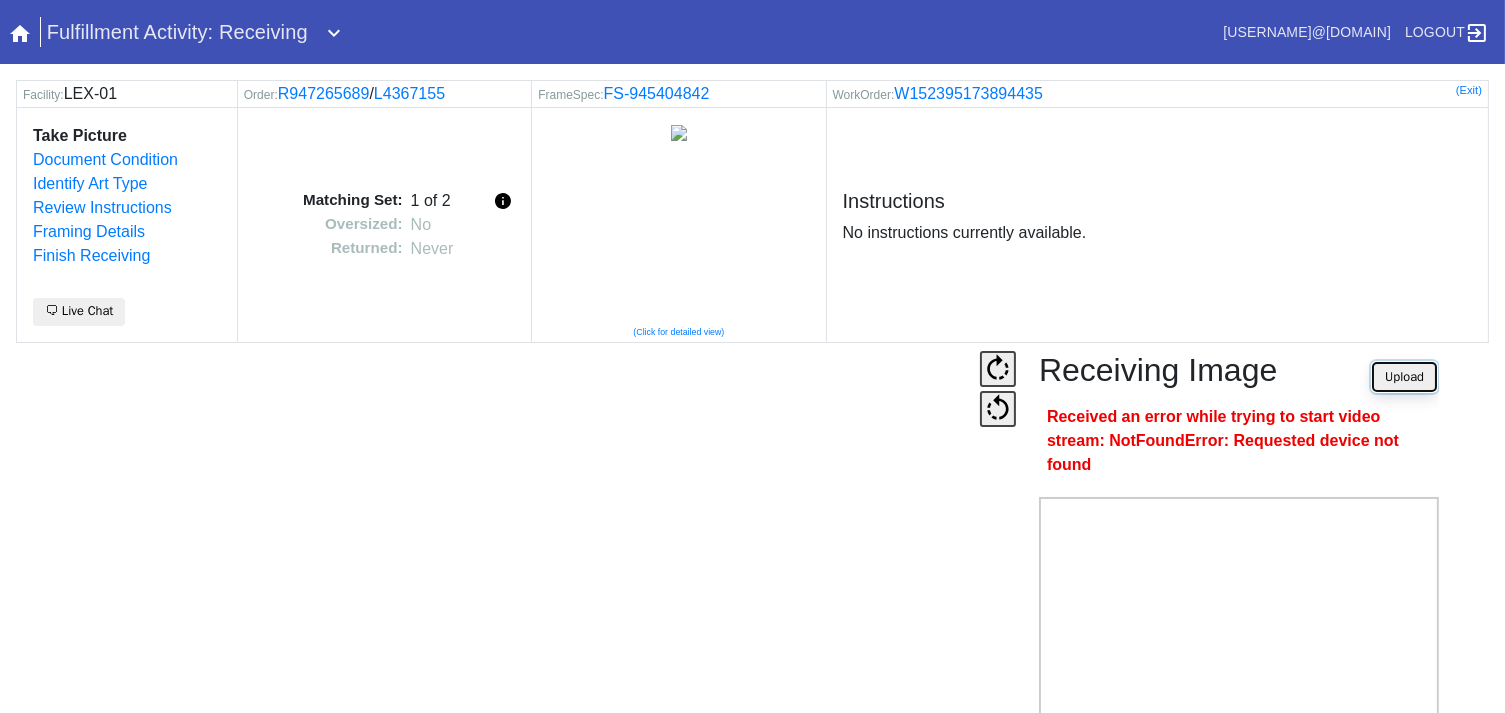 click on "Upload" at bounding box center (1404, 377) 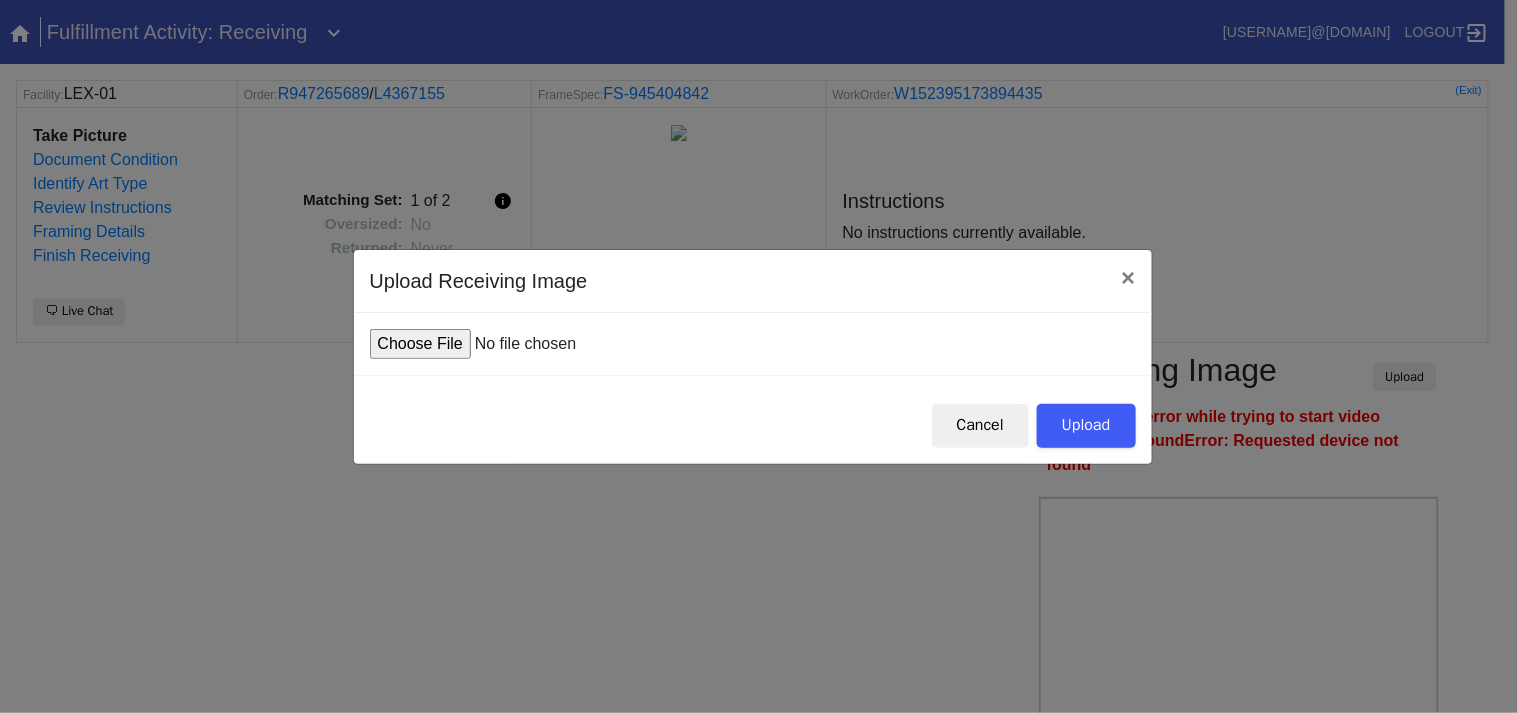 click at bounding box center [521, 344] 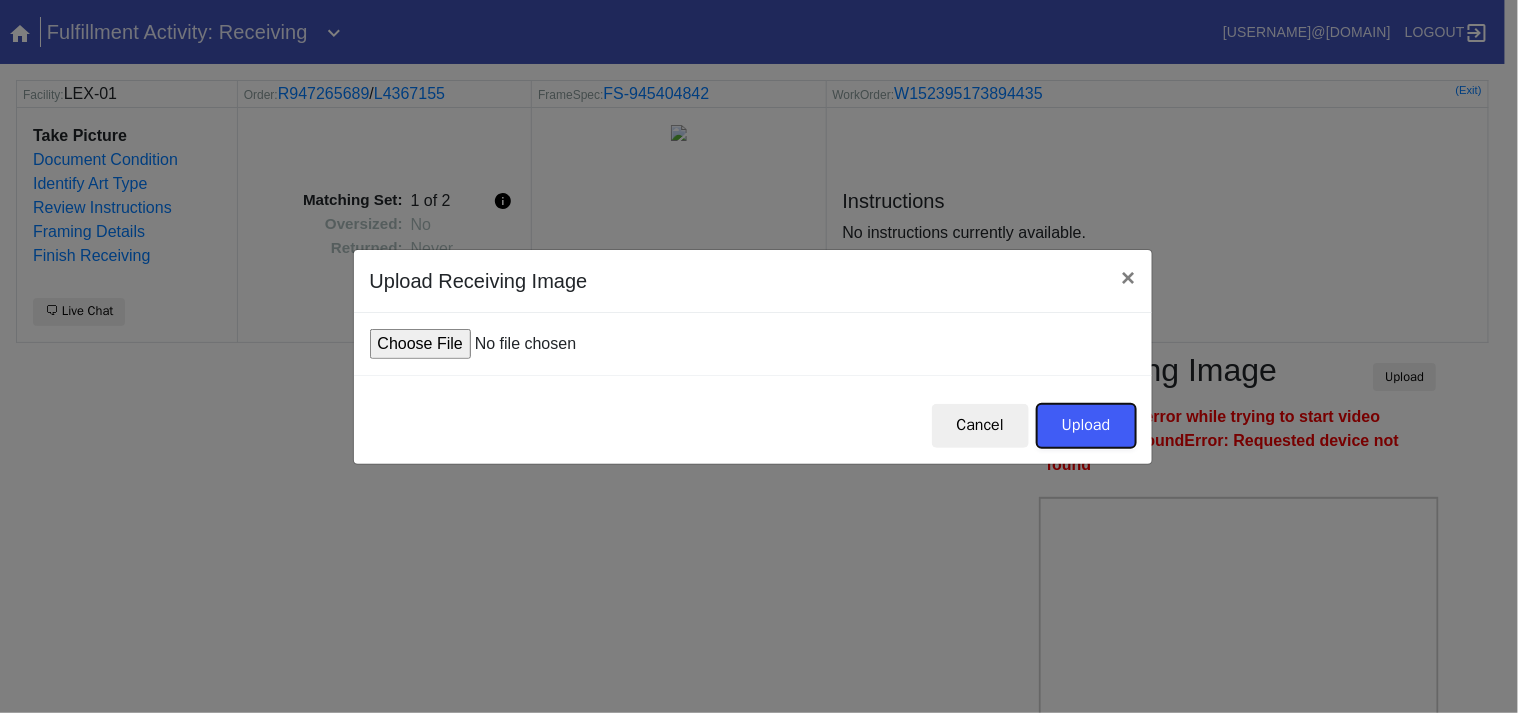 click on "Upload" at bounding box center [1086, 426] 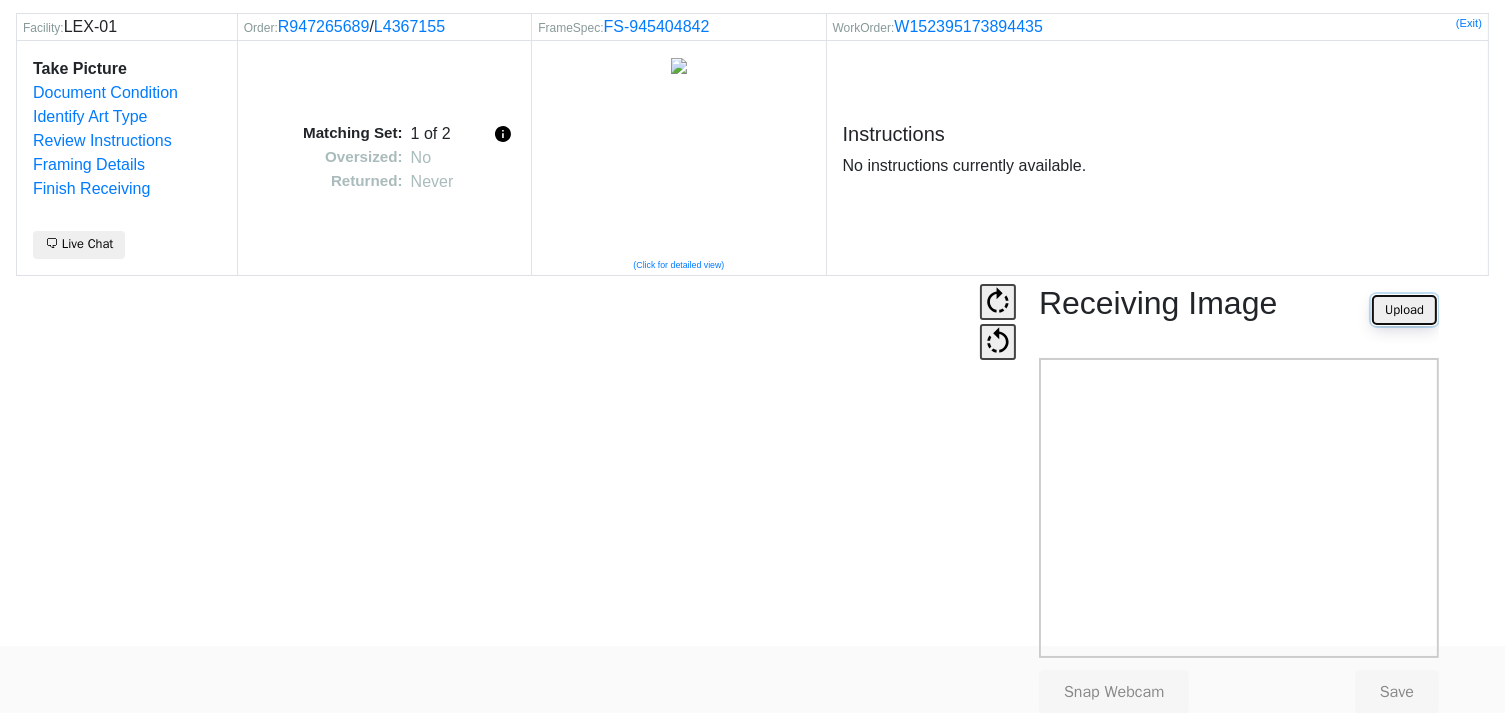 scroll, scrollTop: 124, scrollLeft: 0, axis: vertical 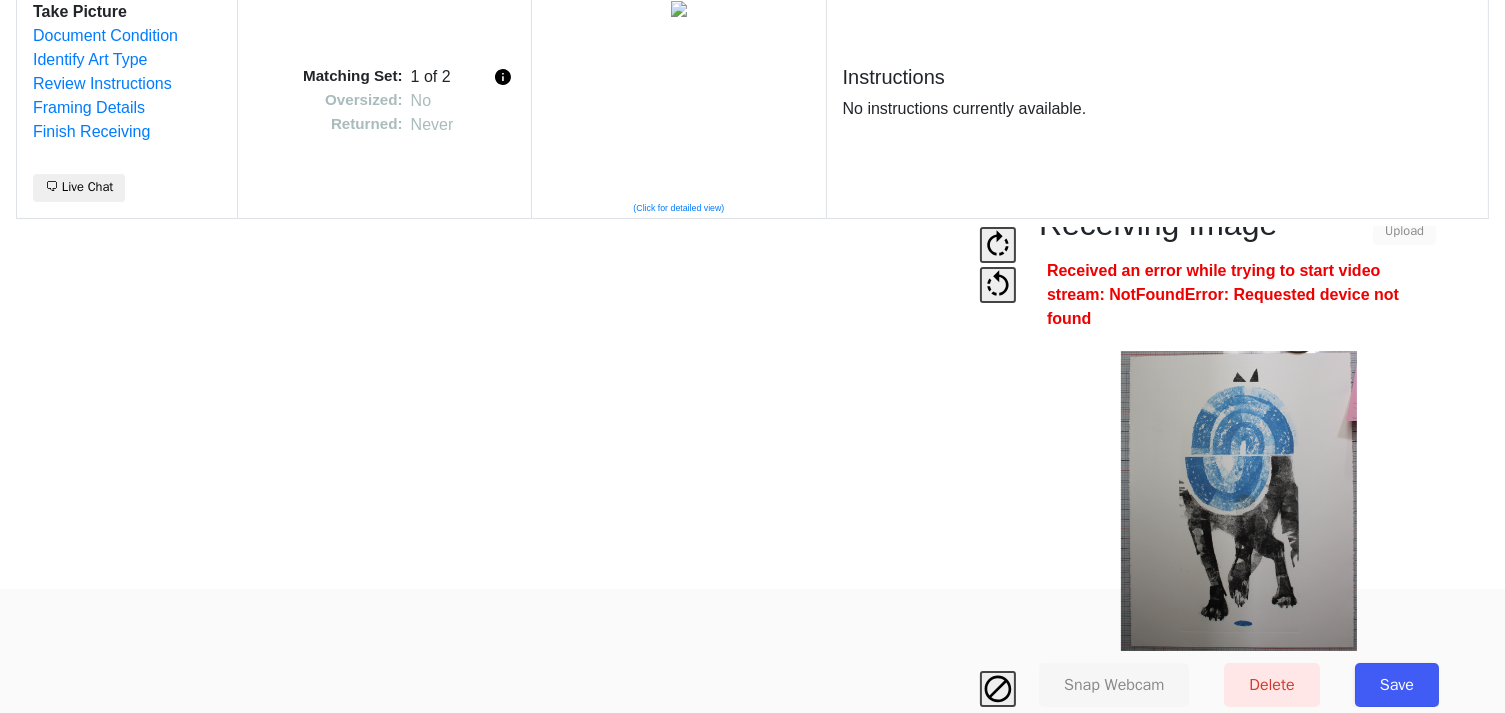 drag, startPoint x: 1403, startPoint y: 666, endPoint x: 1421, endPoint y: 640, distance: 31.622776 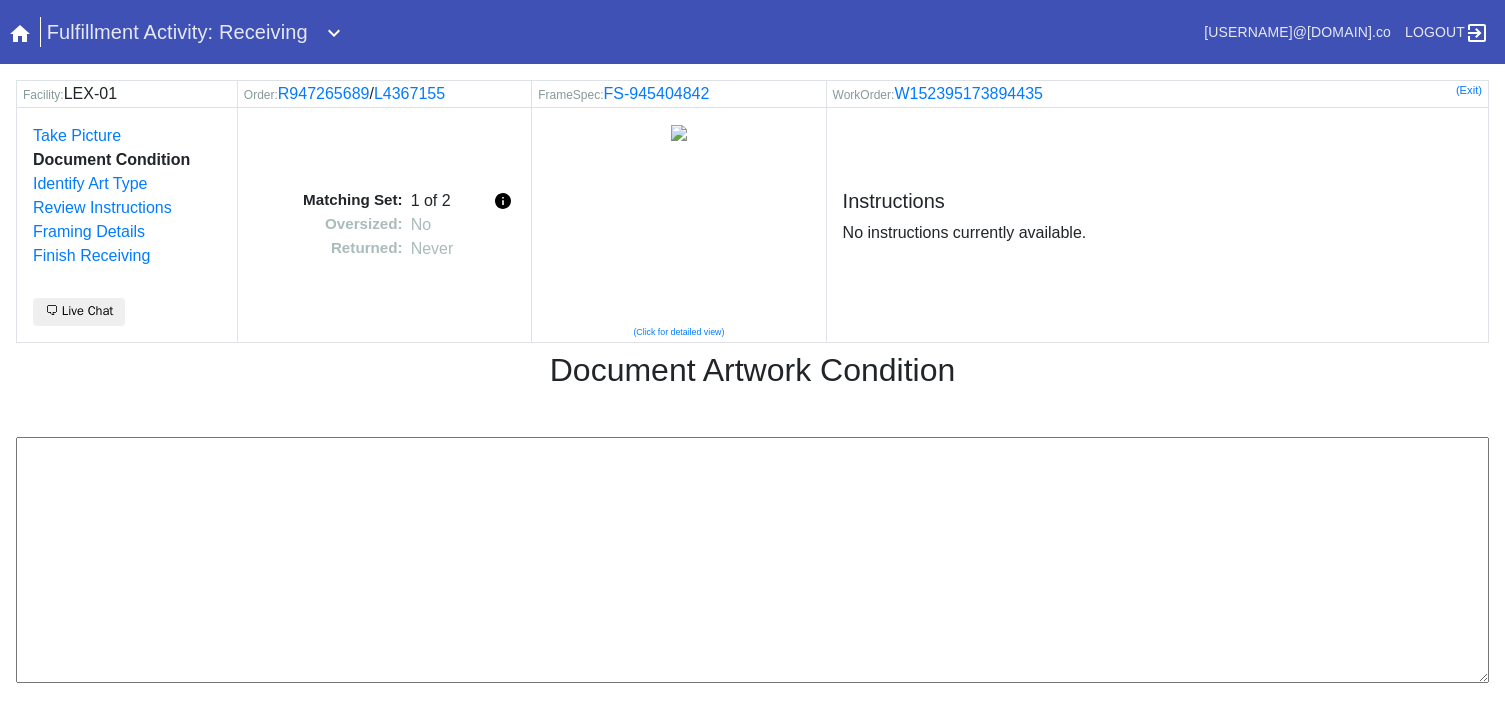 scroll, scrollTop: 0, scrollLeft: 0, axis: both 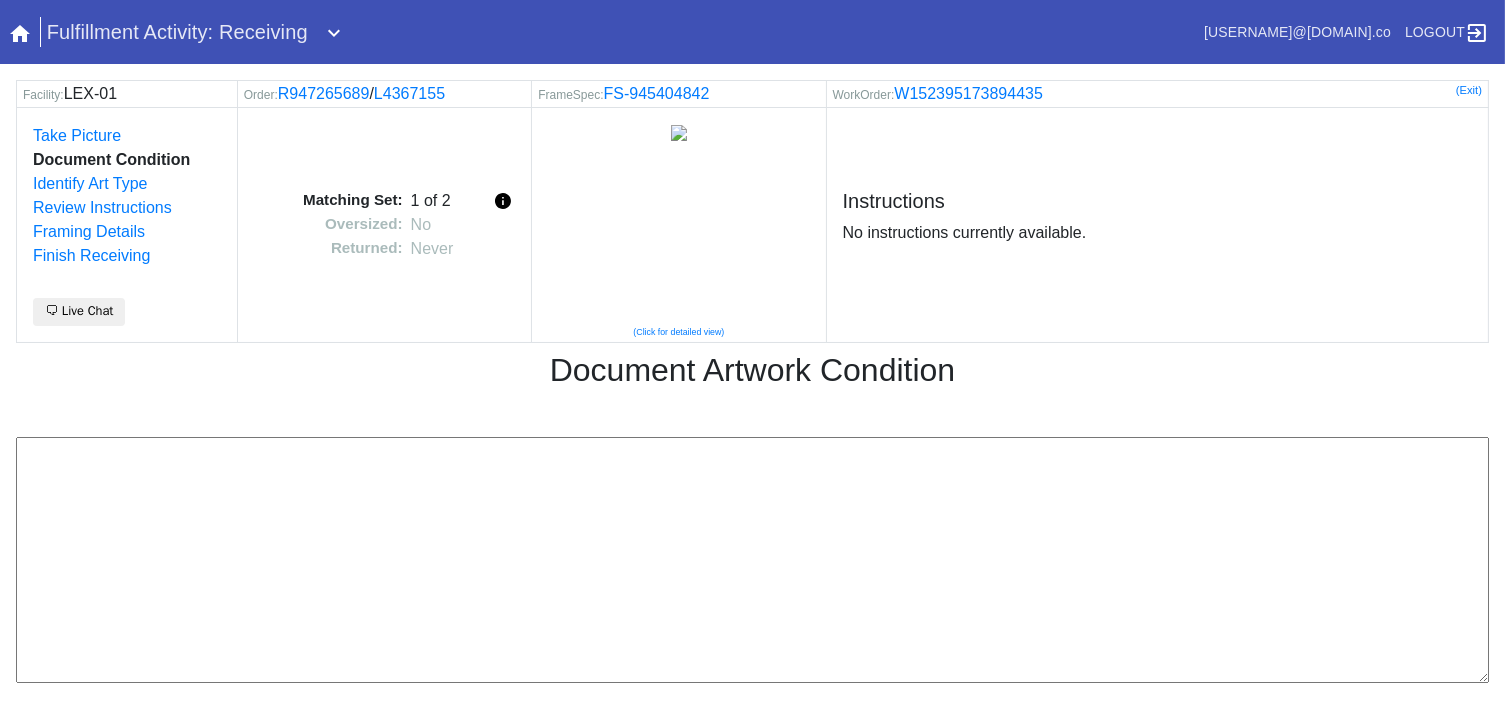 drag, startPoint x: 590, startPoint y: 557, endPoint x: 1352, endPoint y: 14, distance: 935.67786 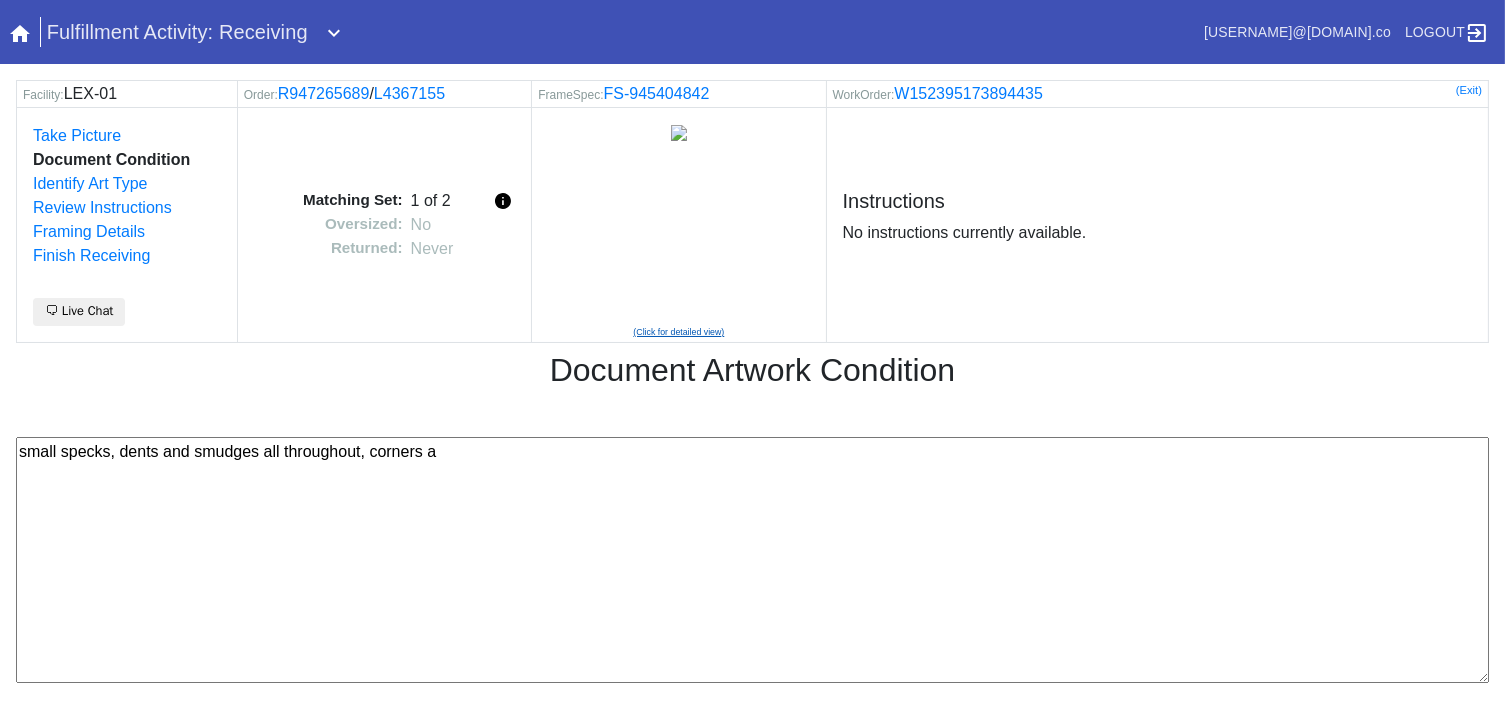 drag, startPoint x: 642, startPoint y: 460, endPoint x: 654, endPoint y: 271, distance: 189.38057 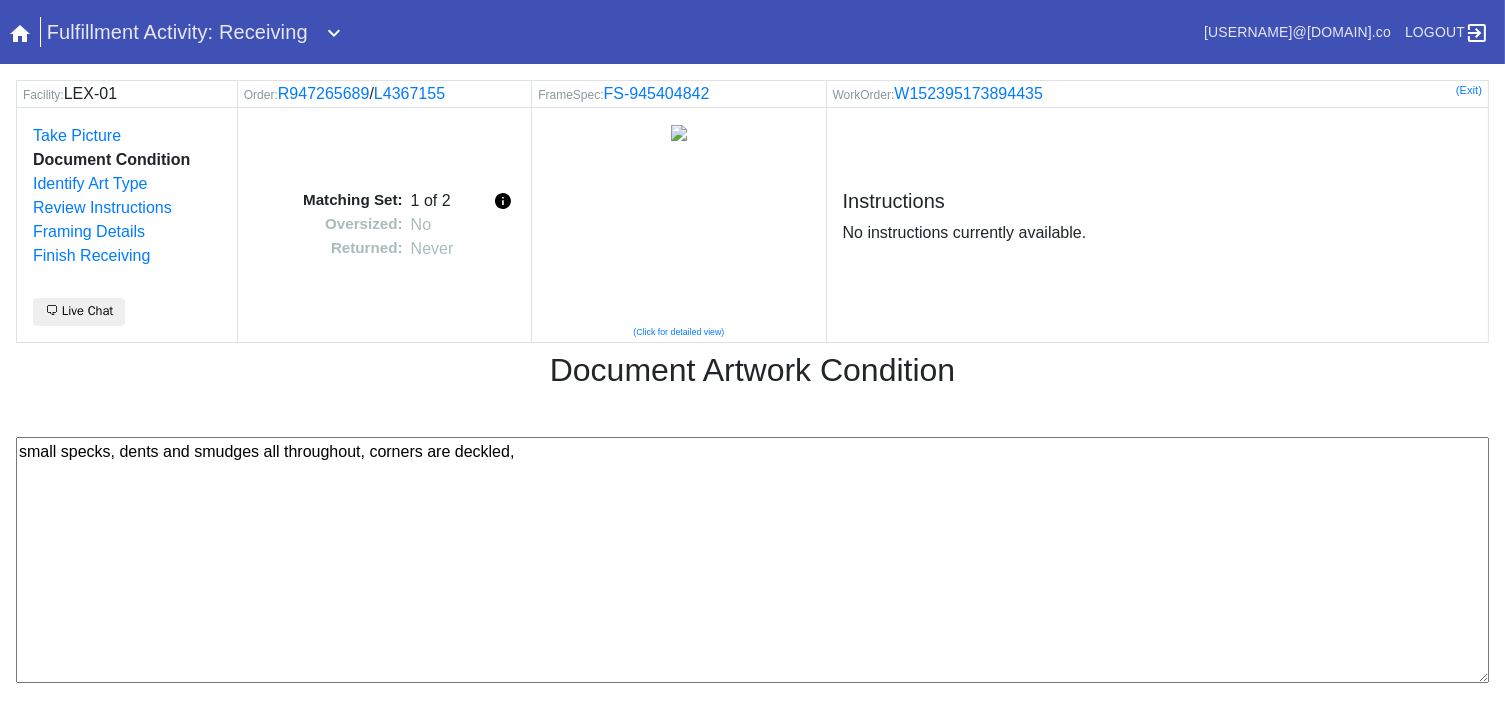 click on "small specks, dents and smudges all throughout, corners are deckled," at bounding box center (752, 560) 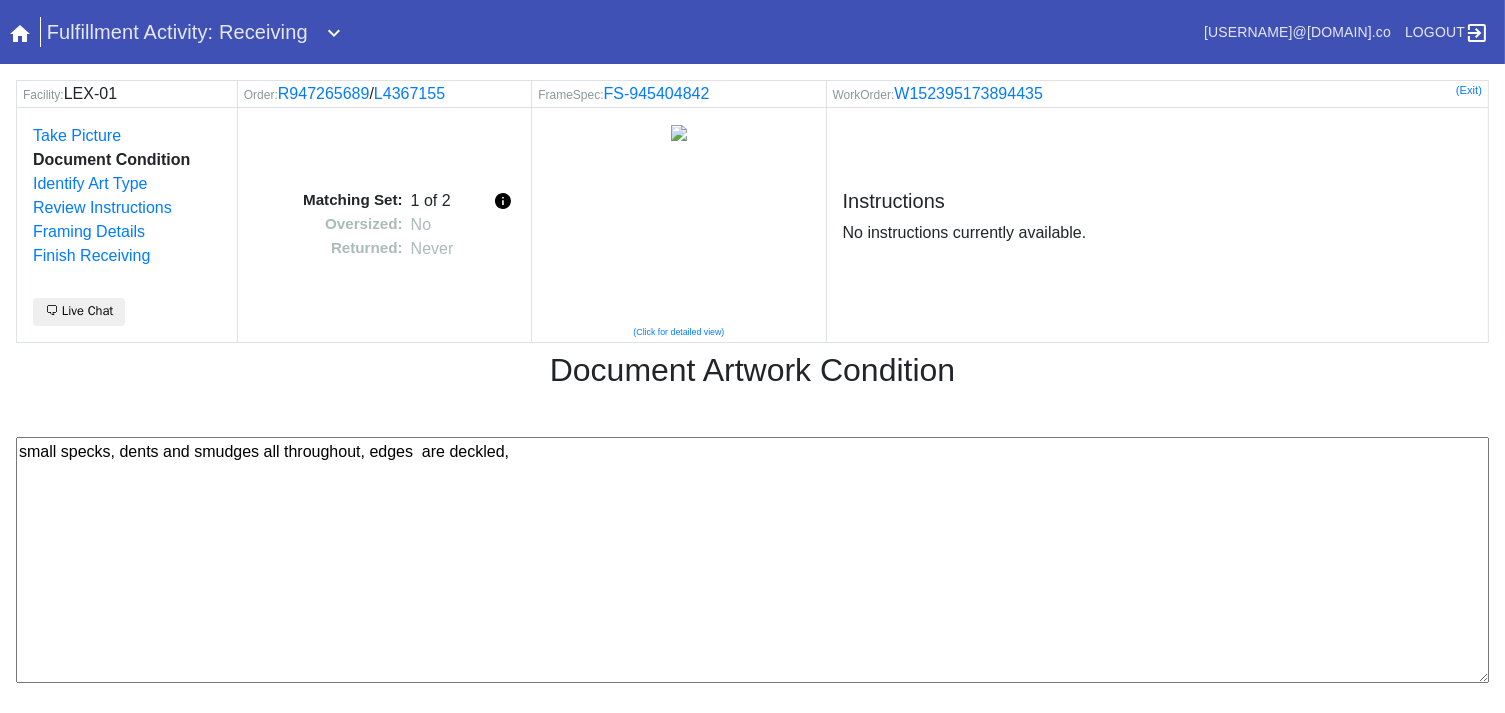 drag, startPoint x: 619, startPoint y: 496, endPoint x: 625, endPoint y: 436, distance: 60.299255 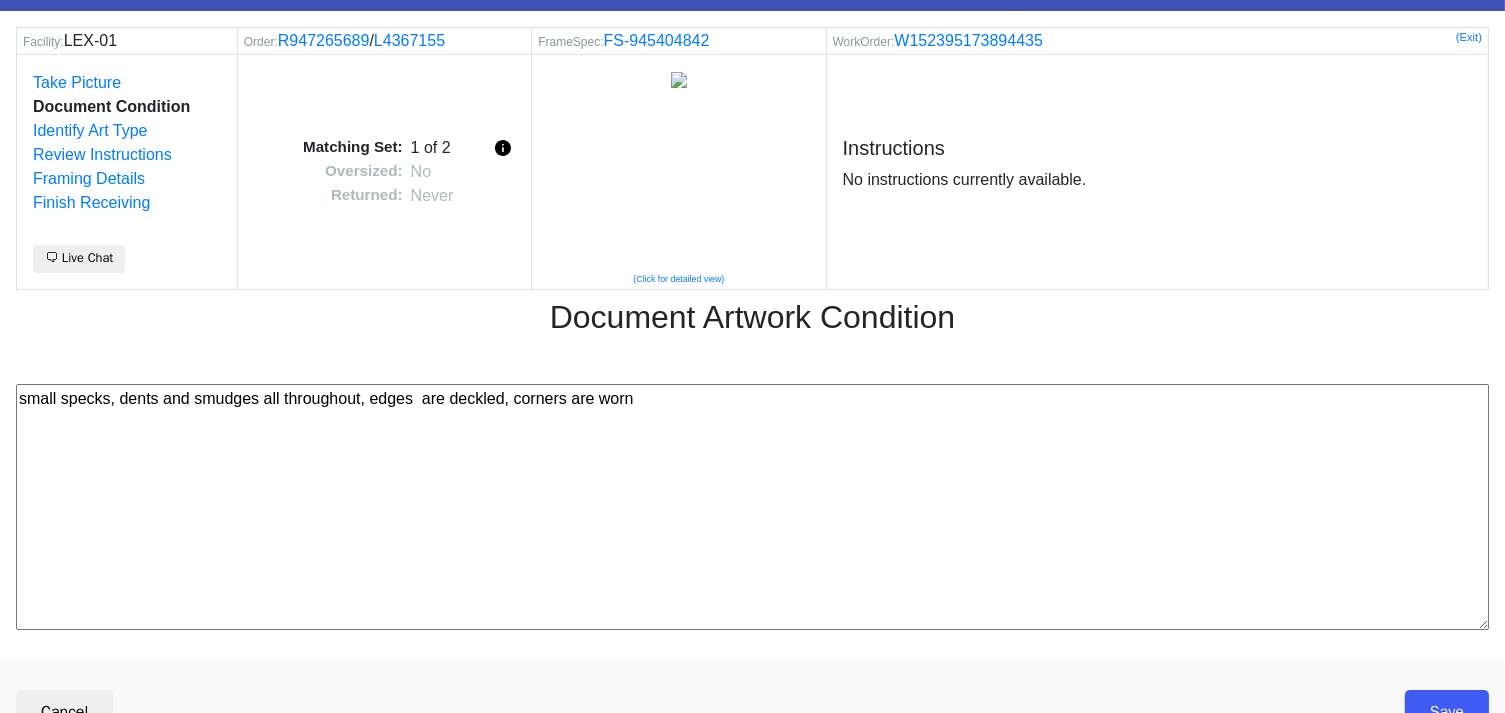 scroll, scrollTop: 80, scrollLeft: 0, axis: vertical 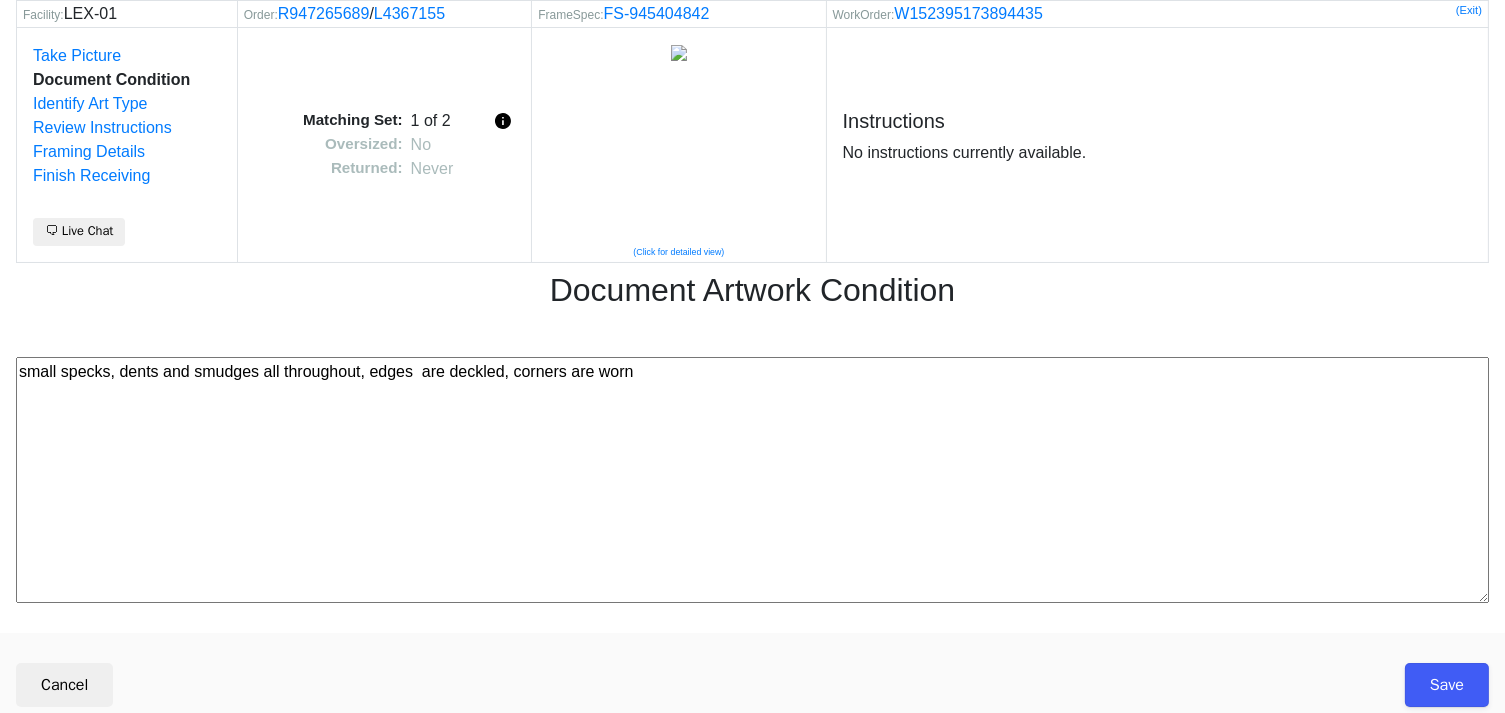 type on "small specks, dents and smudges all throughout, edges  are deckled, corners are worn" 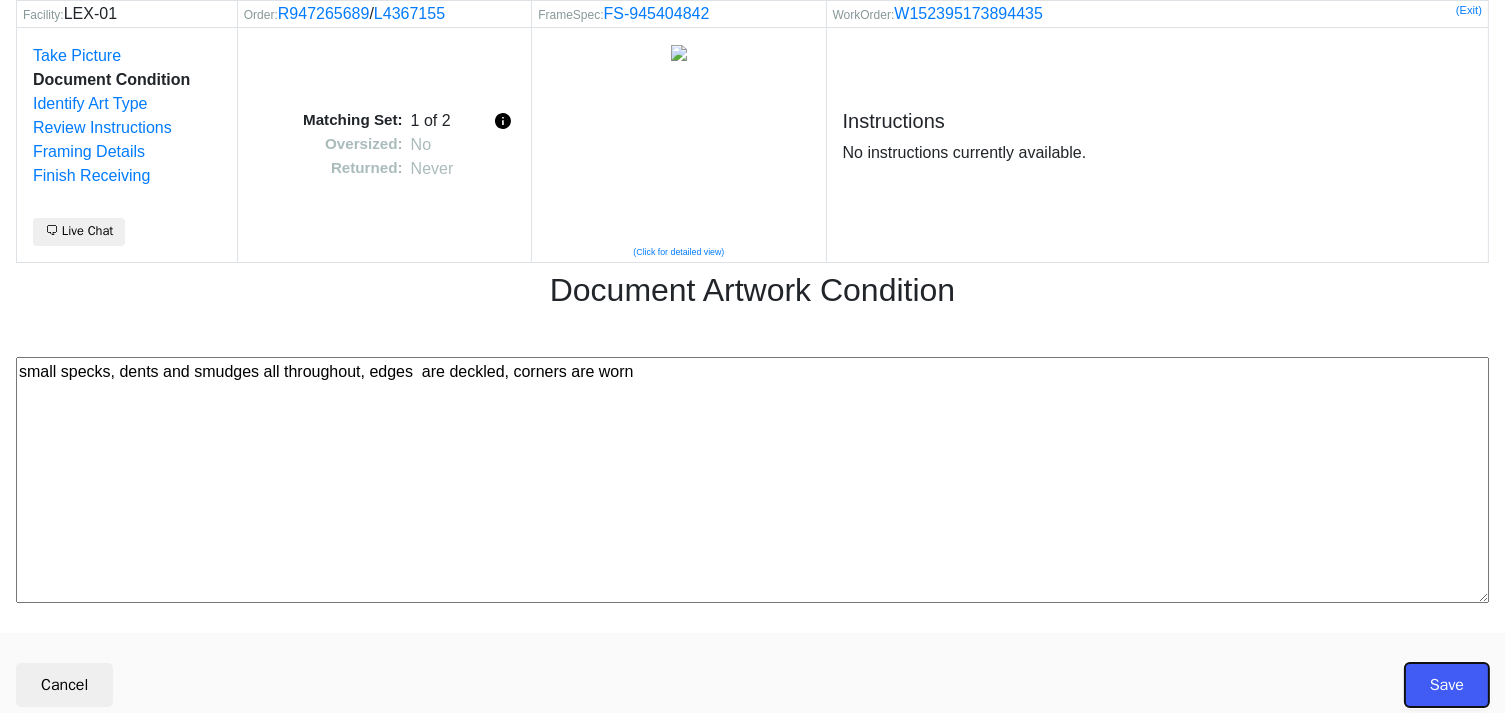 drag, startPoint x: 1429, startPoint y: 671, endPoint x: 1449, endPoint y: 505, distance: 167.20049 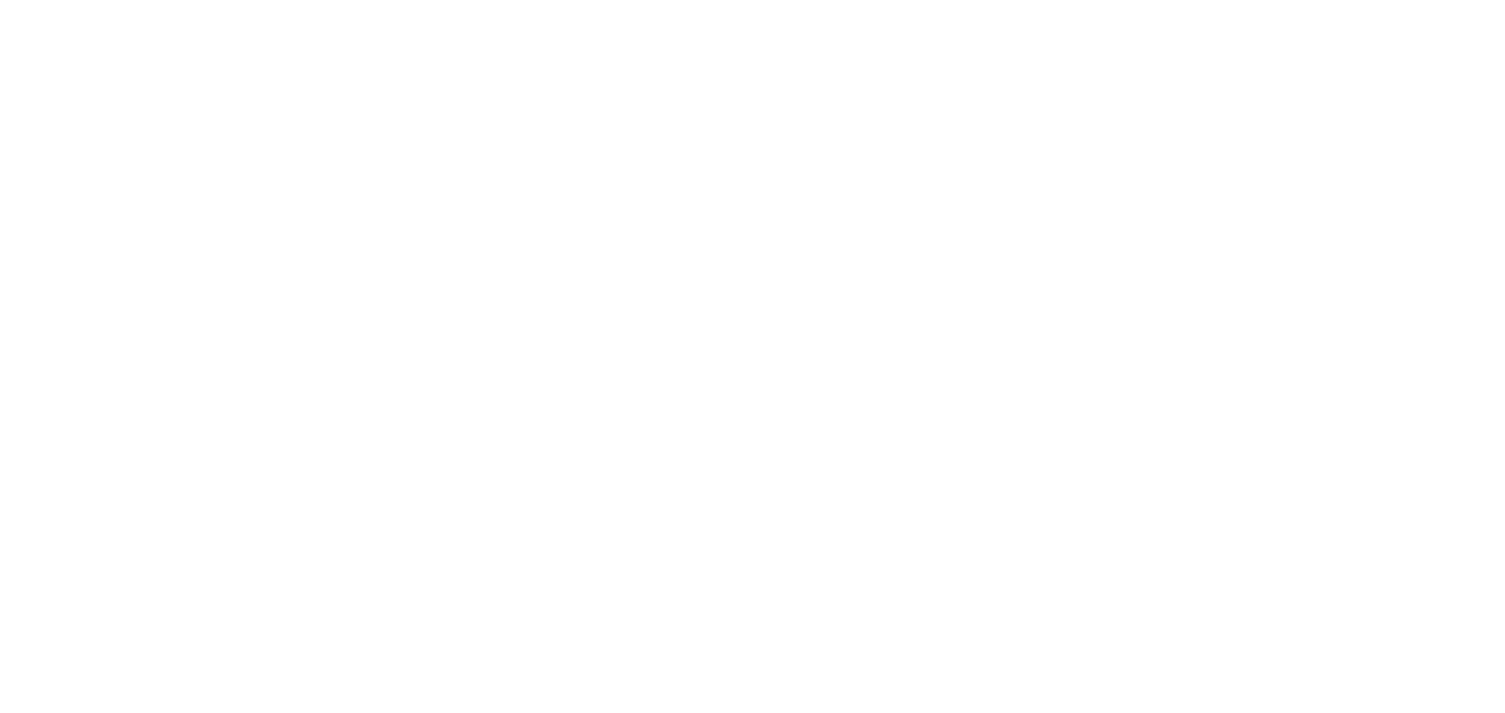 scroll, scrollTop: 0, scrollLeft: 0, axis: both 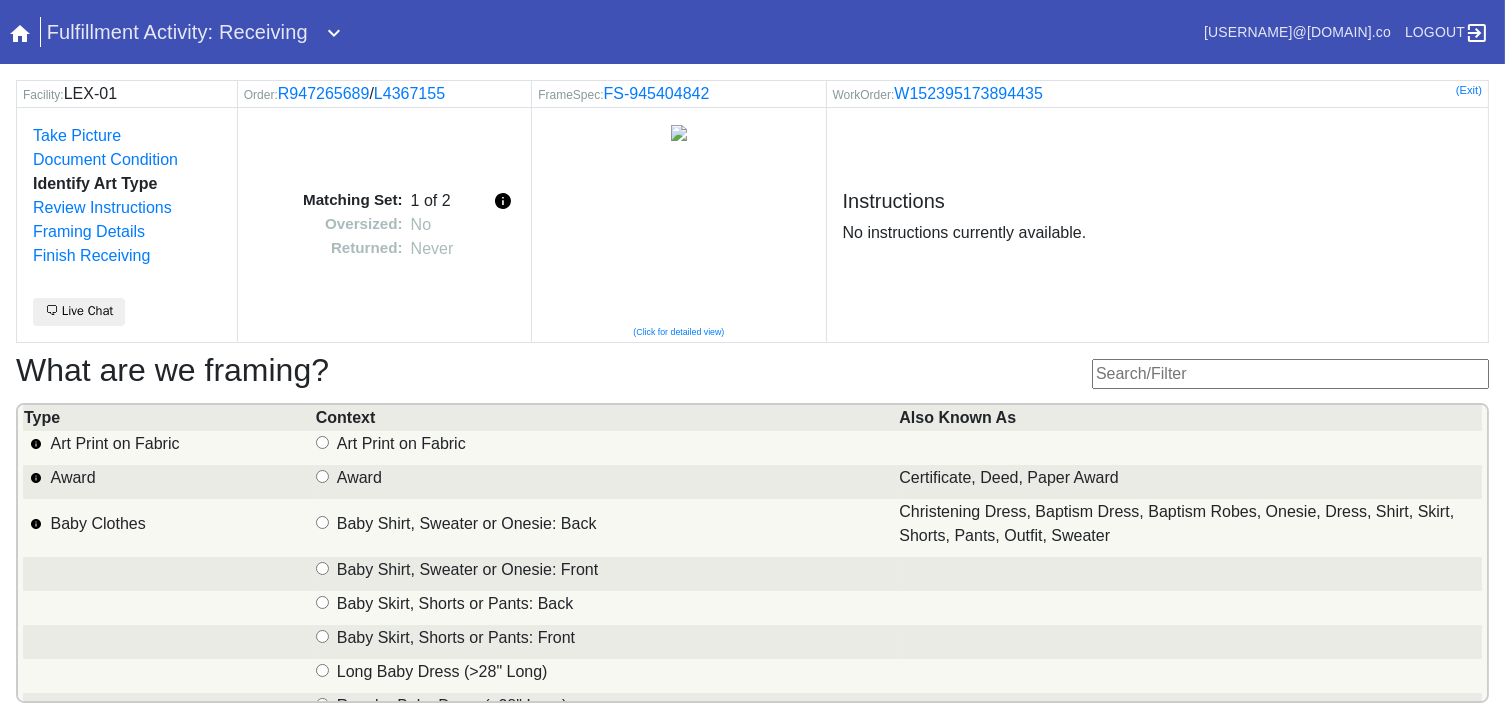 click at bounding box center [1290, 374] 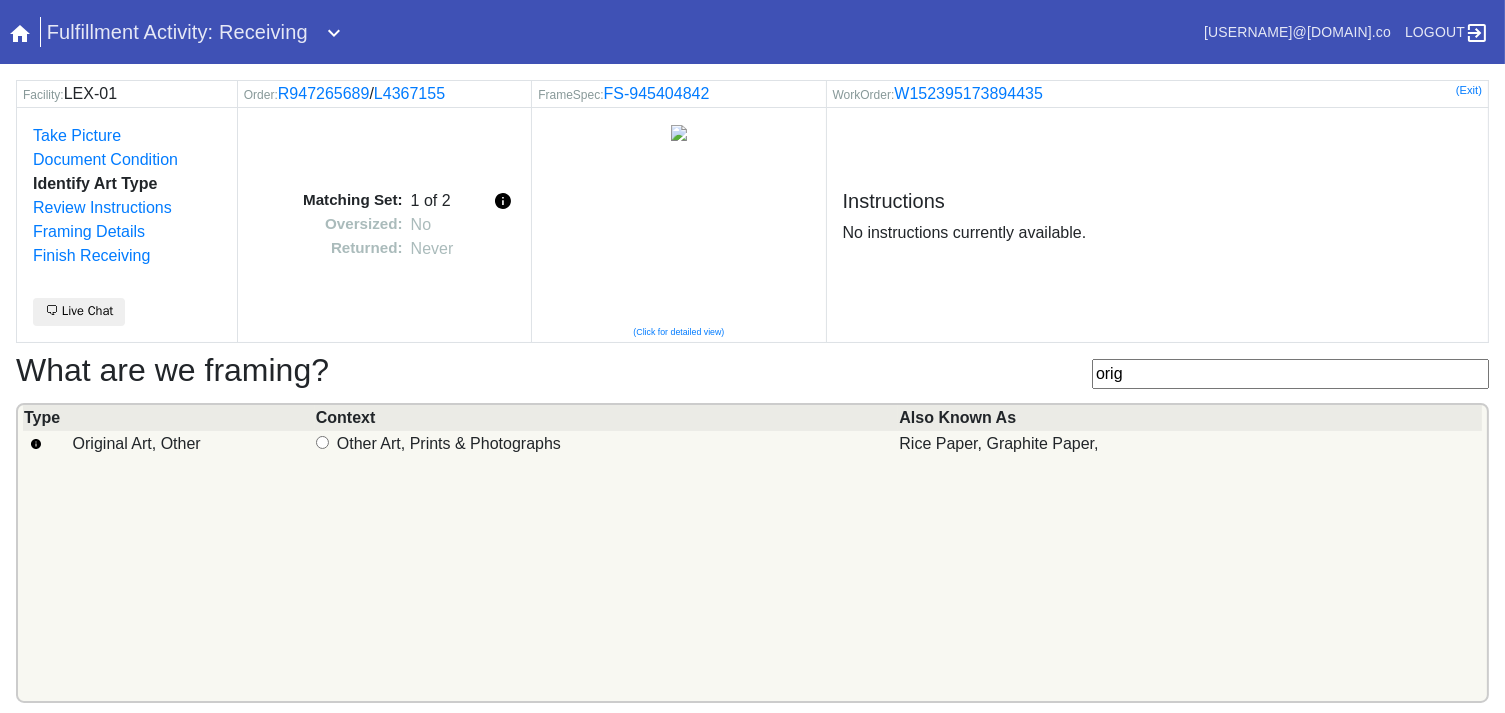 type on "orig" 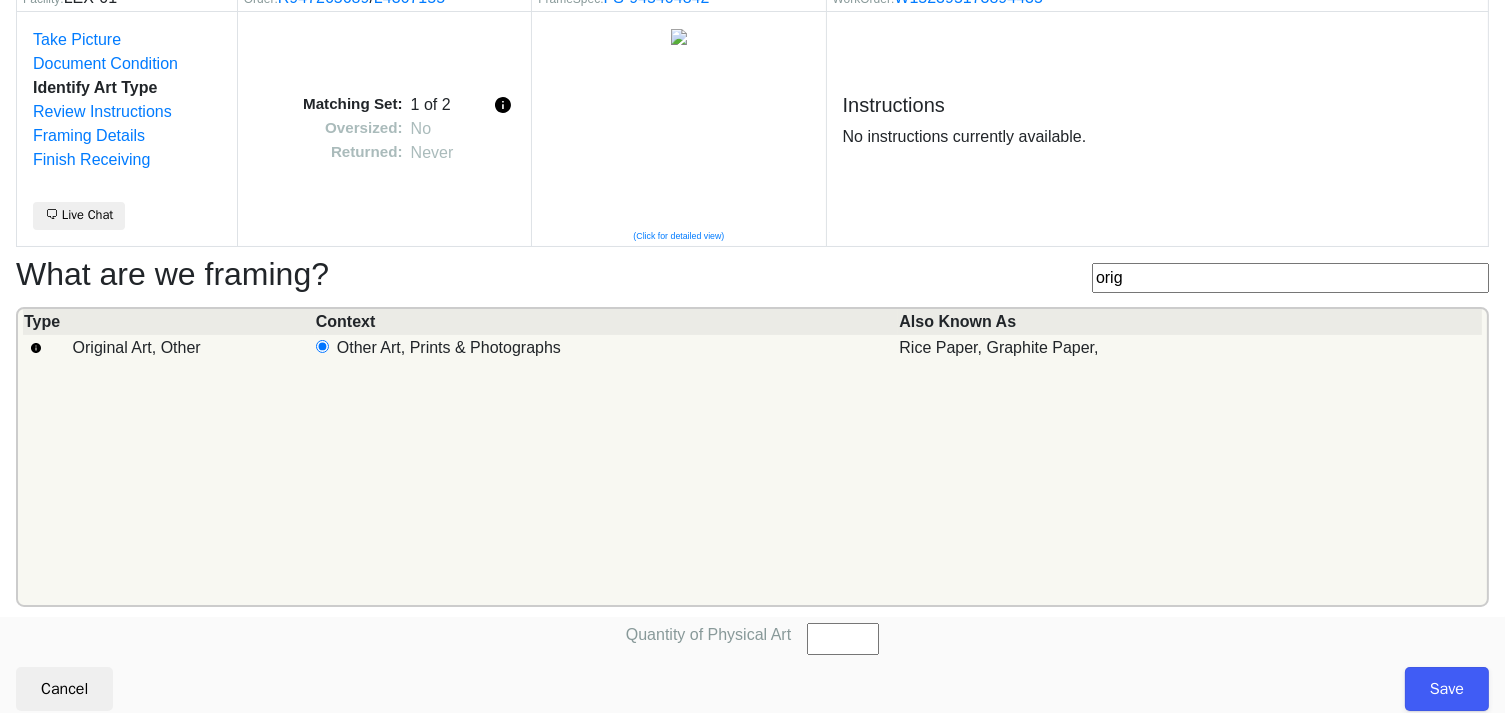 scroll, scrollTop: 101, scrollLeft: 0, axis: vertical 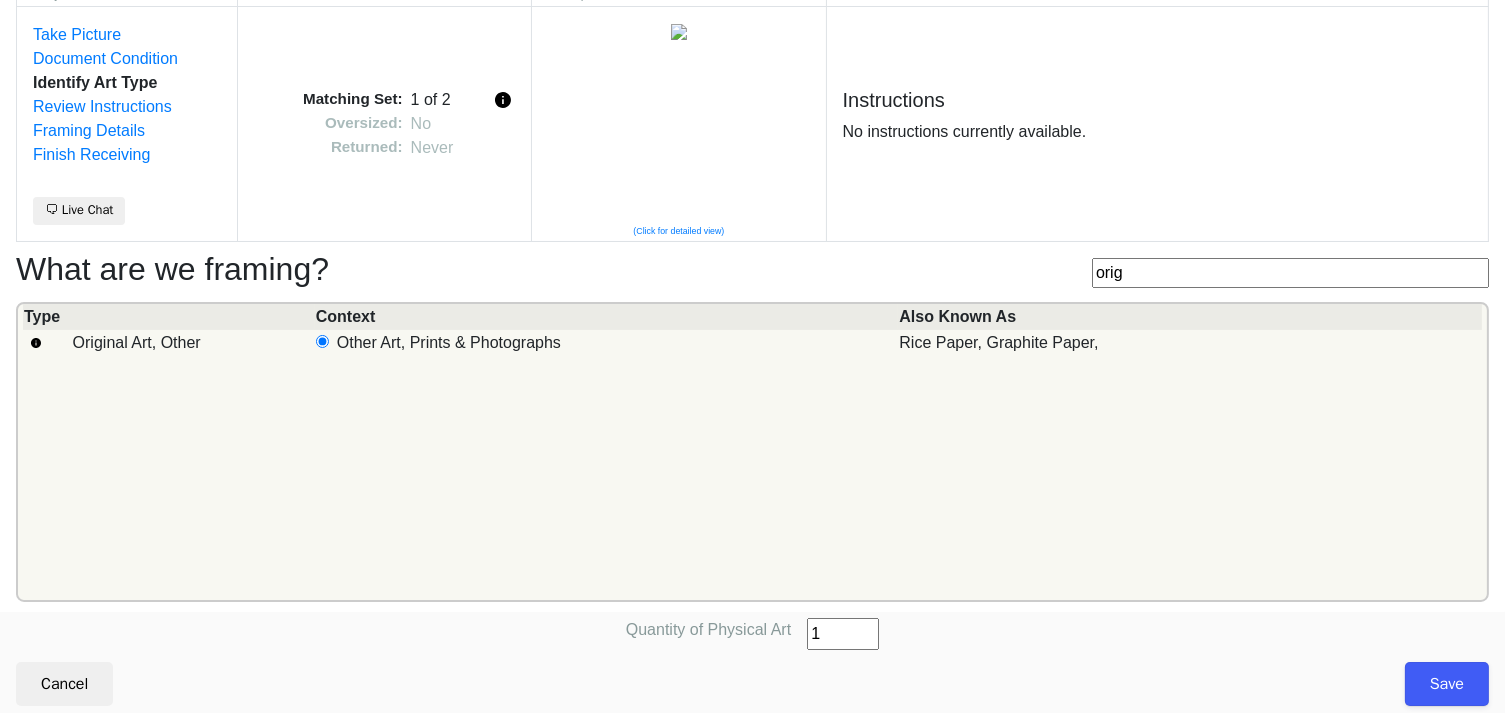 drag, startPoint x: 871, startPoint y: 624, endPoint x: 1475, endPoint y: 660, distance: 605.0719 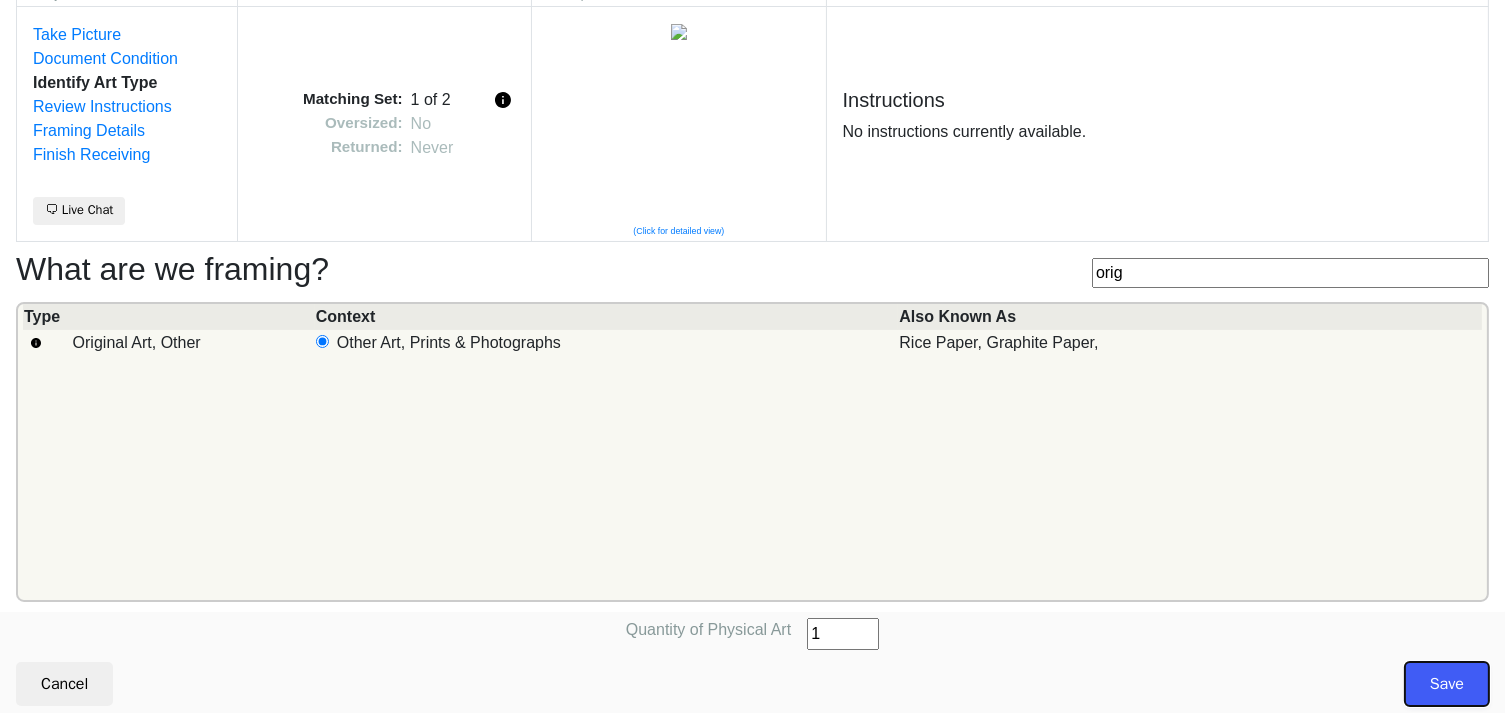 drag, startPoint x: 1478, startPoint y: 690, endPoint x: 1440, endPoint y: 570, distance: 125.872955 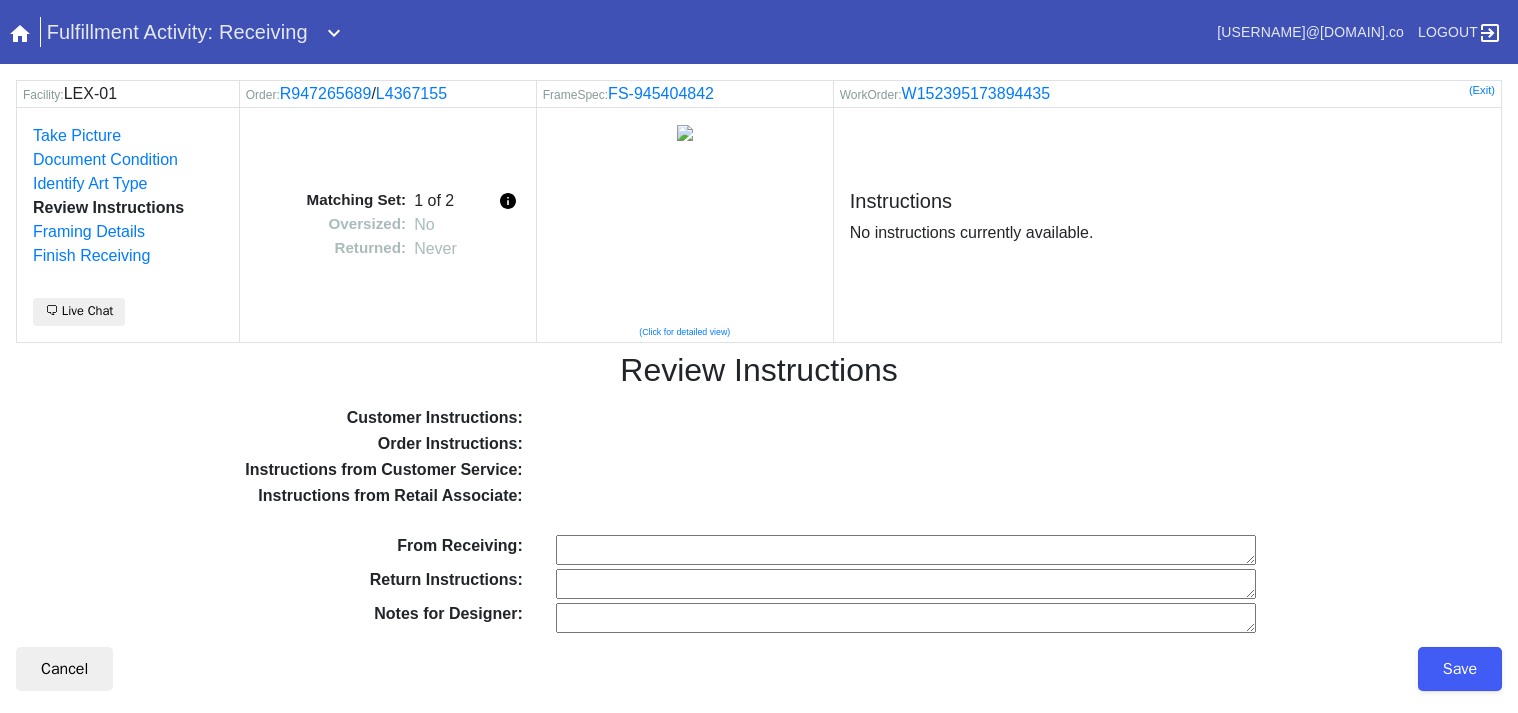scroll, scrollTop: 0, scrollLeft: 0, axis: both 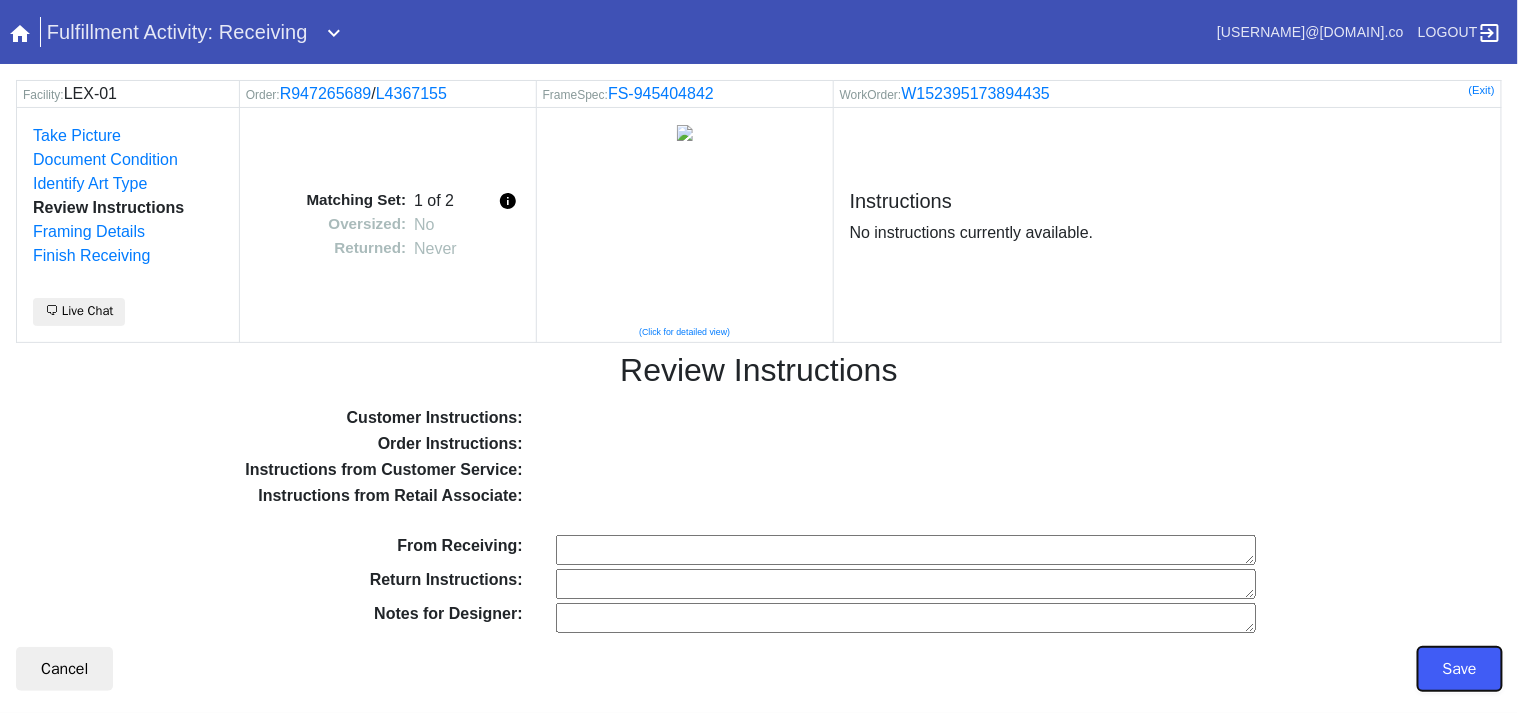 click on "Save" at bounding box center [1460, 669] 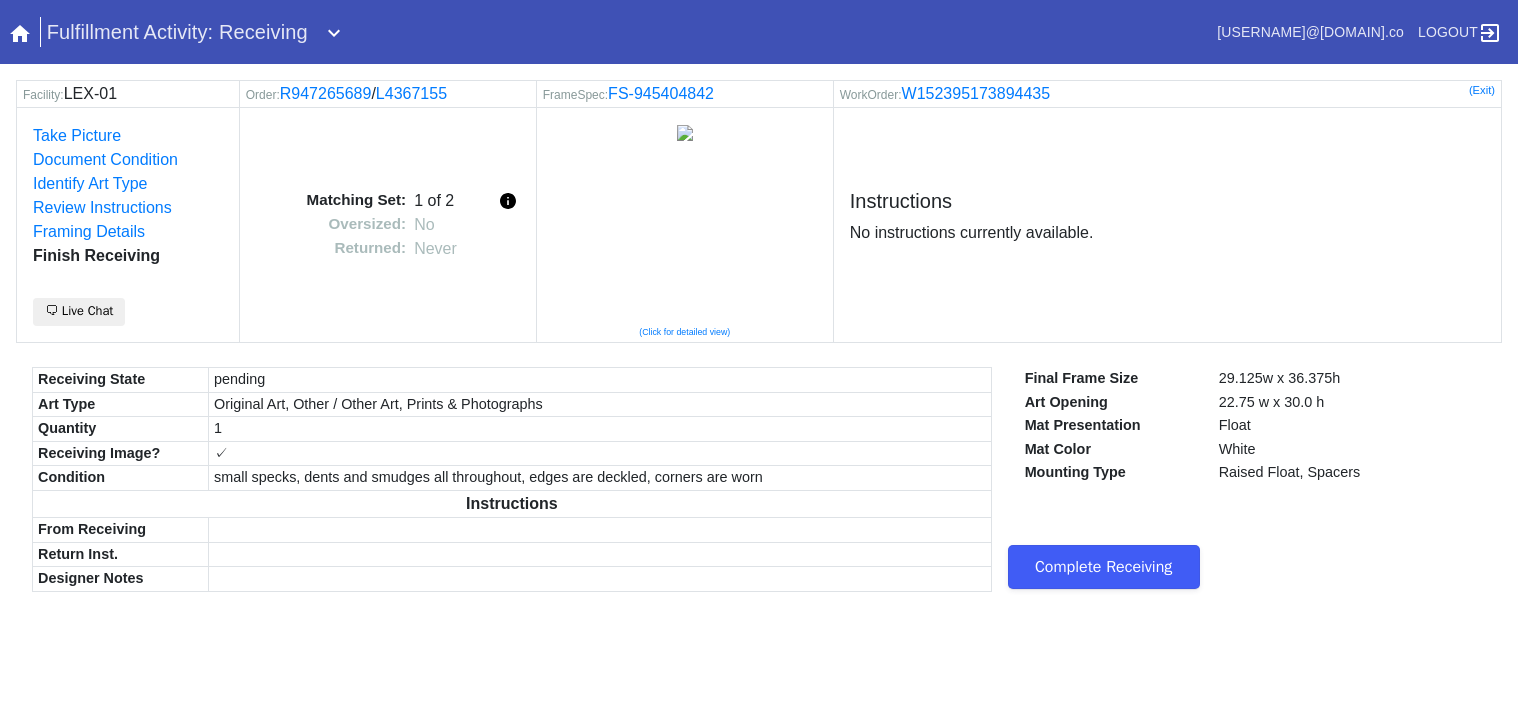 scroll, scrollTop: 0, scrollLeft: 0, axis: both 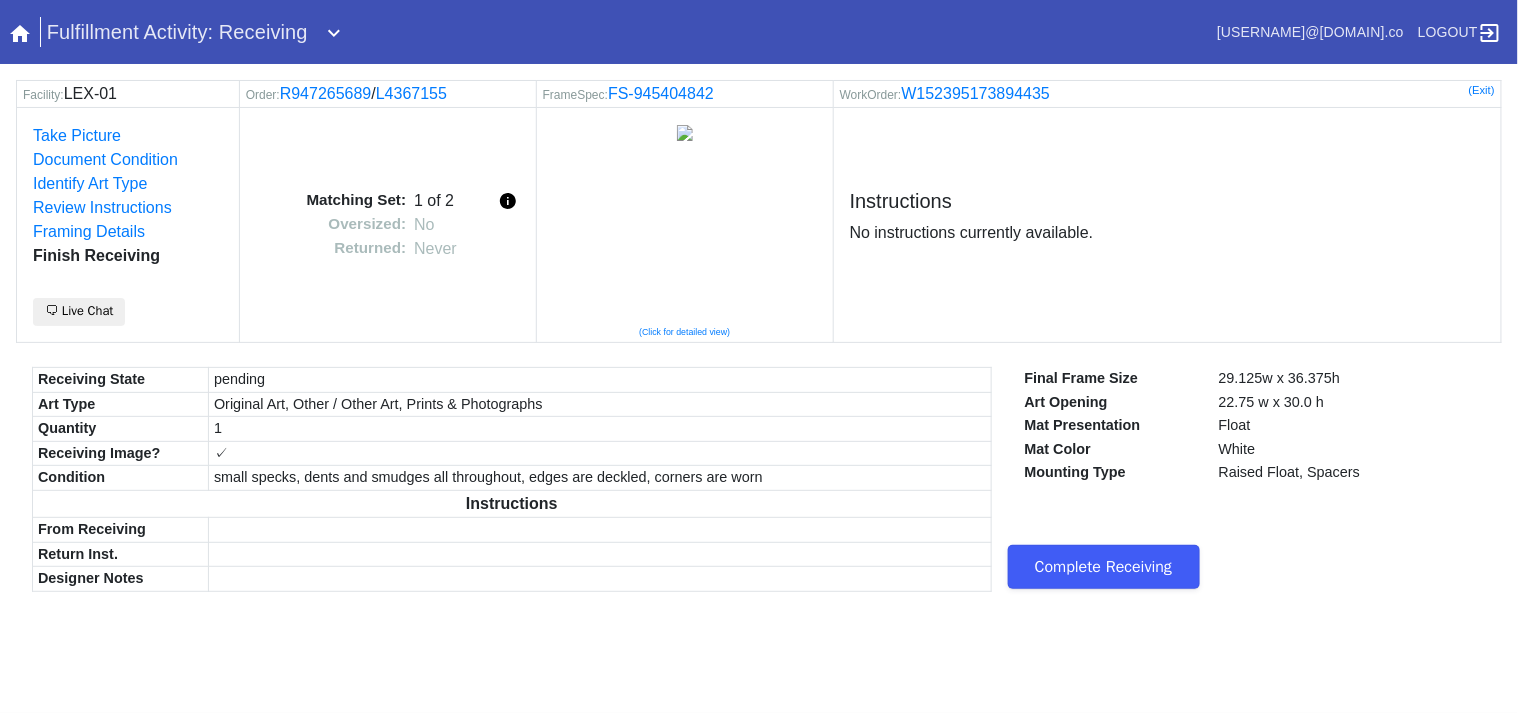 click on "Complete Receiving" at bounding box center (1104, 567) 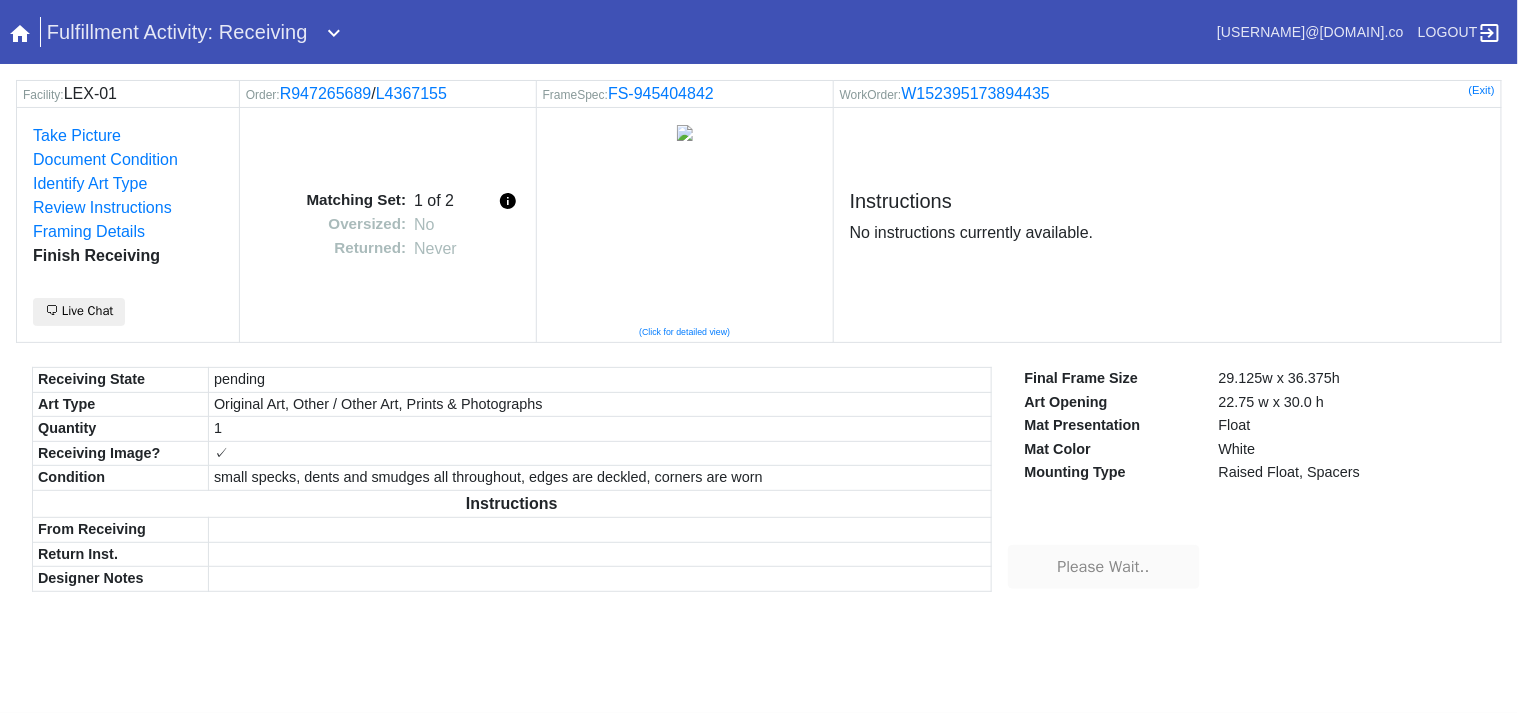 type on "Please Wait.." 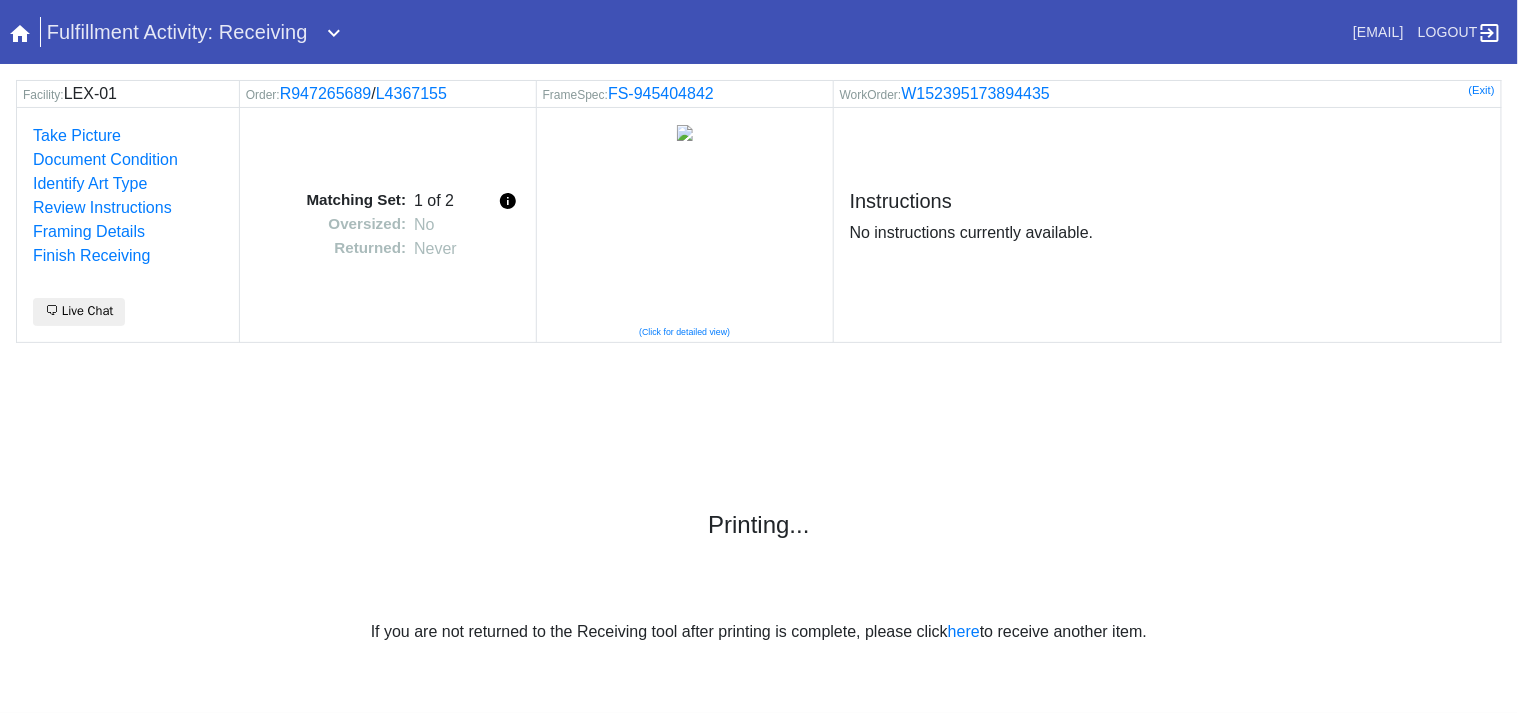 scroll, scrollTop: 0, scrollLeft: 0, axis: both 